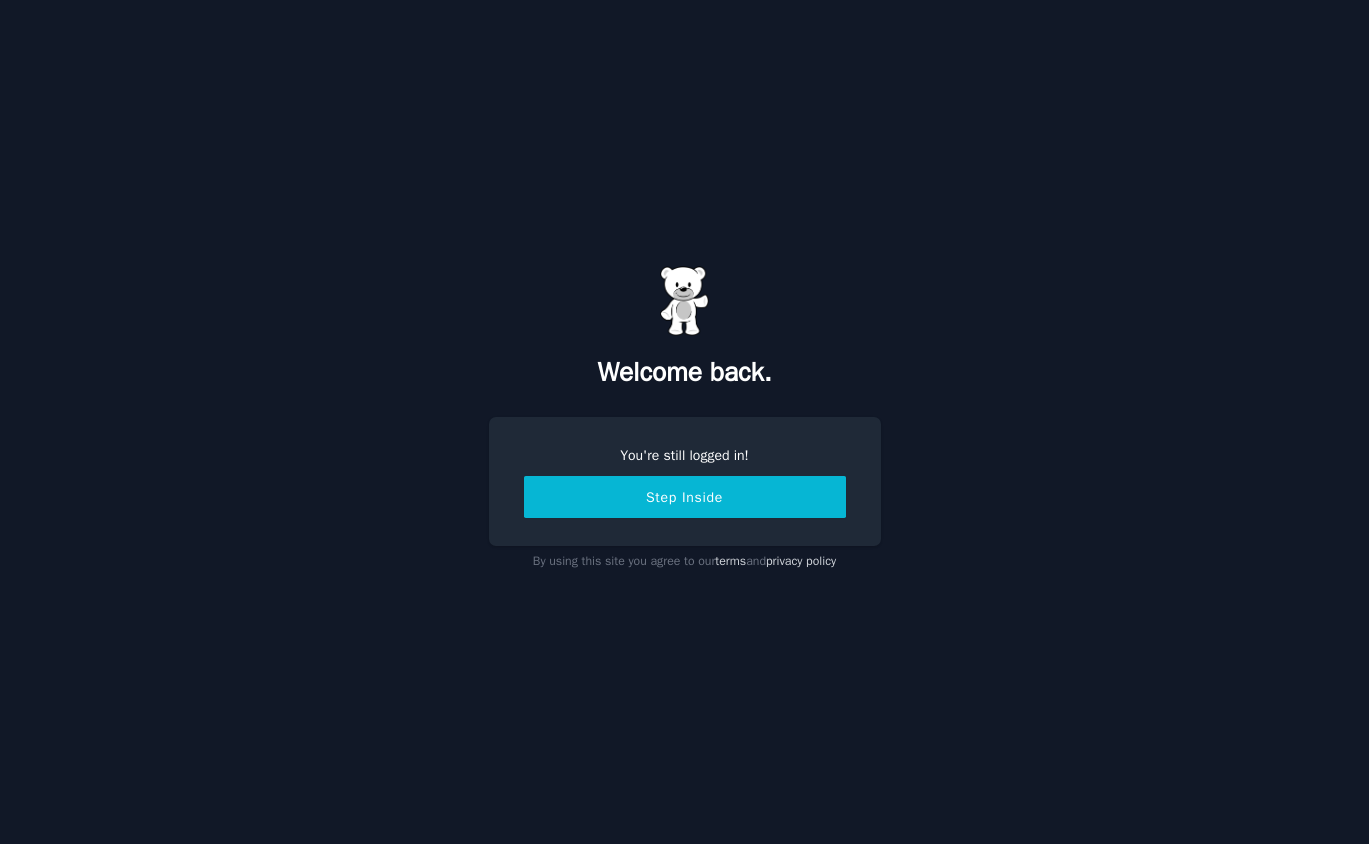 scroll, scrollTop: 0, scrollLeft: 0, axis: both 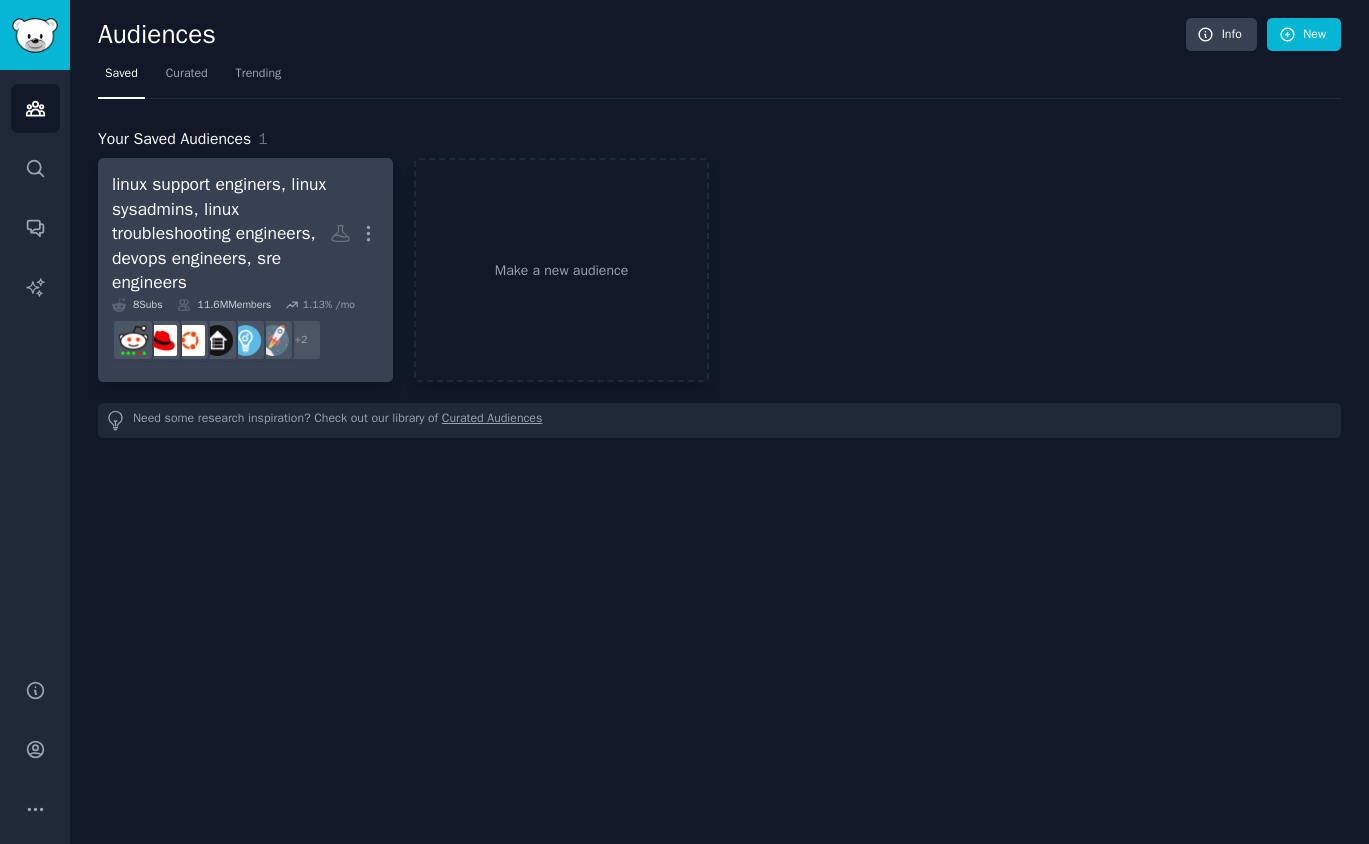 click on "linux support enginers, linux sysadmins, linux troubleshooting engineers,  devops engineers,  sre engineers" at bounding box center (221, 233) 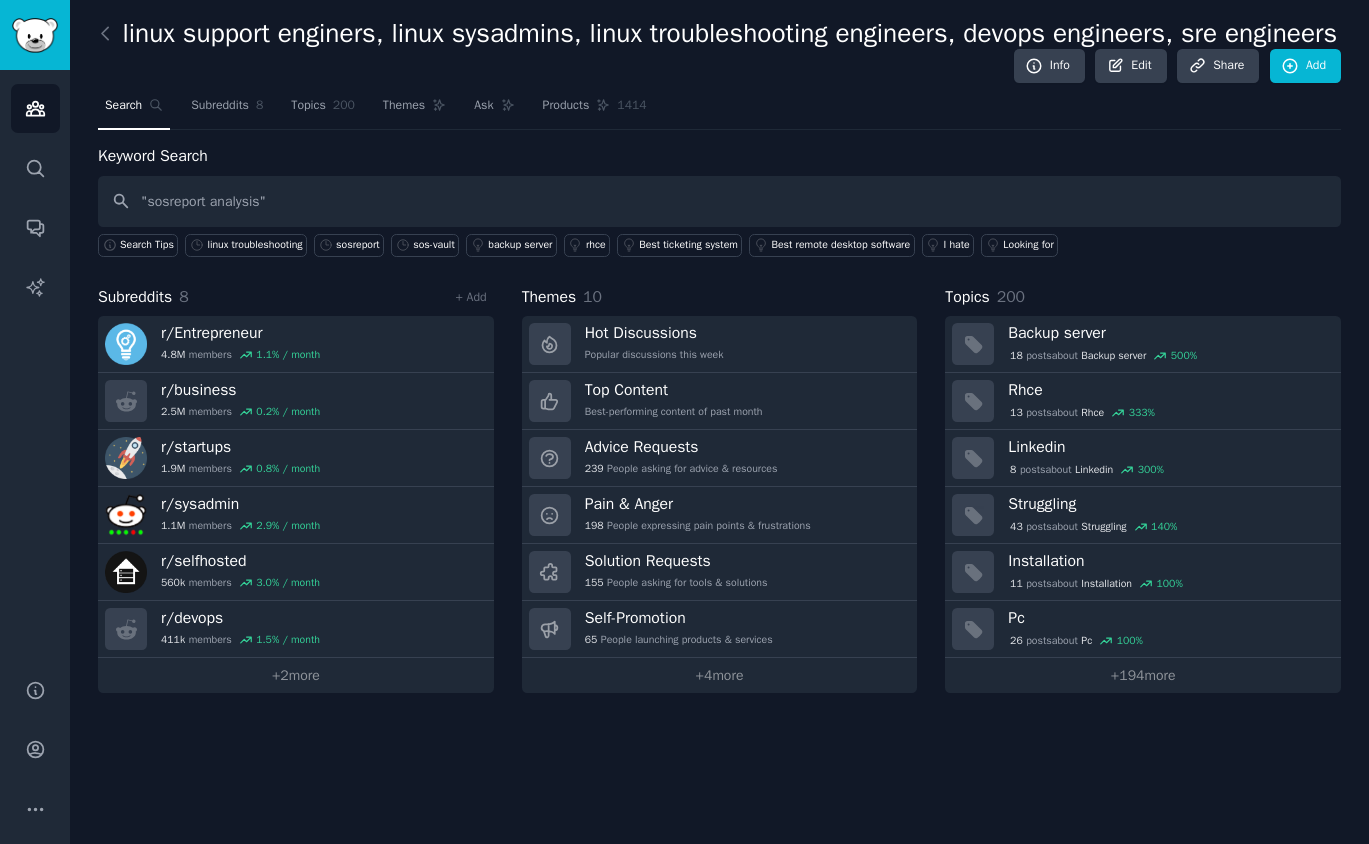 type on ""sosreport analysis"" 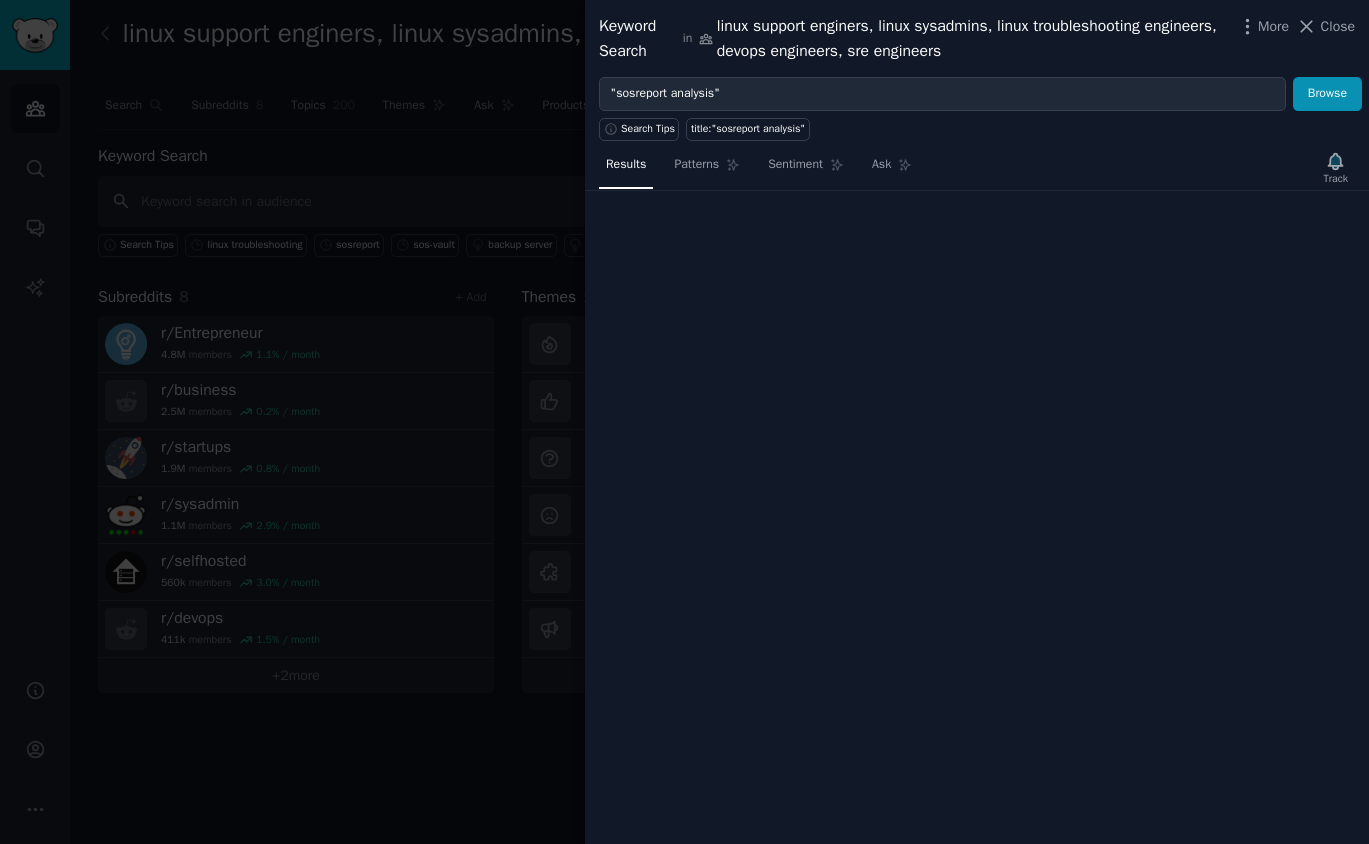 type 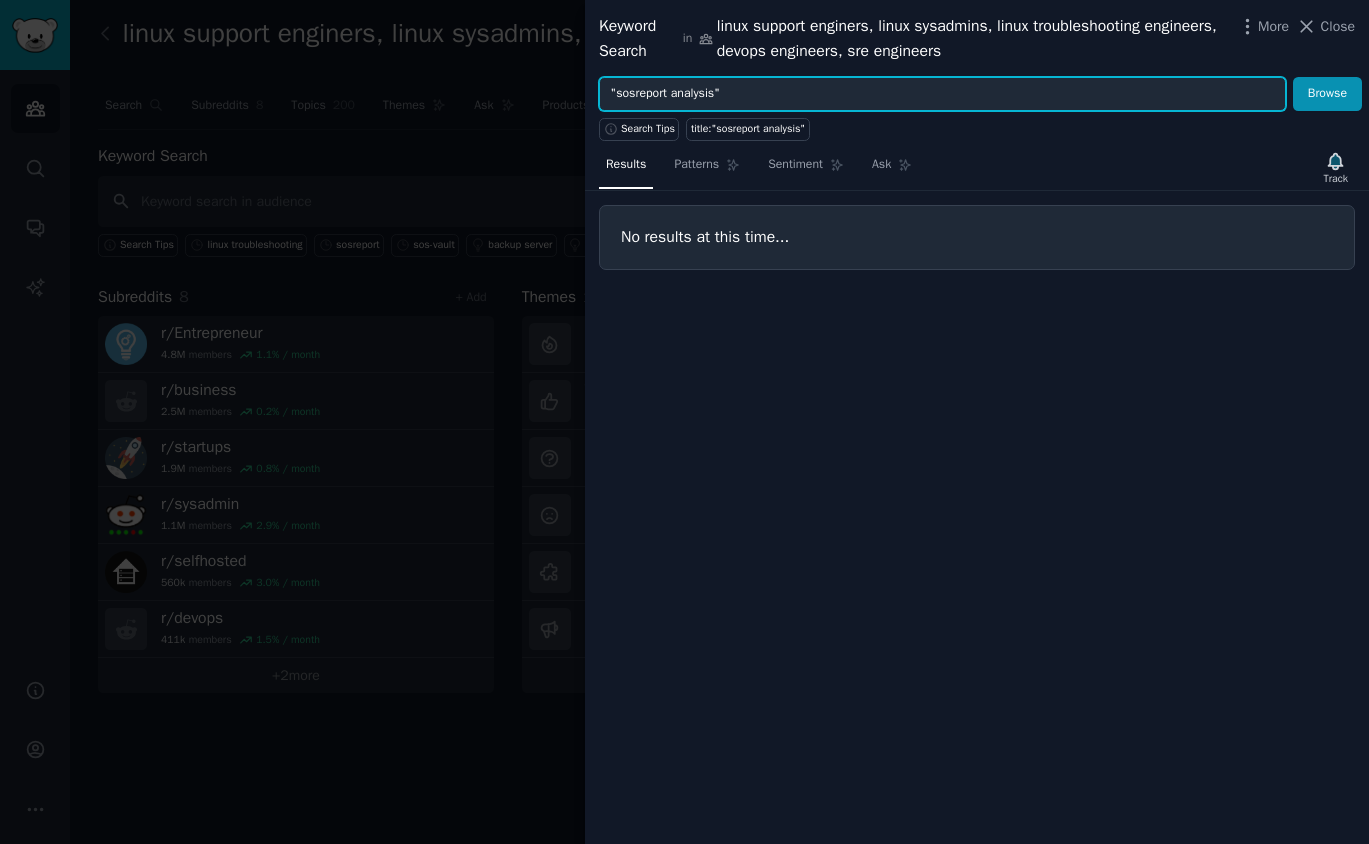 click on ""sosreport analysis"" at bounding box center (942, 94) 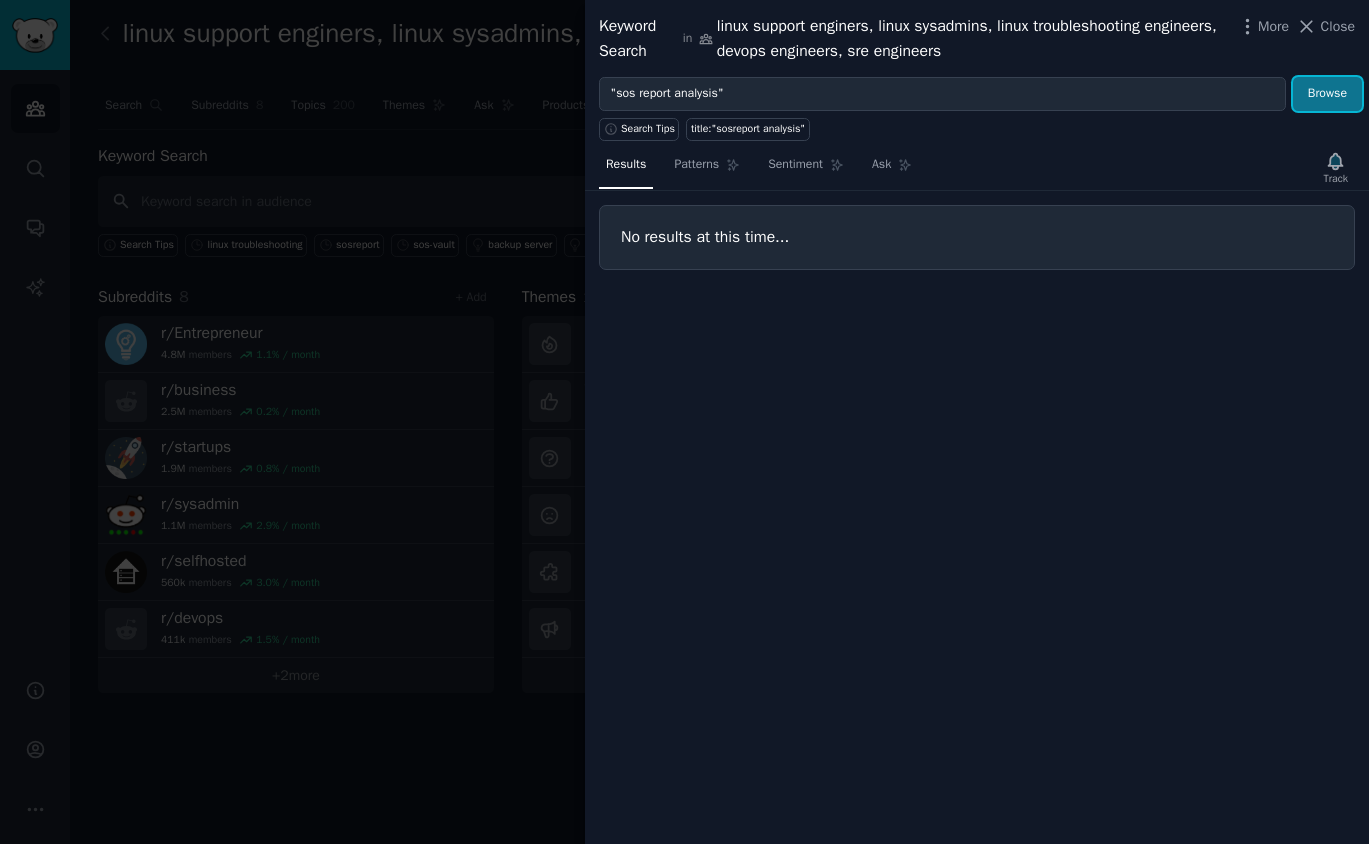 click on "Browse" at bounding box center (1327, 94) 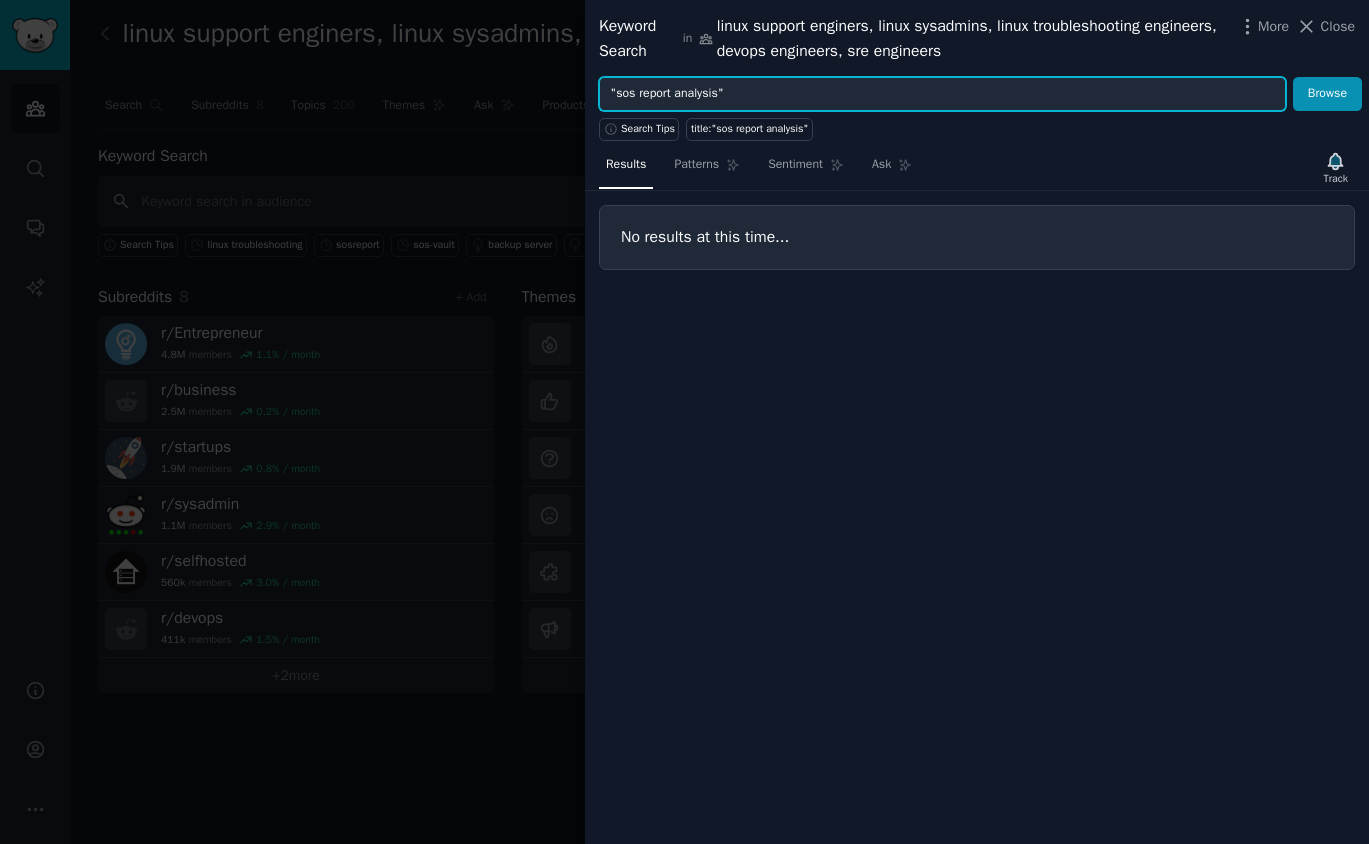 click on ""sos report analysis"" at bounding box center (942, 94) 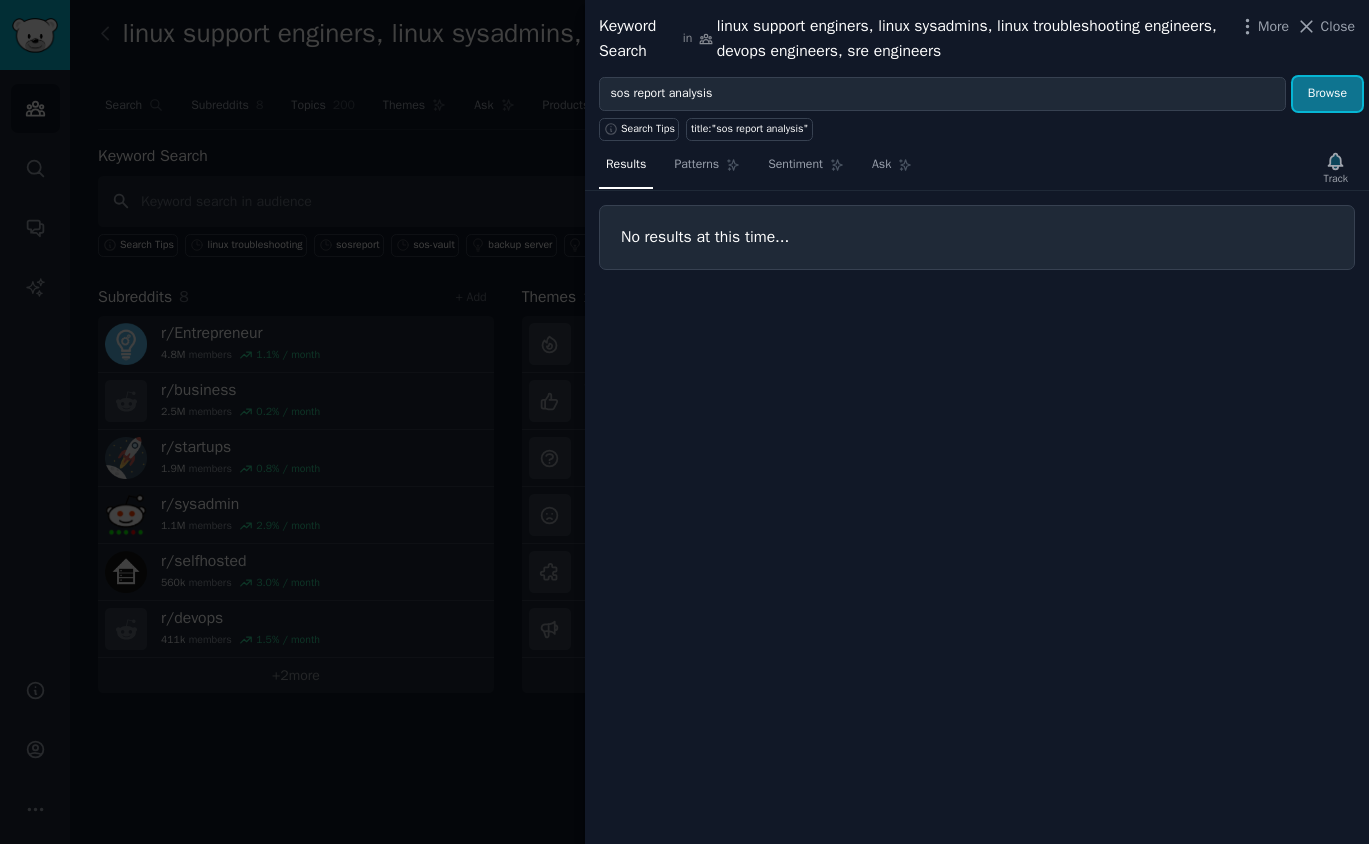 click on "Browse" at bounding box center (1327, 94) 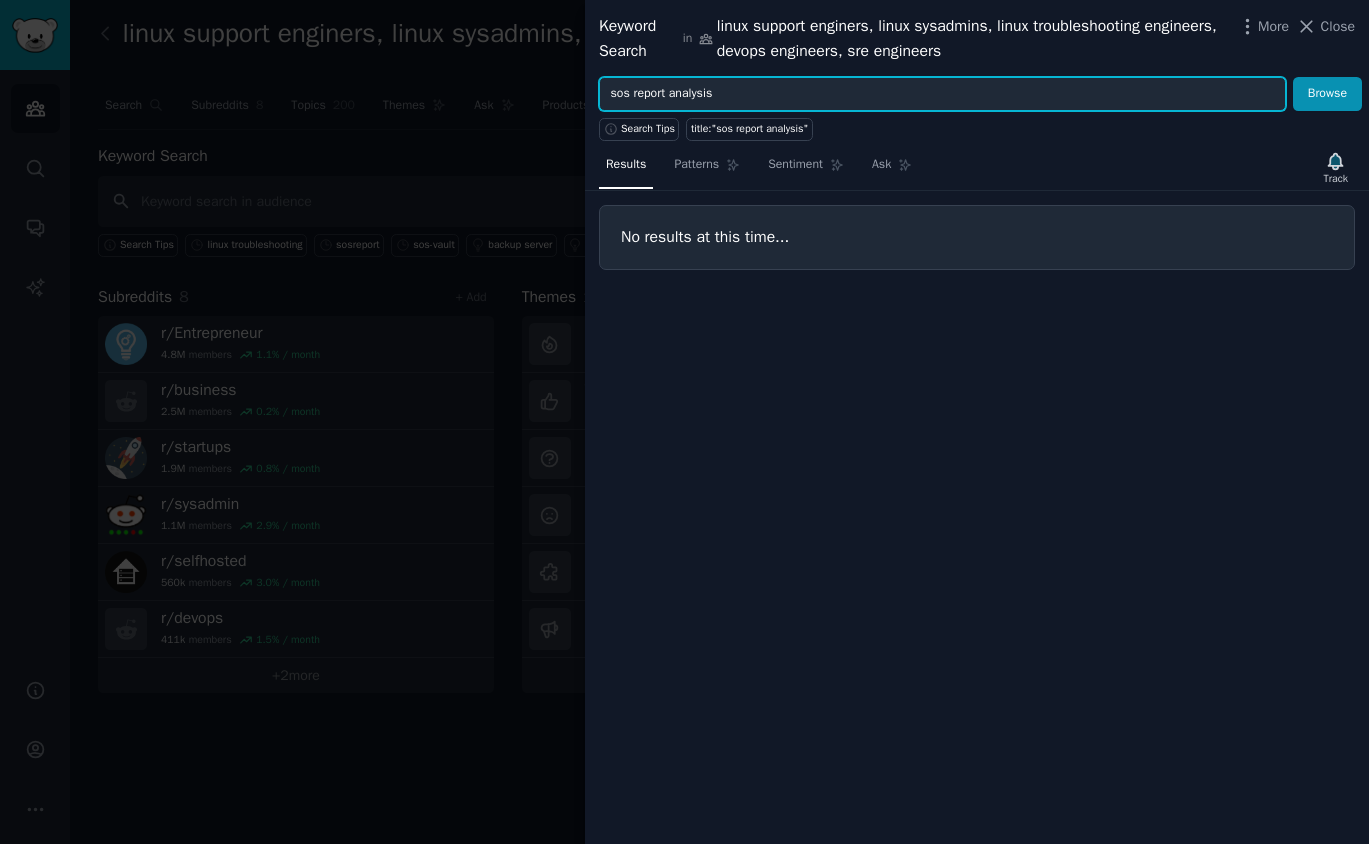 click on "sos report analysis" at bounding box center (942, 94) 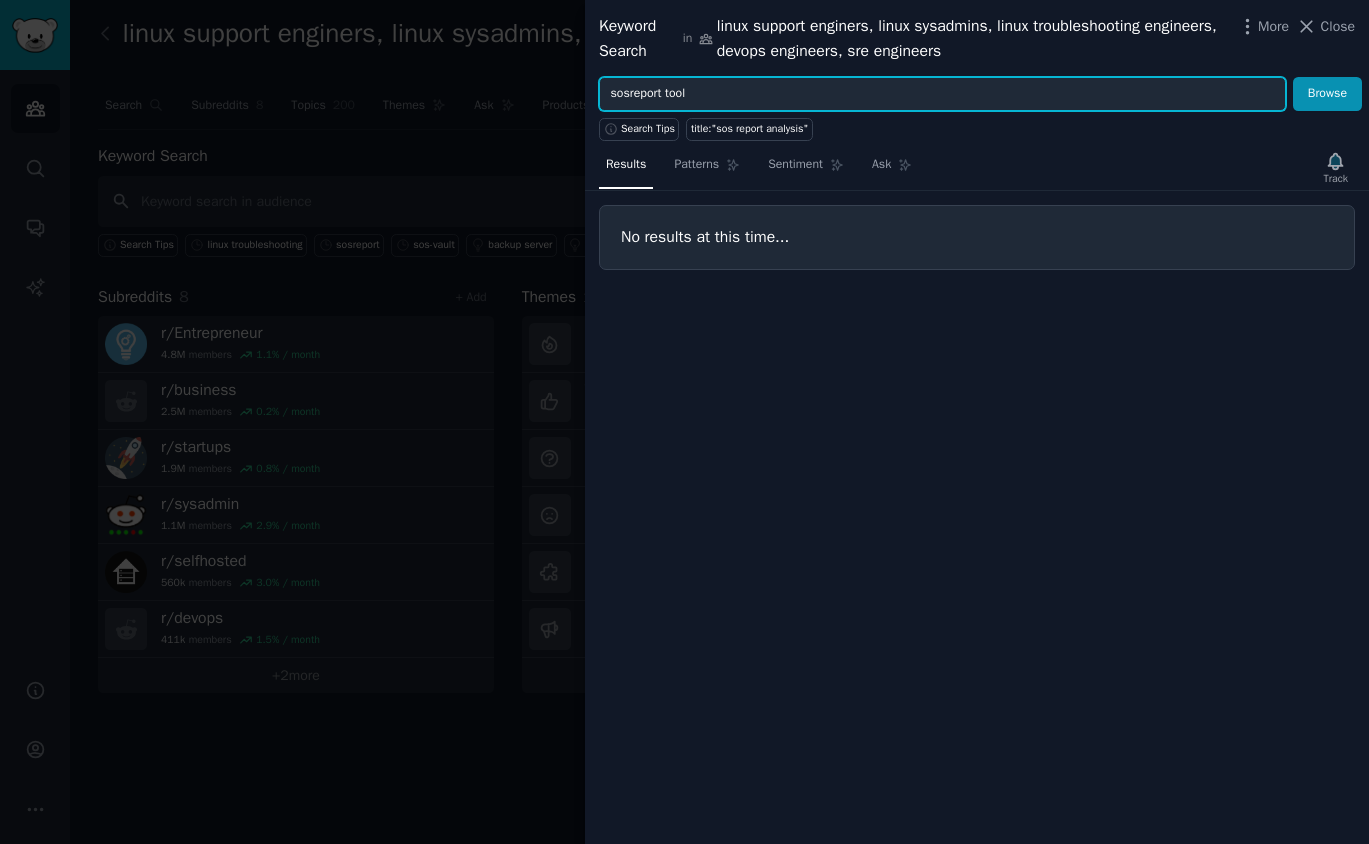 click on "Browse" at bounding box center [1327, 94] 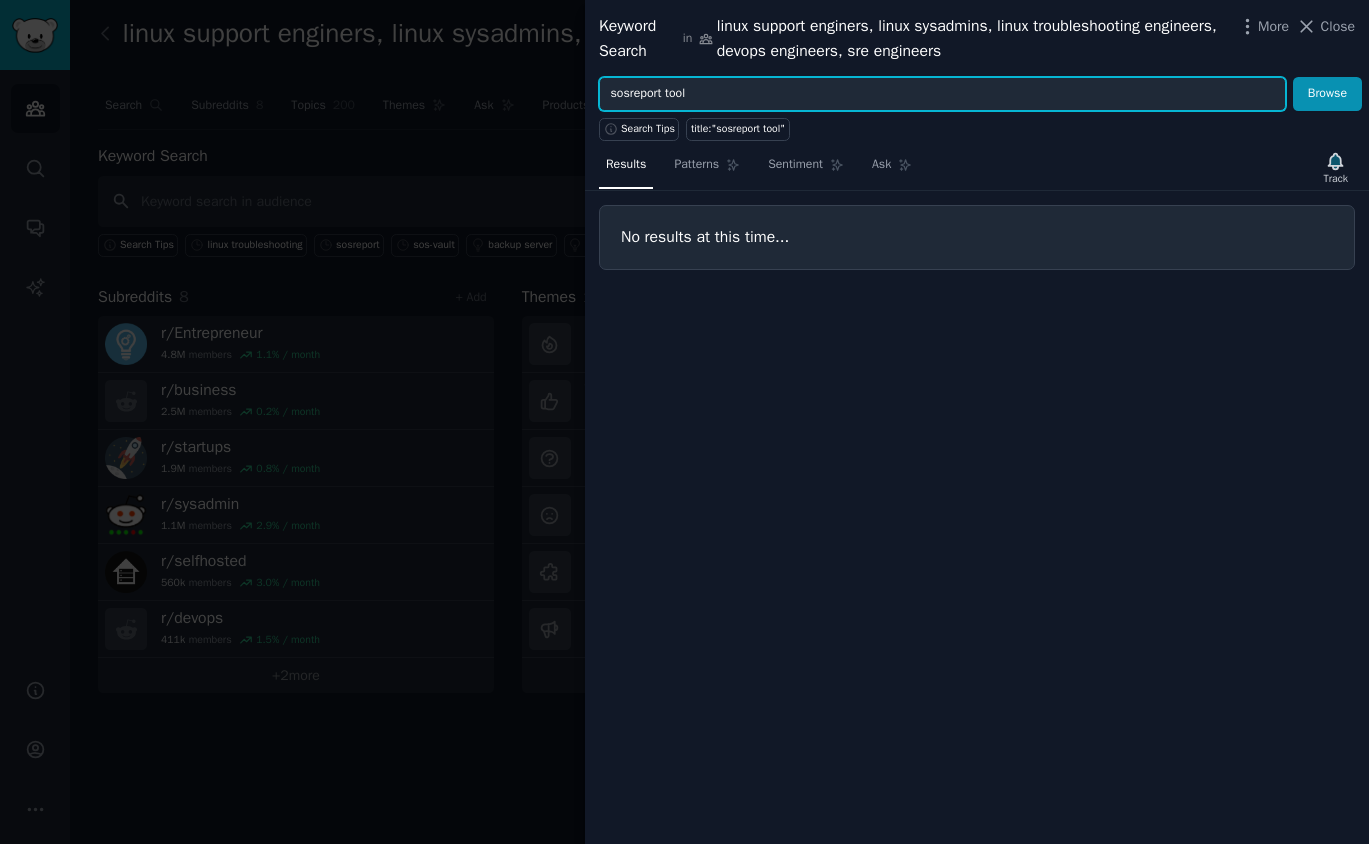 click on "sosreport tool" at bounding box center [942, 94] 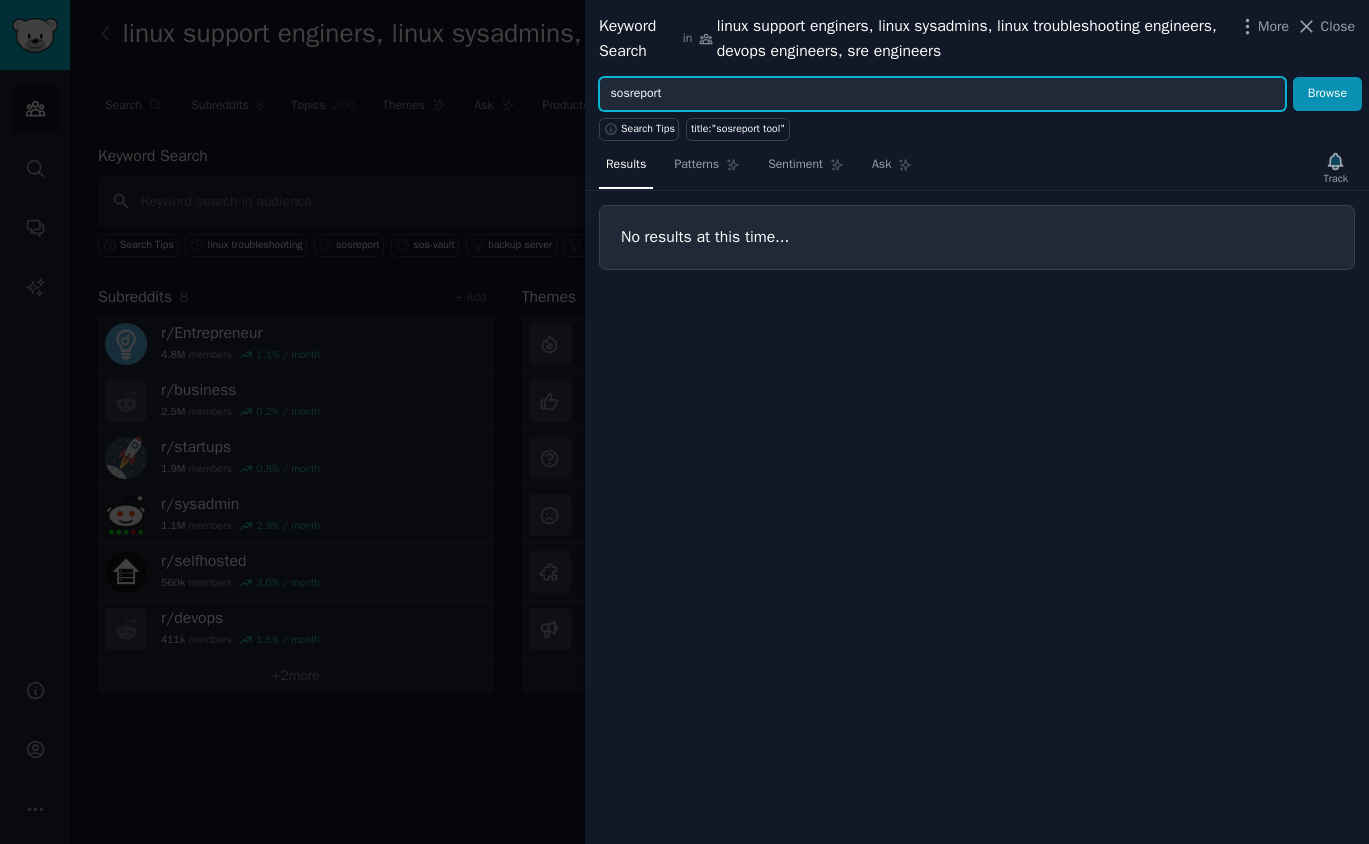 click on "Browse" at bounding box center (1327, 94) 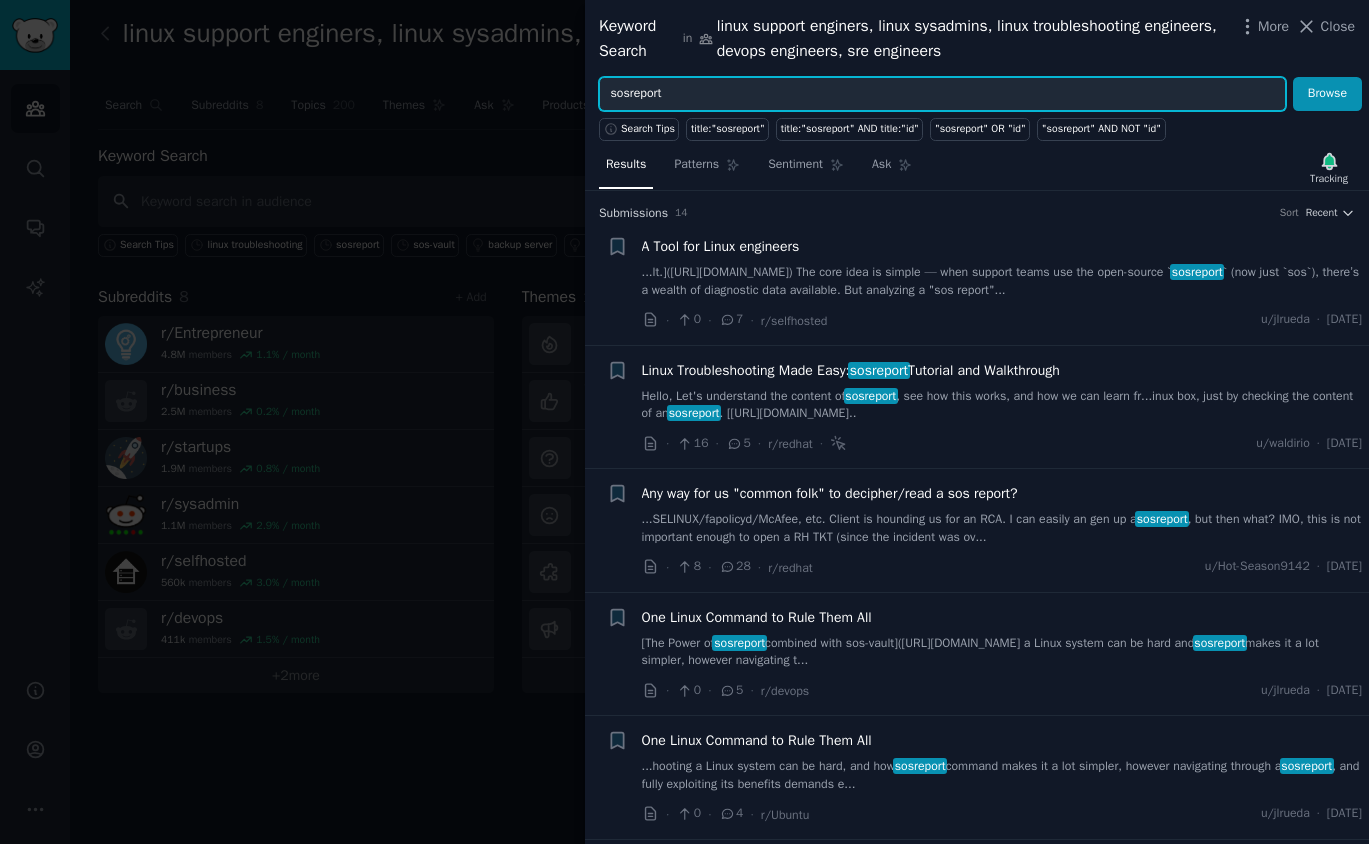 click on "sosreport" at bounding box center (942, 94) 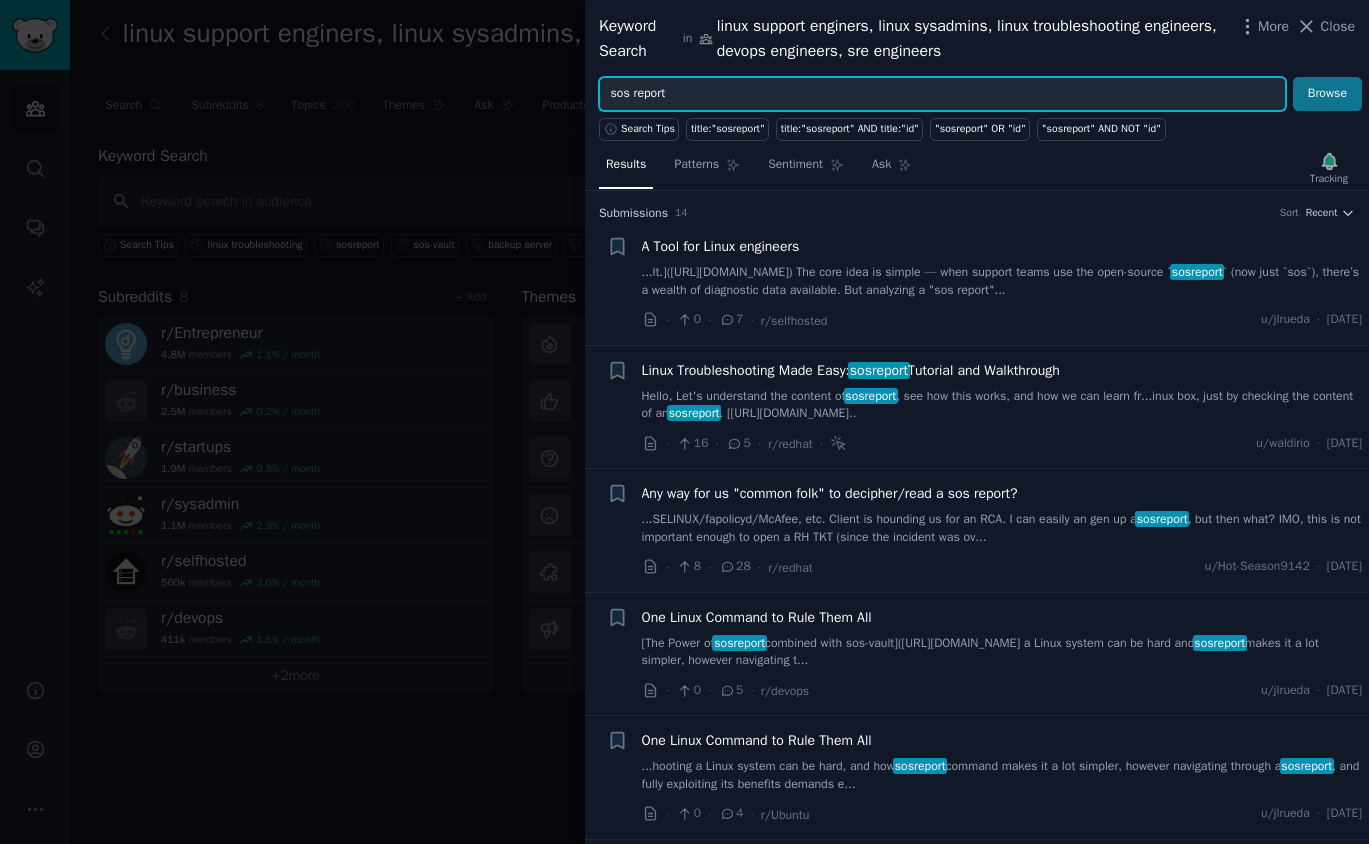 type on "sos report" 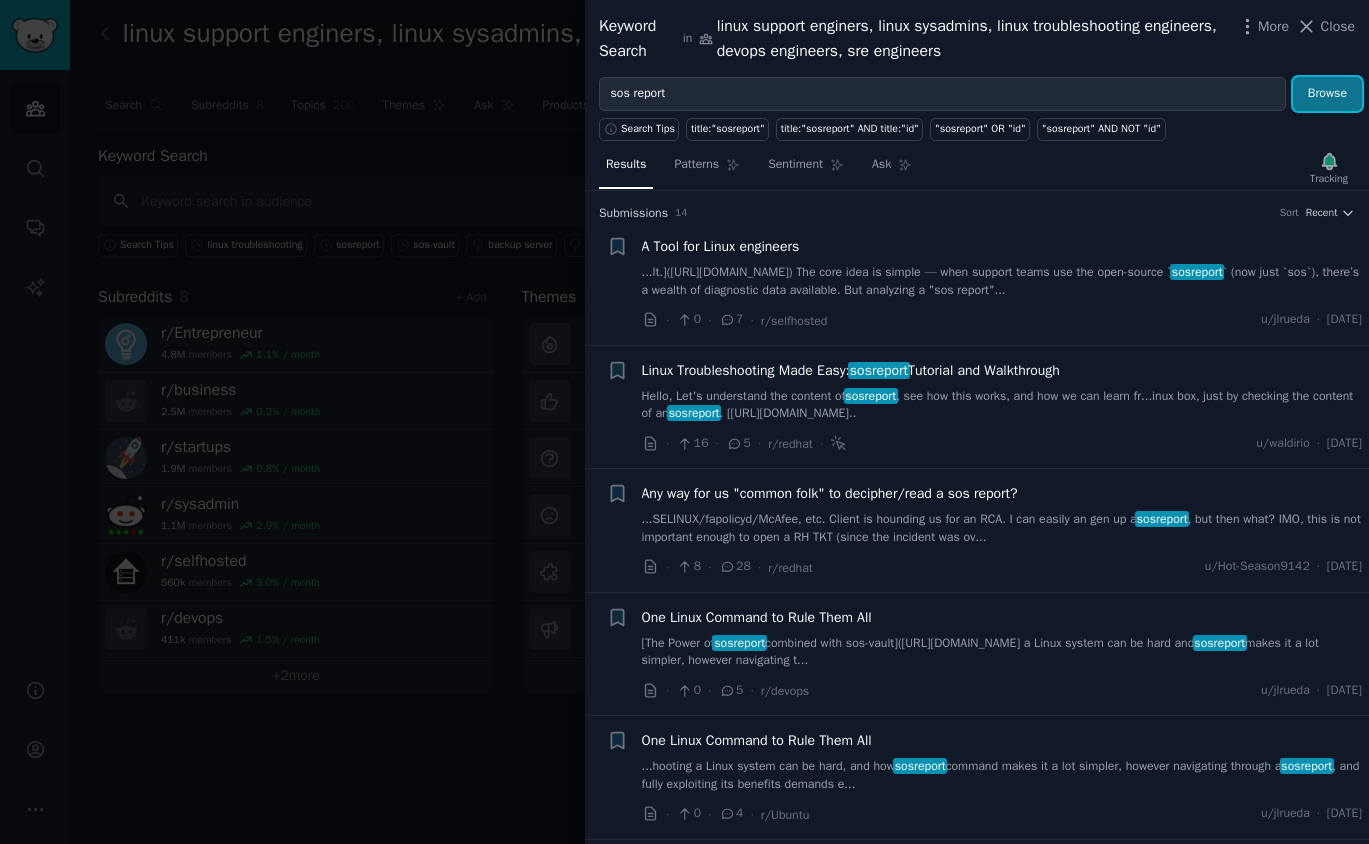 click on "Browse" at bounding box center (1327, 94) 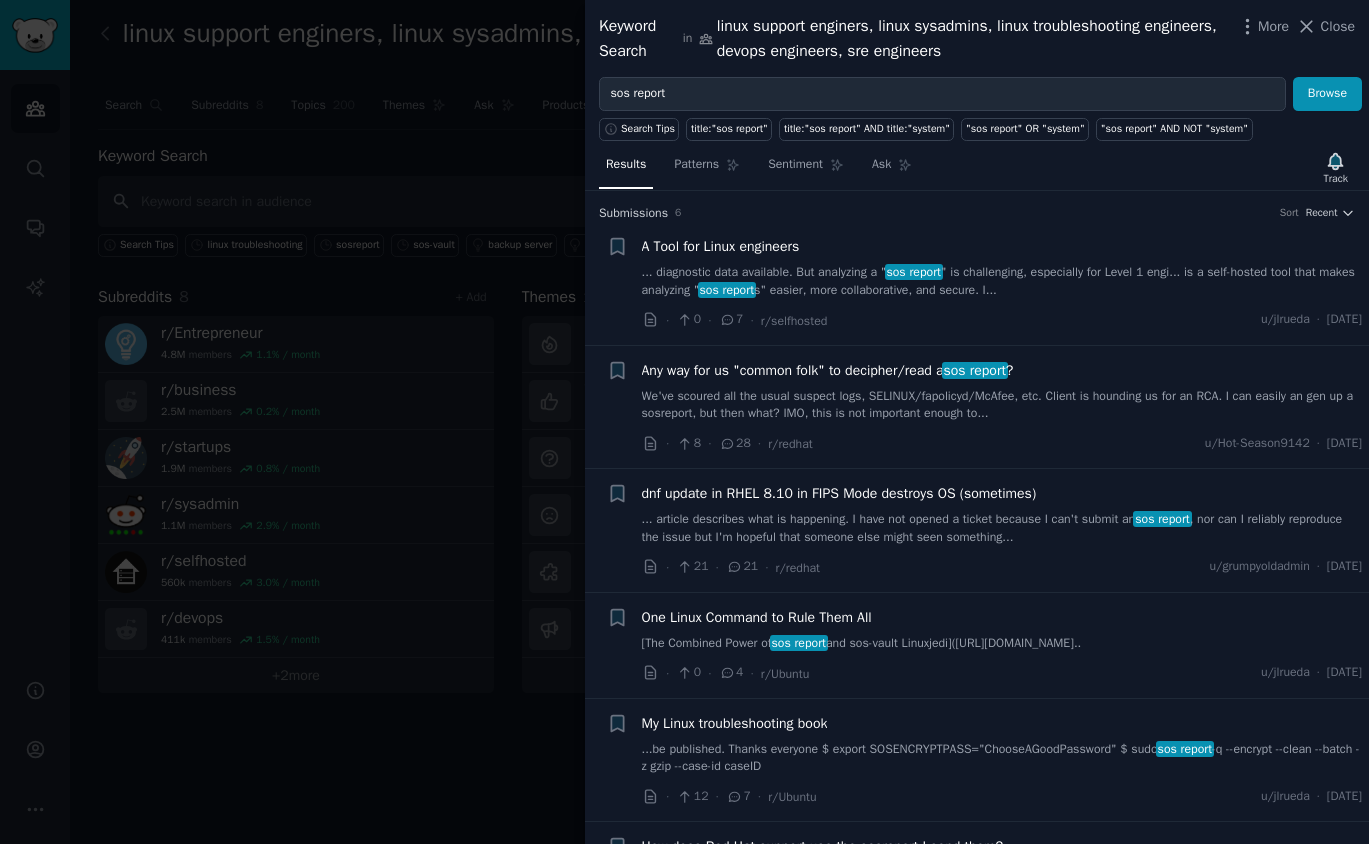click at bounding box center [684, 422] 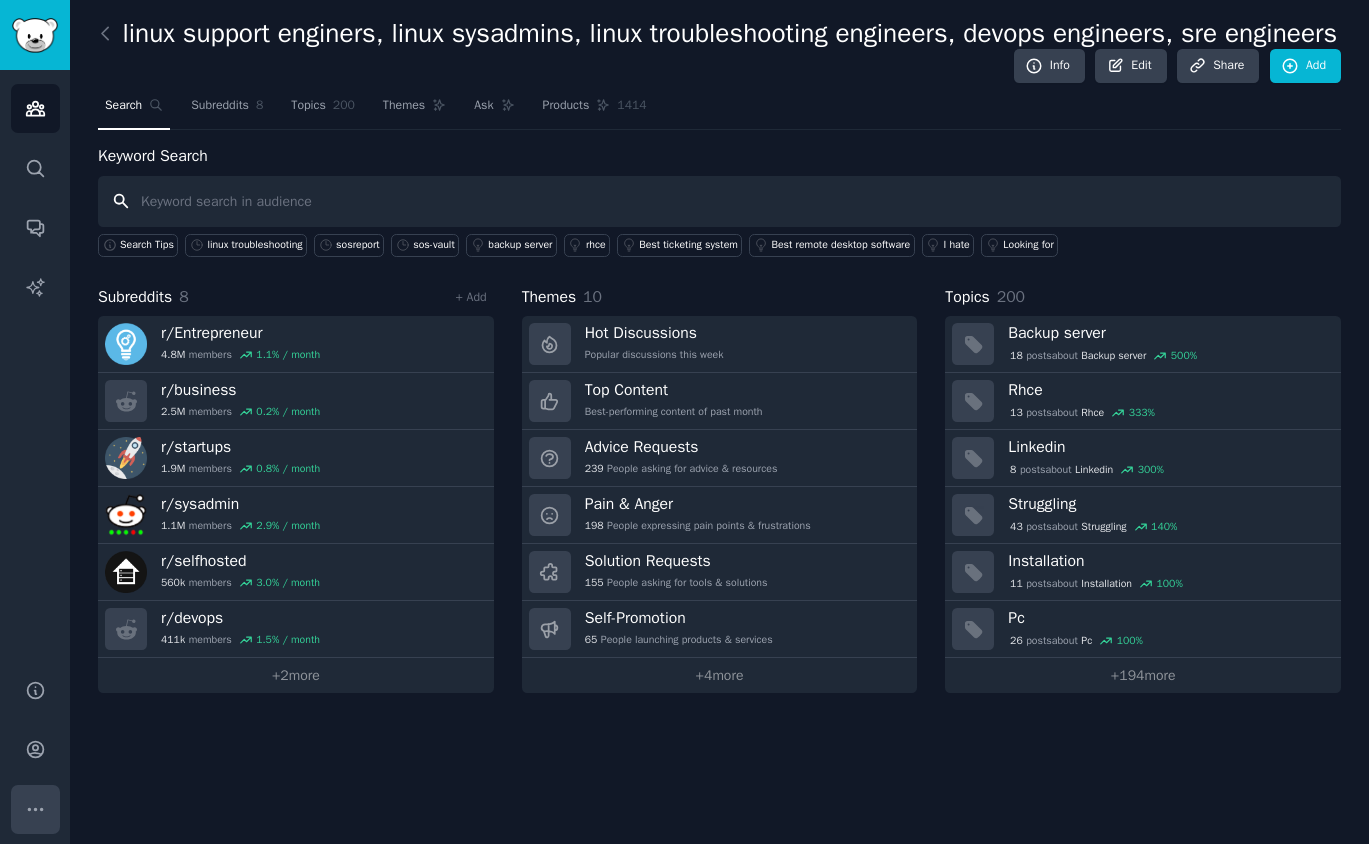 click 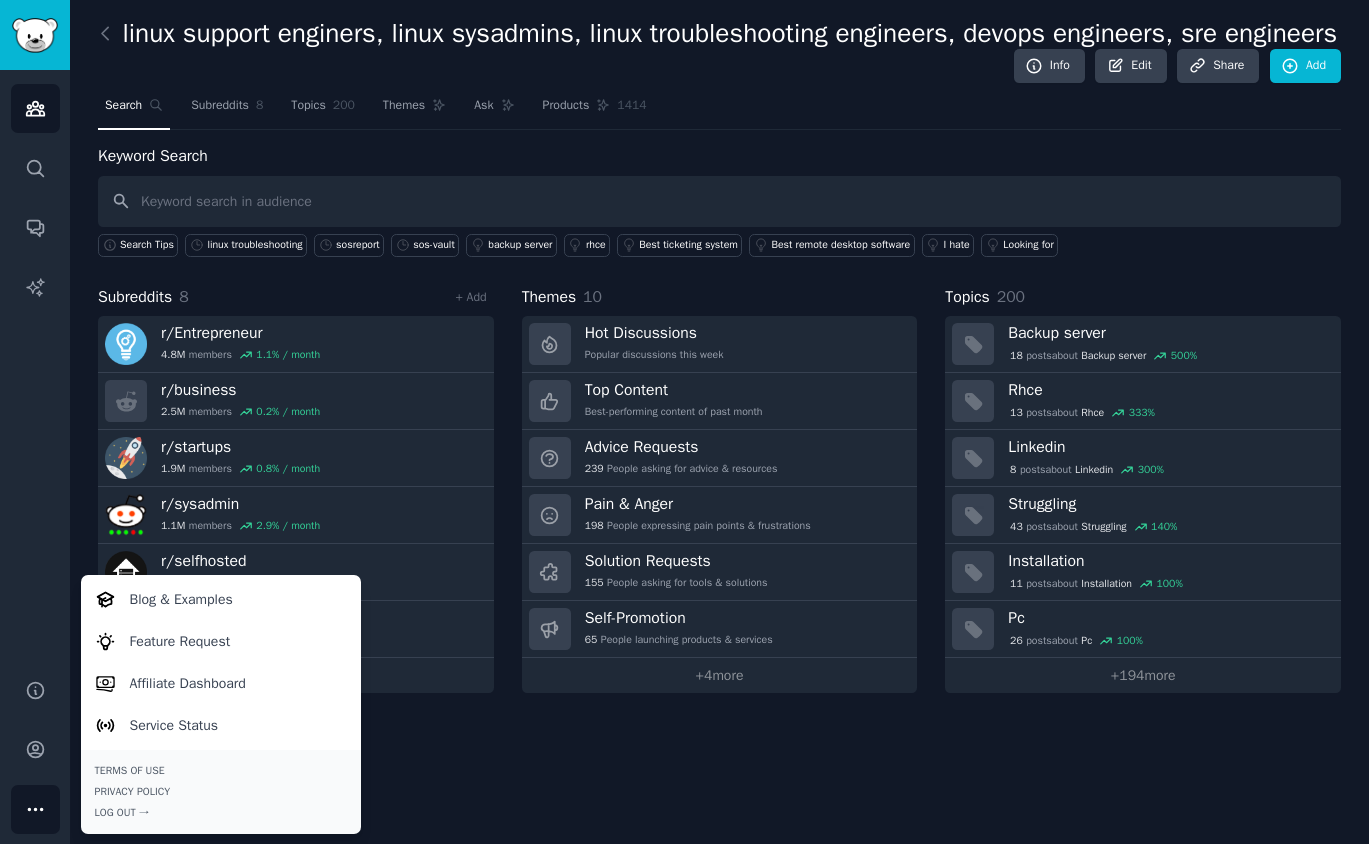 click on "linux support enginers, linux sysadmins, linux troubleshooting engineers,  devops engineers,  sre engineers Info Edit Share Add Search Subreddits 8 Topics 200 Themes Ask Products 1414 Keyword Search Search Tips linux troubleshooting sosreport sos-vault backup server rhce Best ticketing system Best remote desktop software I hate Looking for Subreddits 8 + Add r/ Entrepreneur 4.8M  members 1.1 % / month r/ business 2.5M  members 0.2 % / month r/ startups 1.9M  members 0.8 % / month r/ sysadmin 1.1M  members 2.9 % / month r/ selfhosted 560k  members 3.0 % / month r/ devops 411k  members 1.5 % / month +  2  more Themes 10 Hot Discussions Popular discussions this week Top Content Best-performing content of past month Advice Requests 239 People asking for advice & resources Pain & Anger 198 People expressing pain points & frustrations Solution Requests 155 People asking for tools & solutions Self-Promotion 65 People launching products & services +  4  more Topics 200 Backup server 18  post s  about  Backup server %" 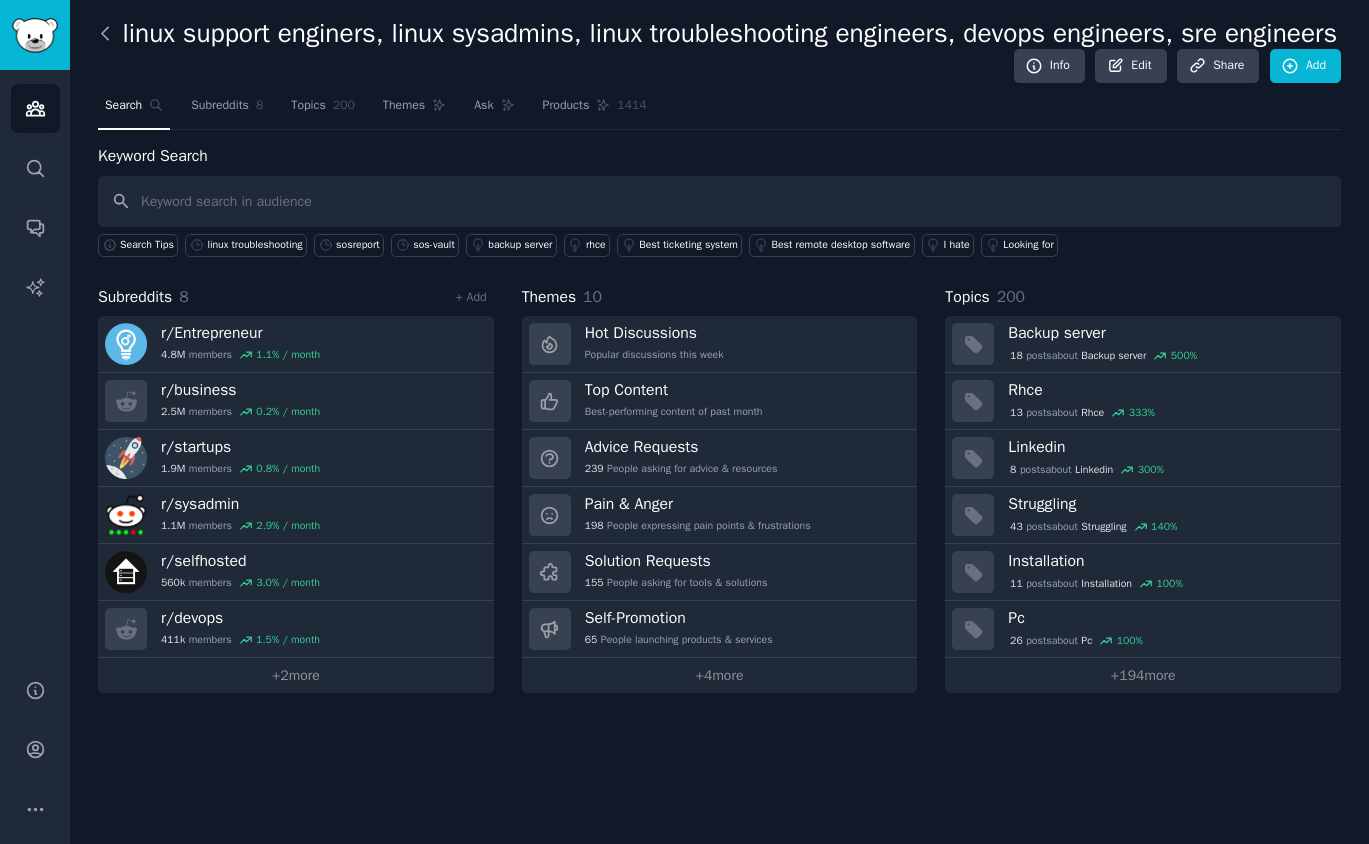 click 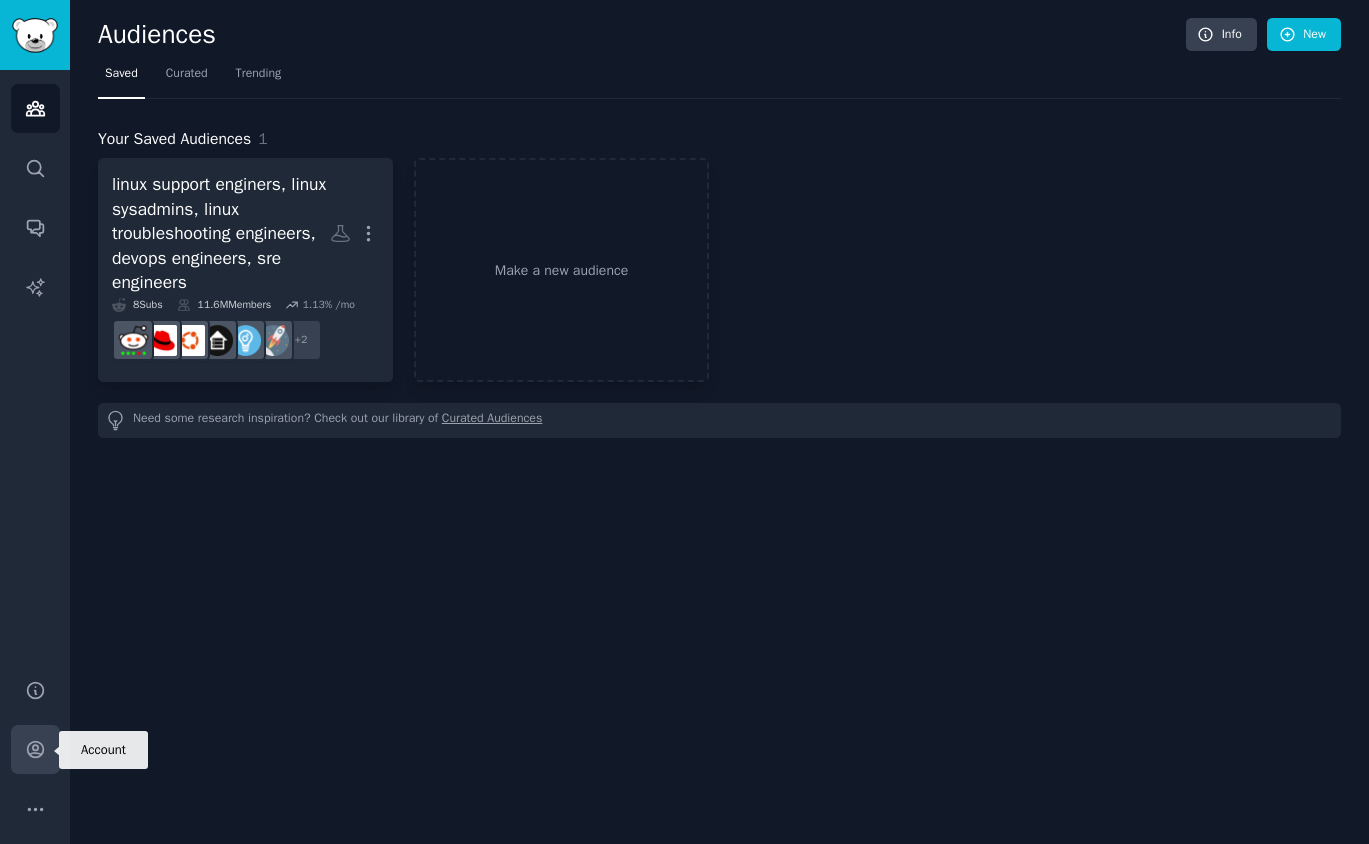 click 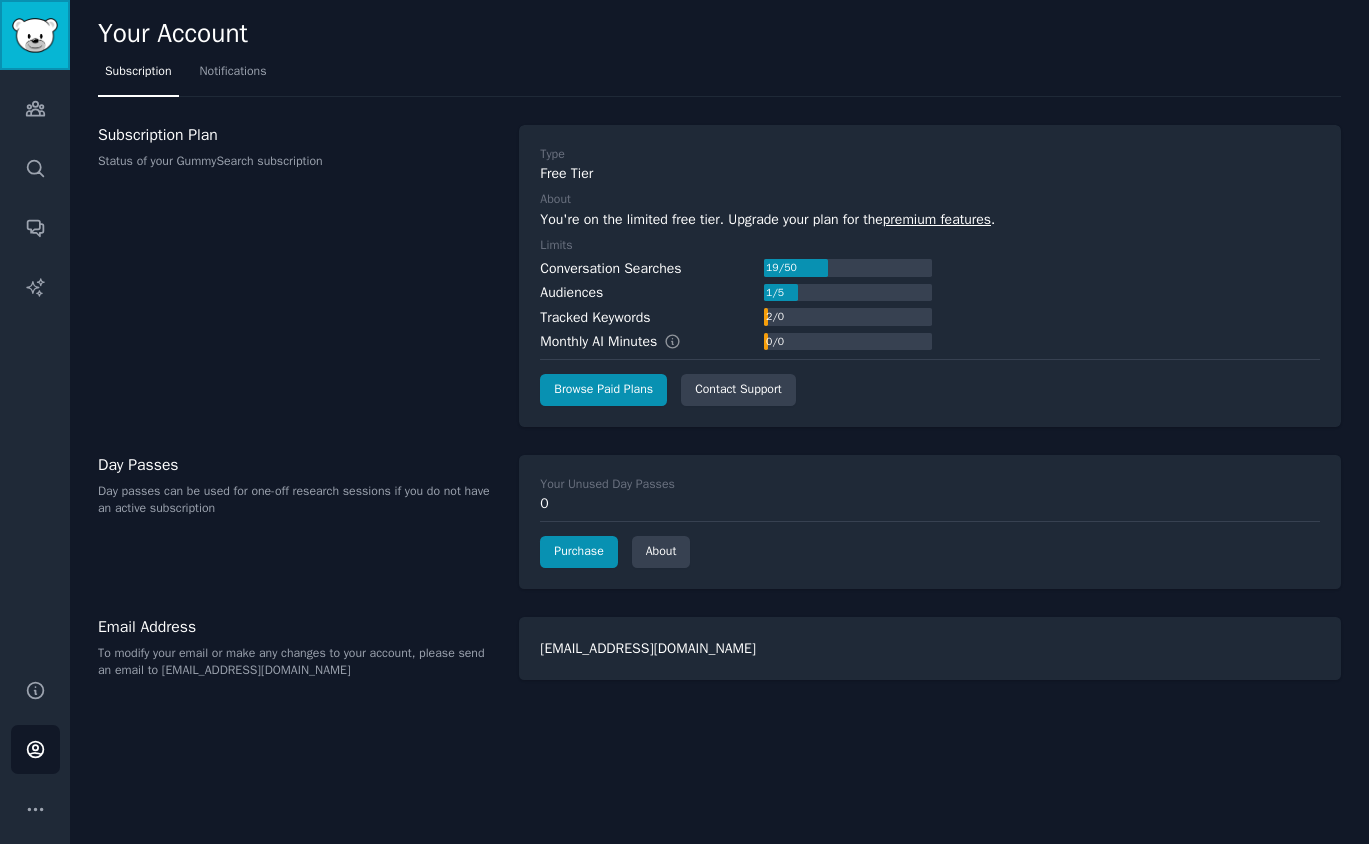click at bounding box center (35, 35) 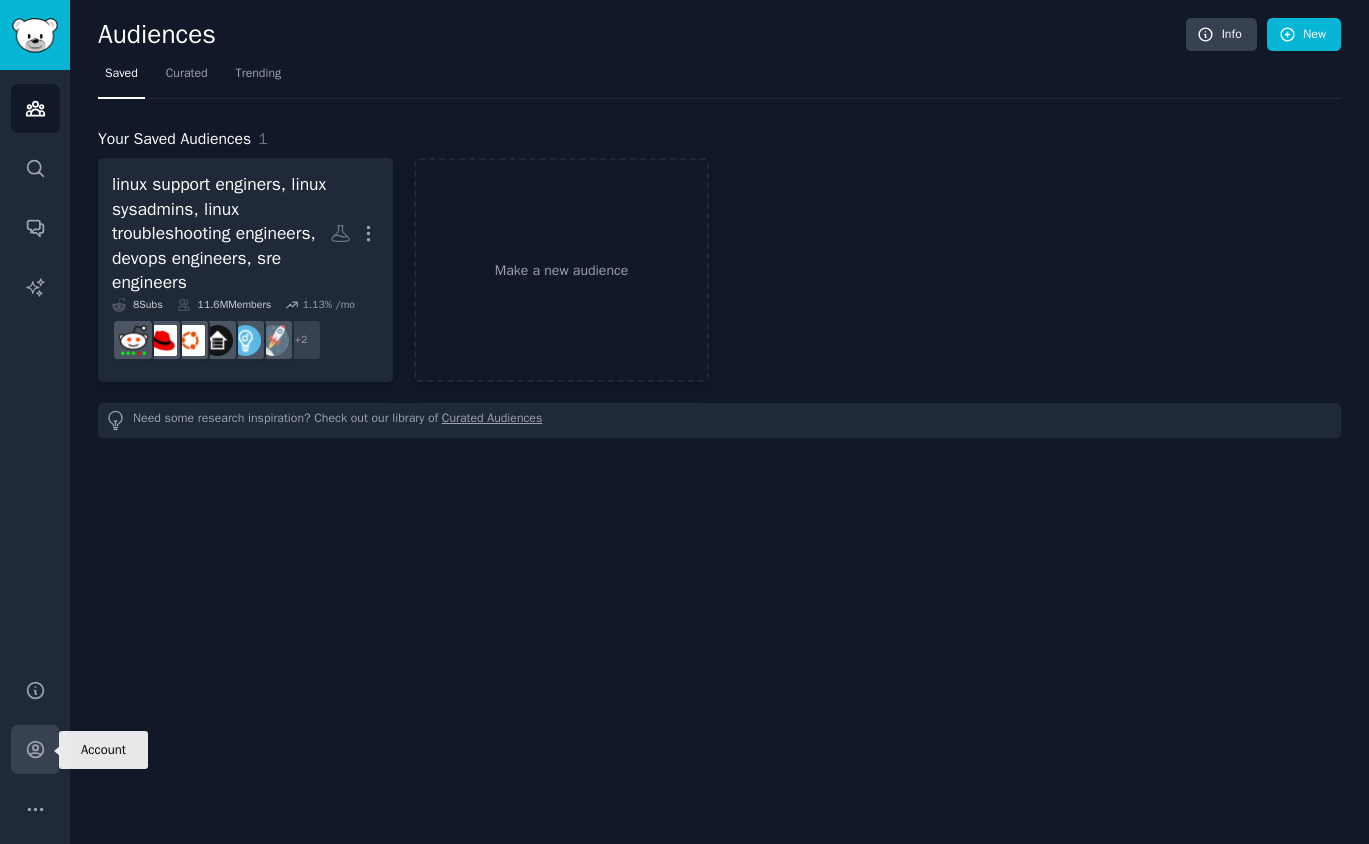 click 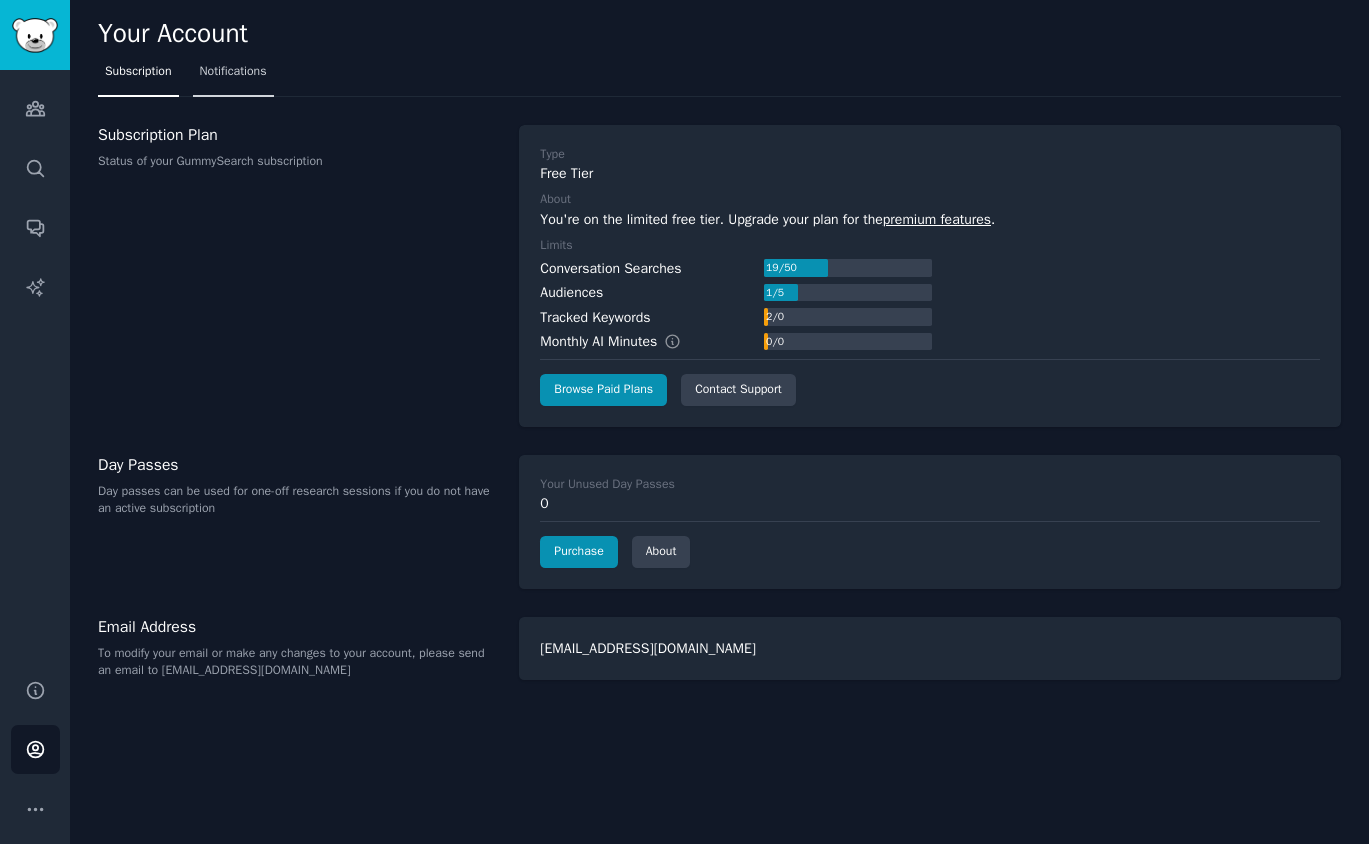 click on "Notifications" at bounding box center [233, 72] 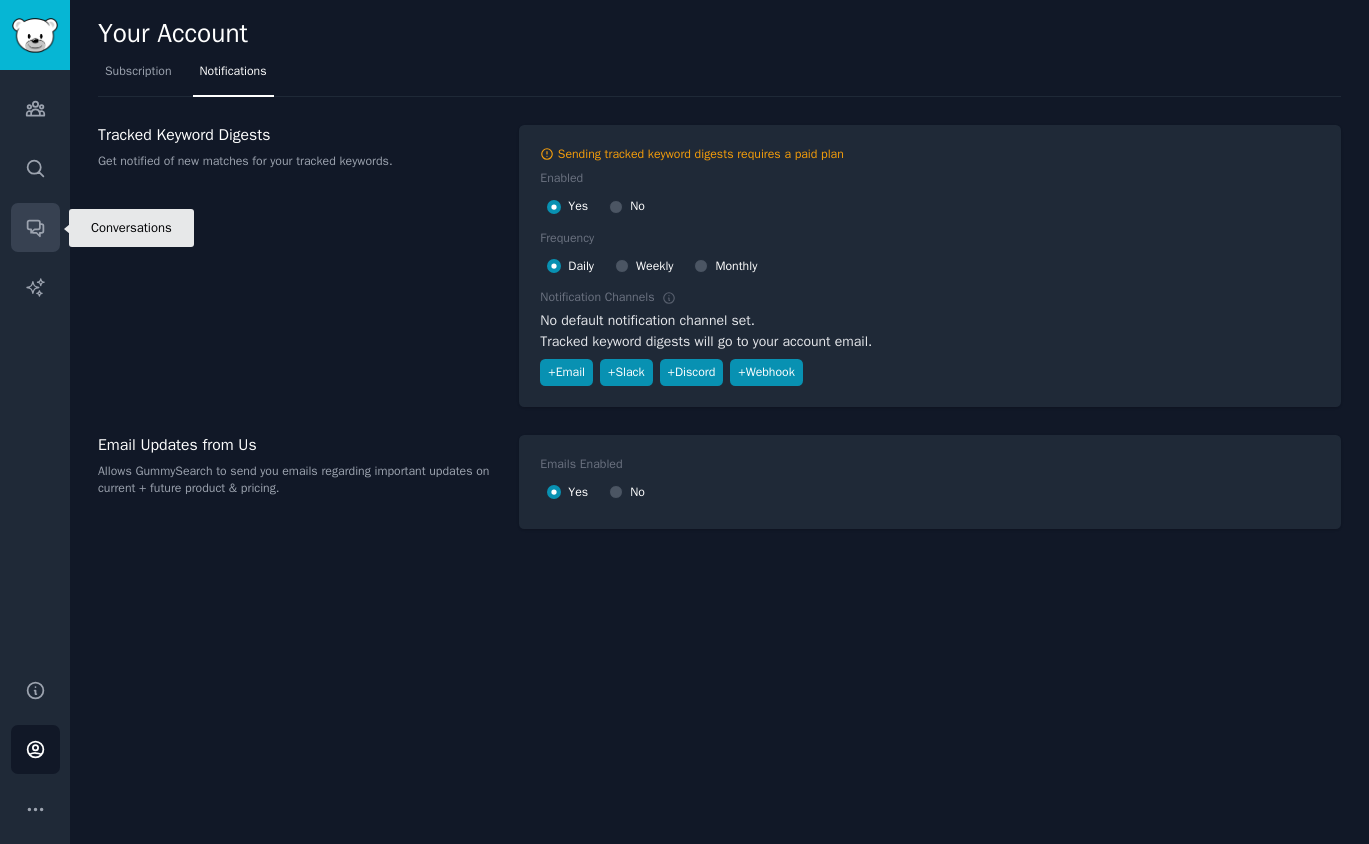click 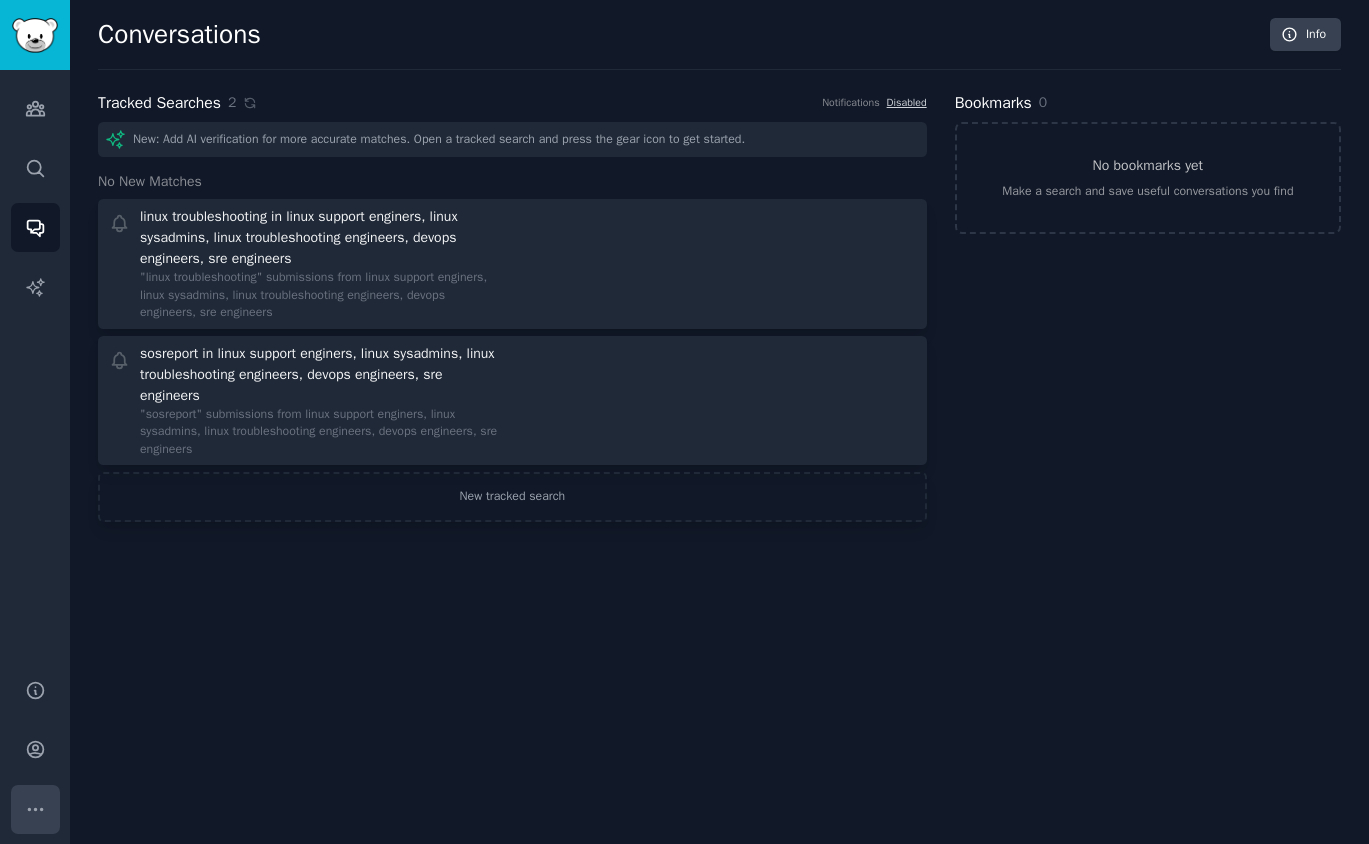 click 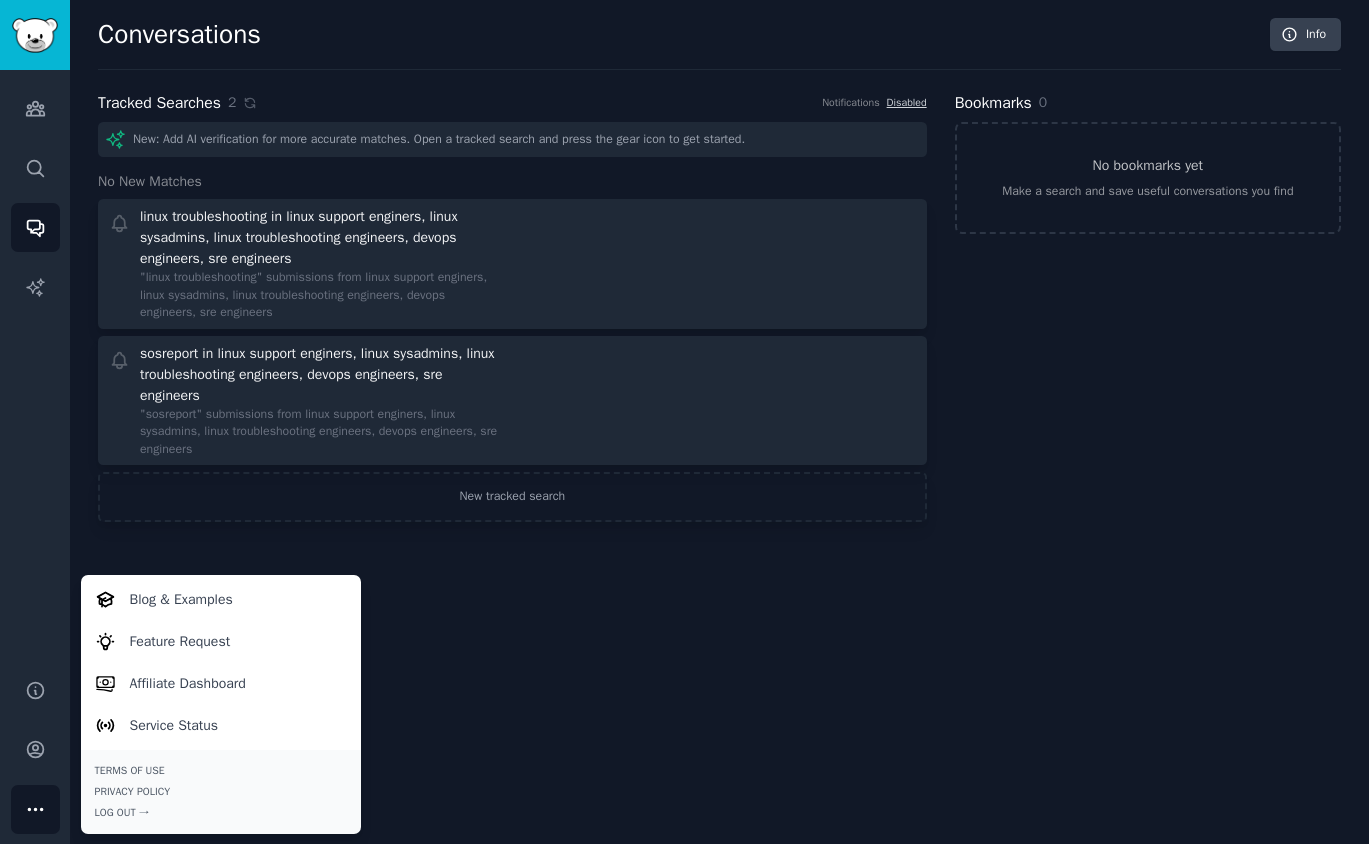 click on "Conversations Info Tracked Searches 2 Notifications Disabled New: Add AI verification for more accurate matches. Open a tracked search and press the gear icon to get started. No New Matches linux troubleshooting in linux support enginers, linux sysadmins, linux troubleshooting engineers,  devops engineers,  sre engineers "linux troubleshooting" submissions from linux support enginers, linux sysadmins, linux troubleshooting engineers,  devops engineers,  sre engineers sosreport in linux support enginers, linux sysadmins, linux troubleshooting engineers,  devops engineers,  sre engineers "sosreport" submissions from linux support enginers, linux sysadmins, linux troubleshooting engineers,  devops engineers,  sre engineers New tracked search Bookmarks 0 No bookmarks yet Make a search and save useful conversations you find" 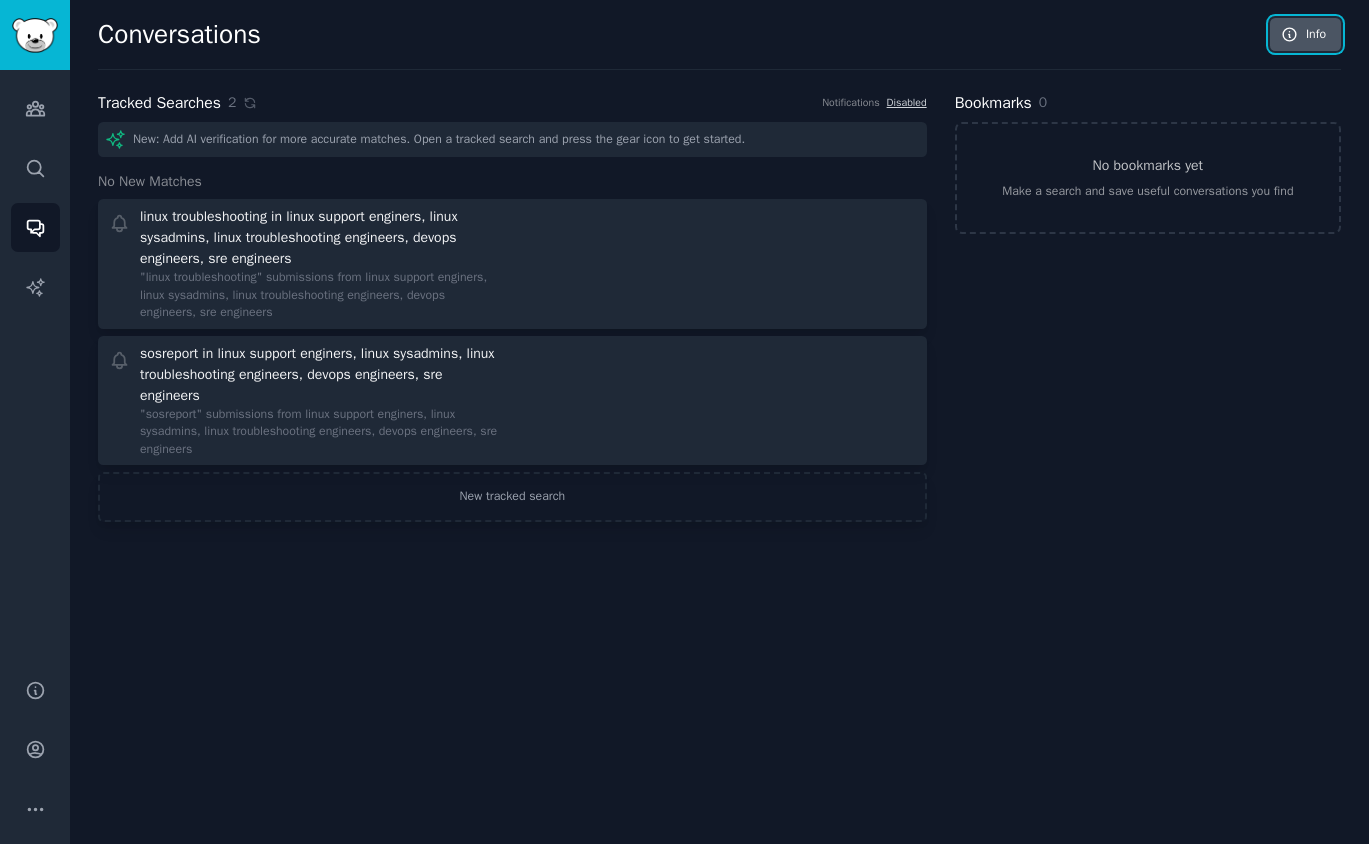click on "Info" at bounding box center [1305, 35] 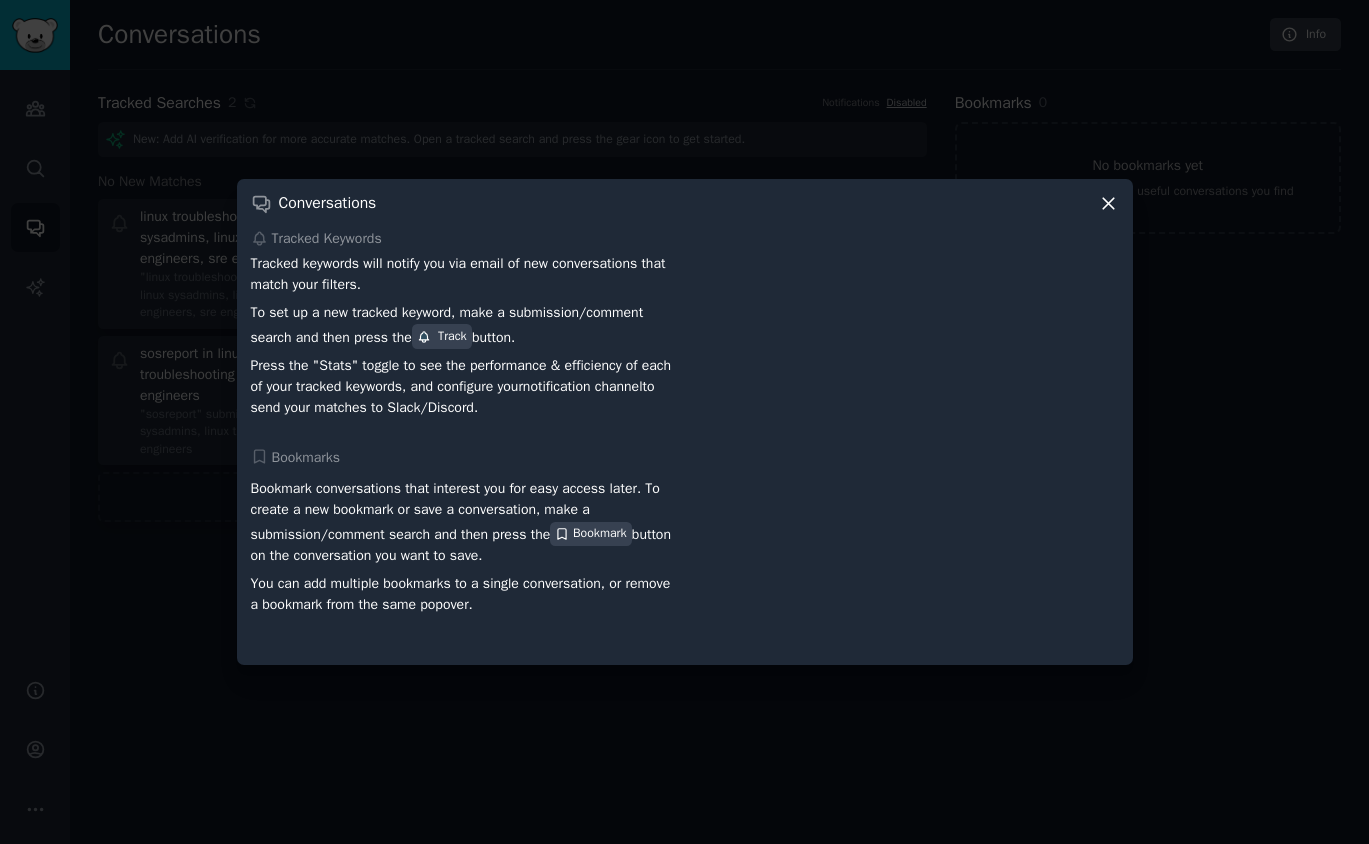 click 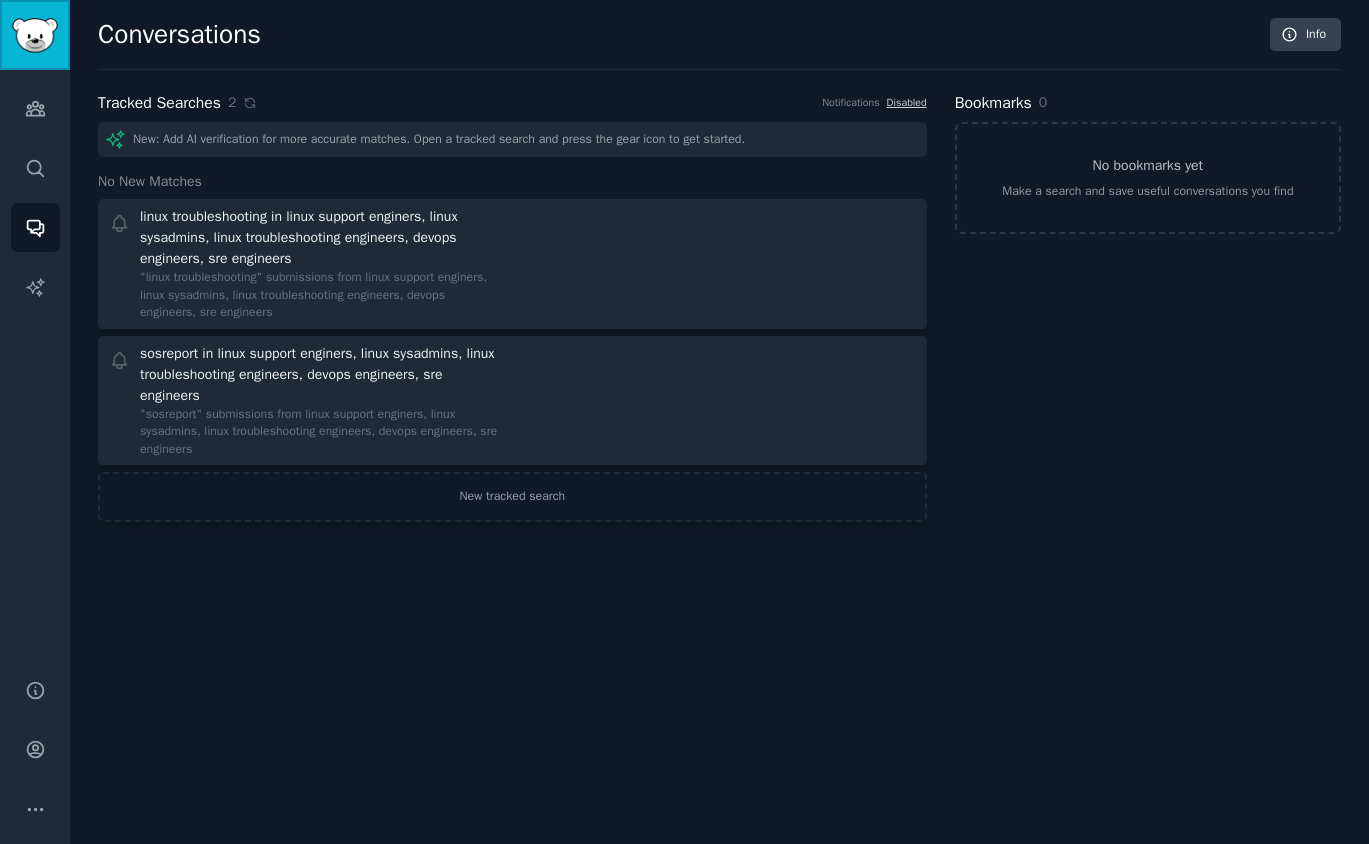 click at bounding box center [35, 35] 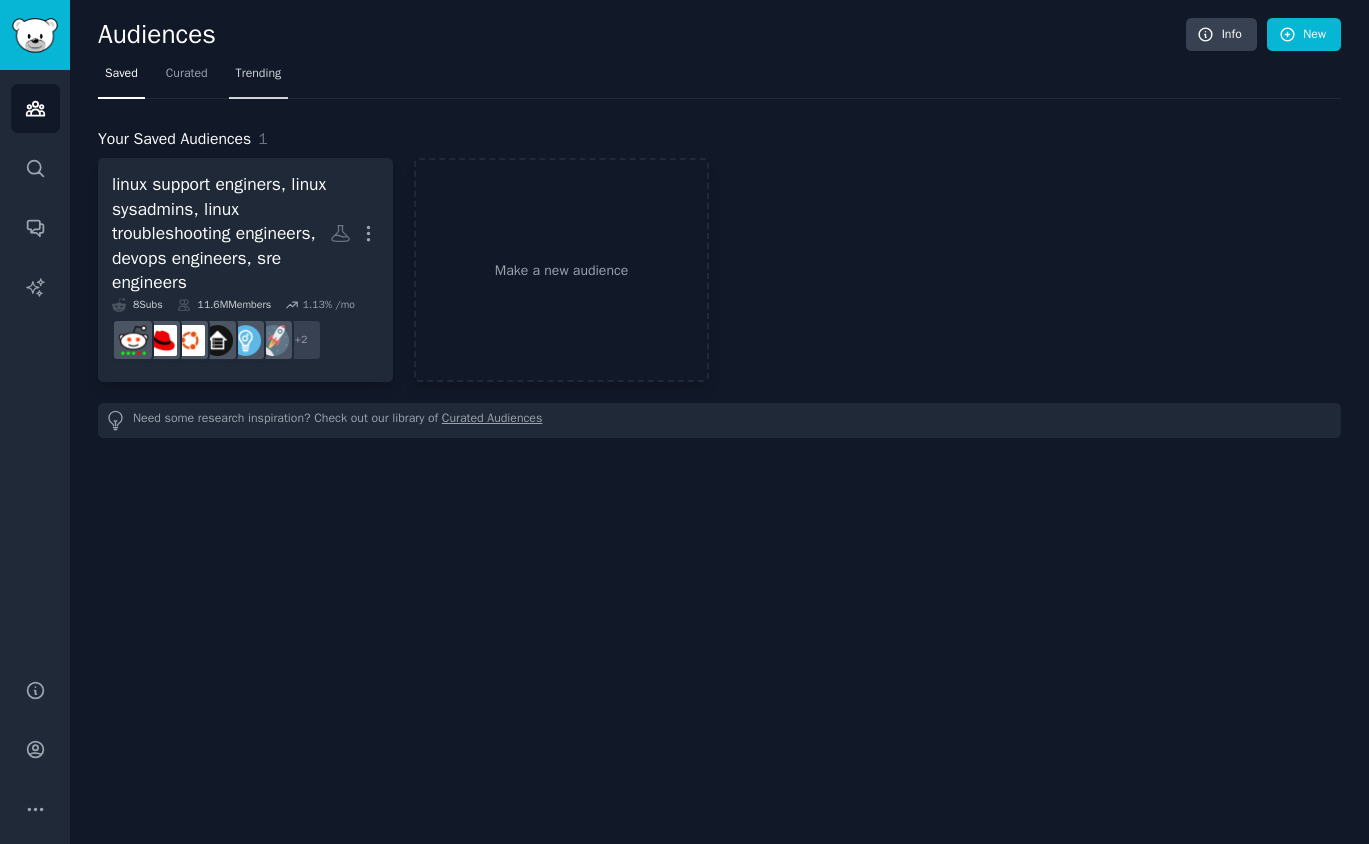 click on "Trending" at bounding box center (259, 74) 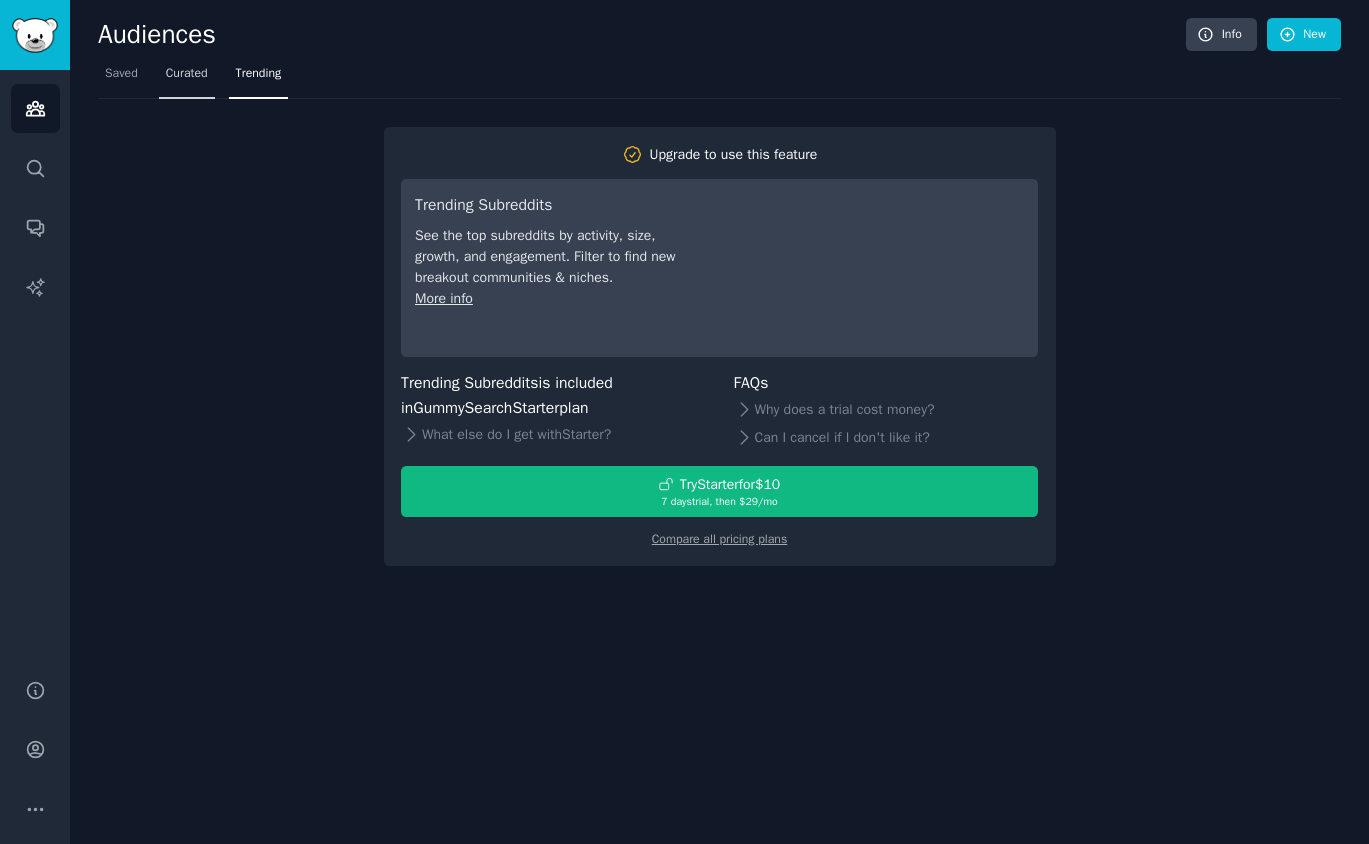 click on "Curated" at bounding box center (187, 74) 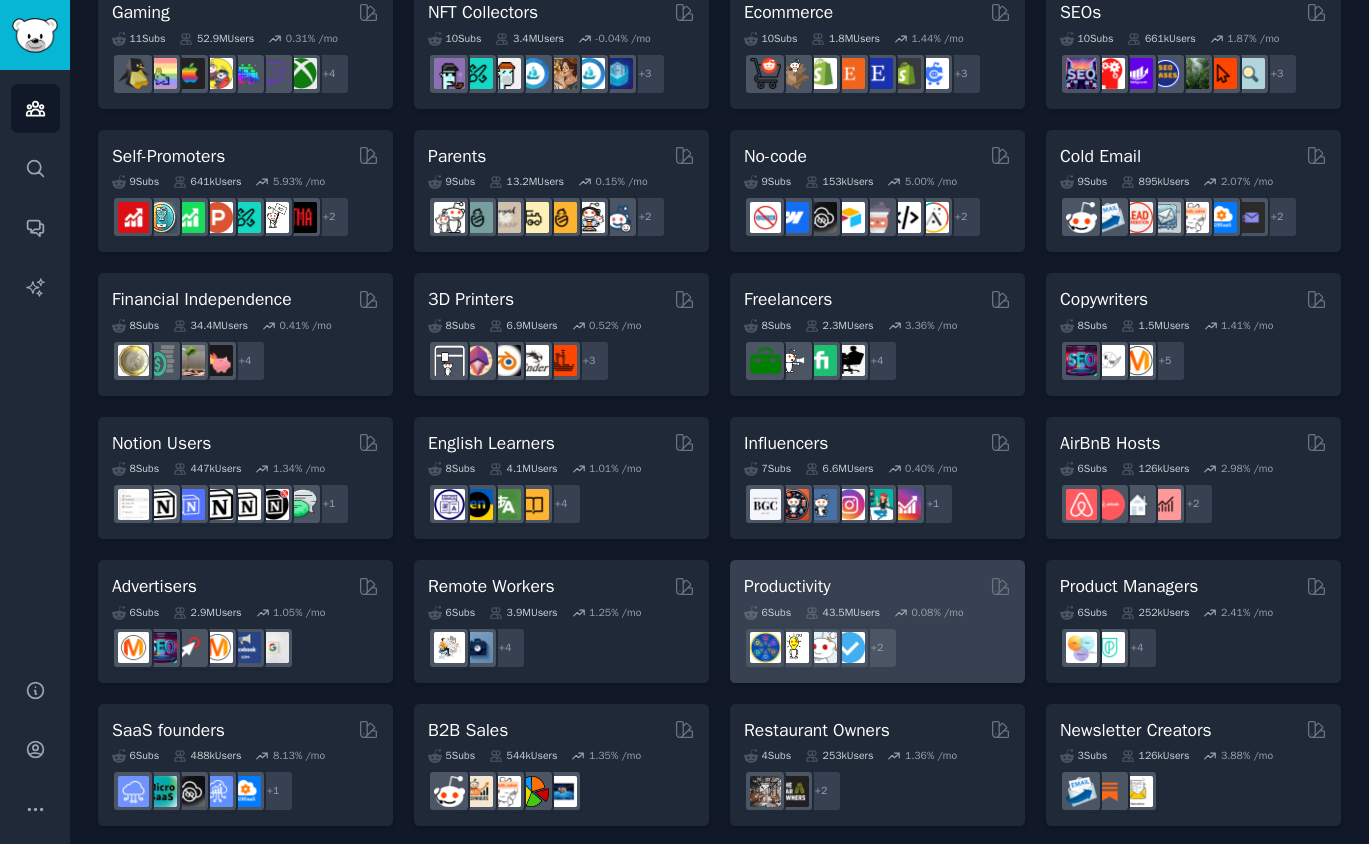 scroll, scrollTop: 756, scrollLeft: 0, axis: vertical 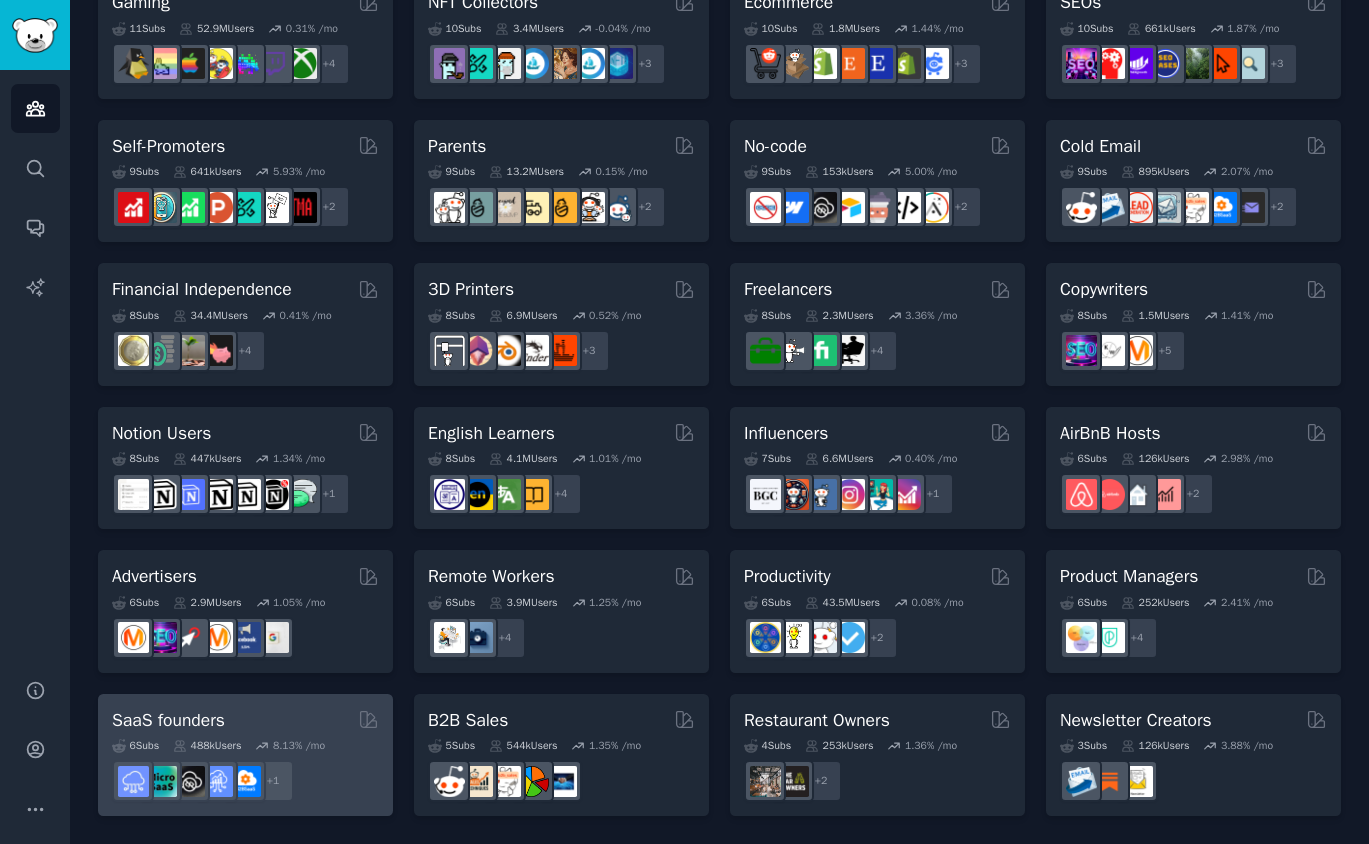 click on "SaaS founders" at bounding box center (168, 720) 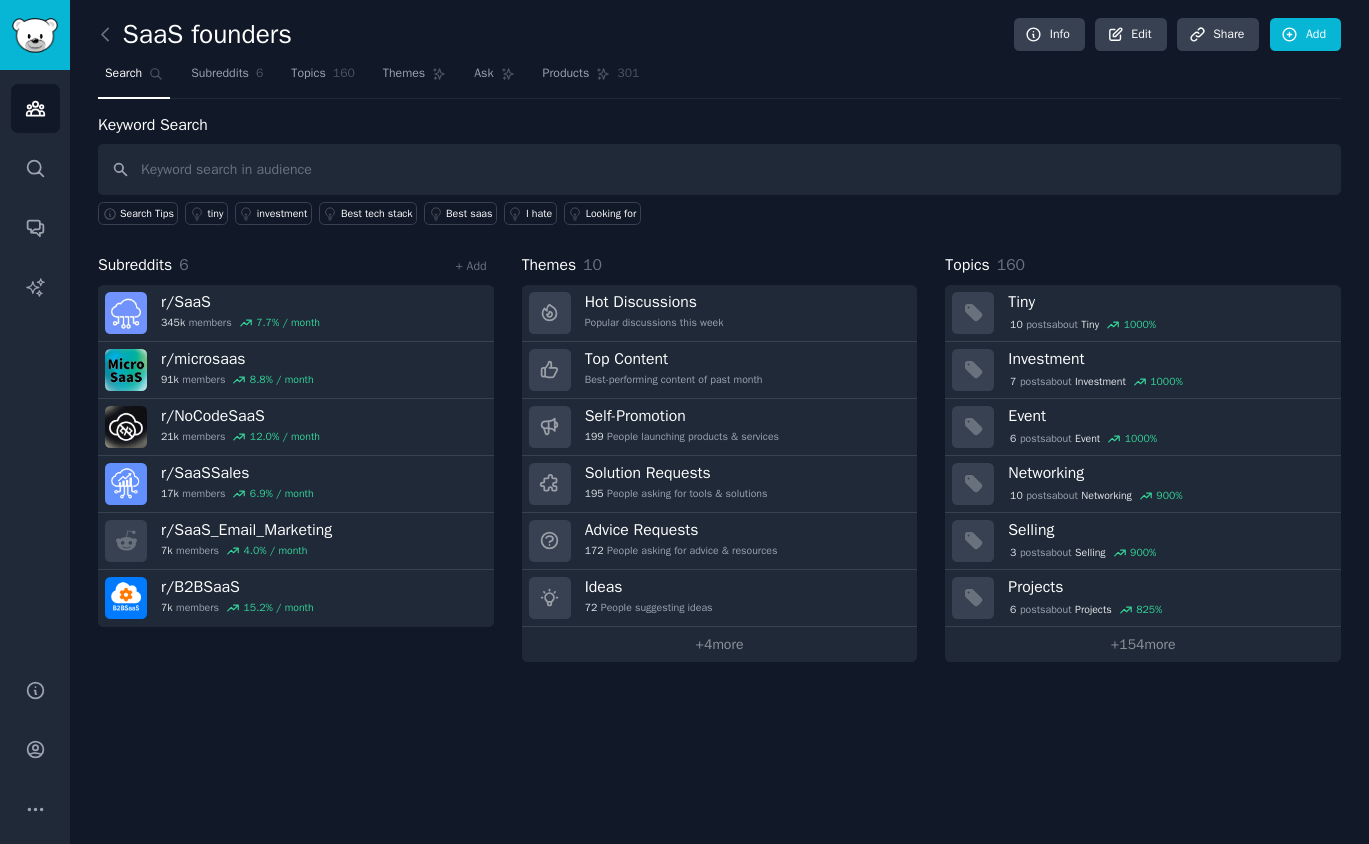 click on "Search" at bounding box center [123, 74] 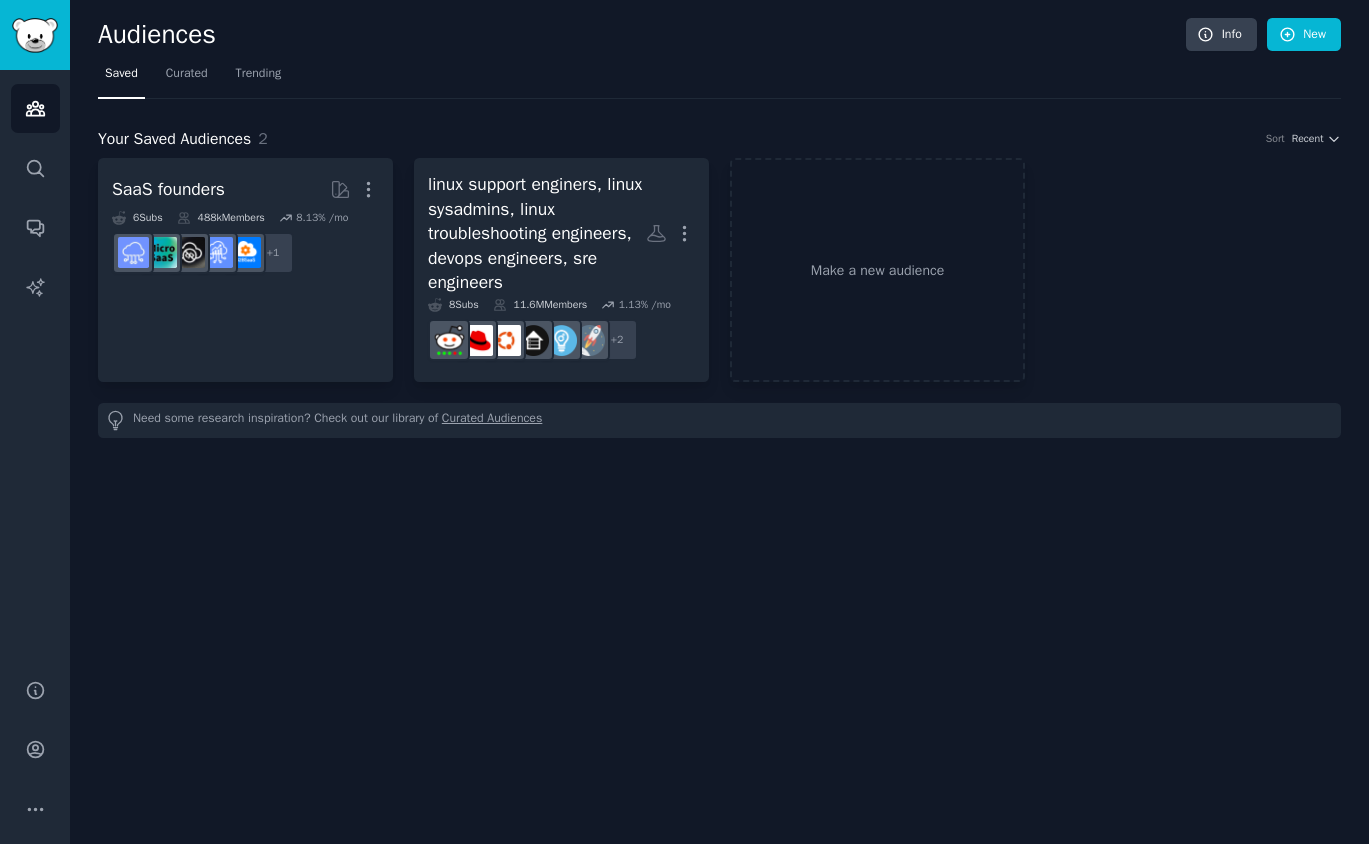 click on "Saved" at bounding box center (121, 74) 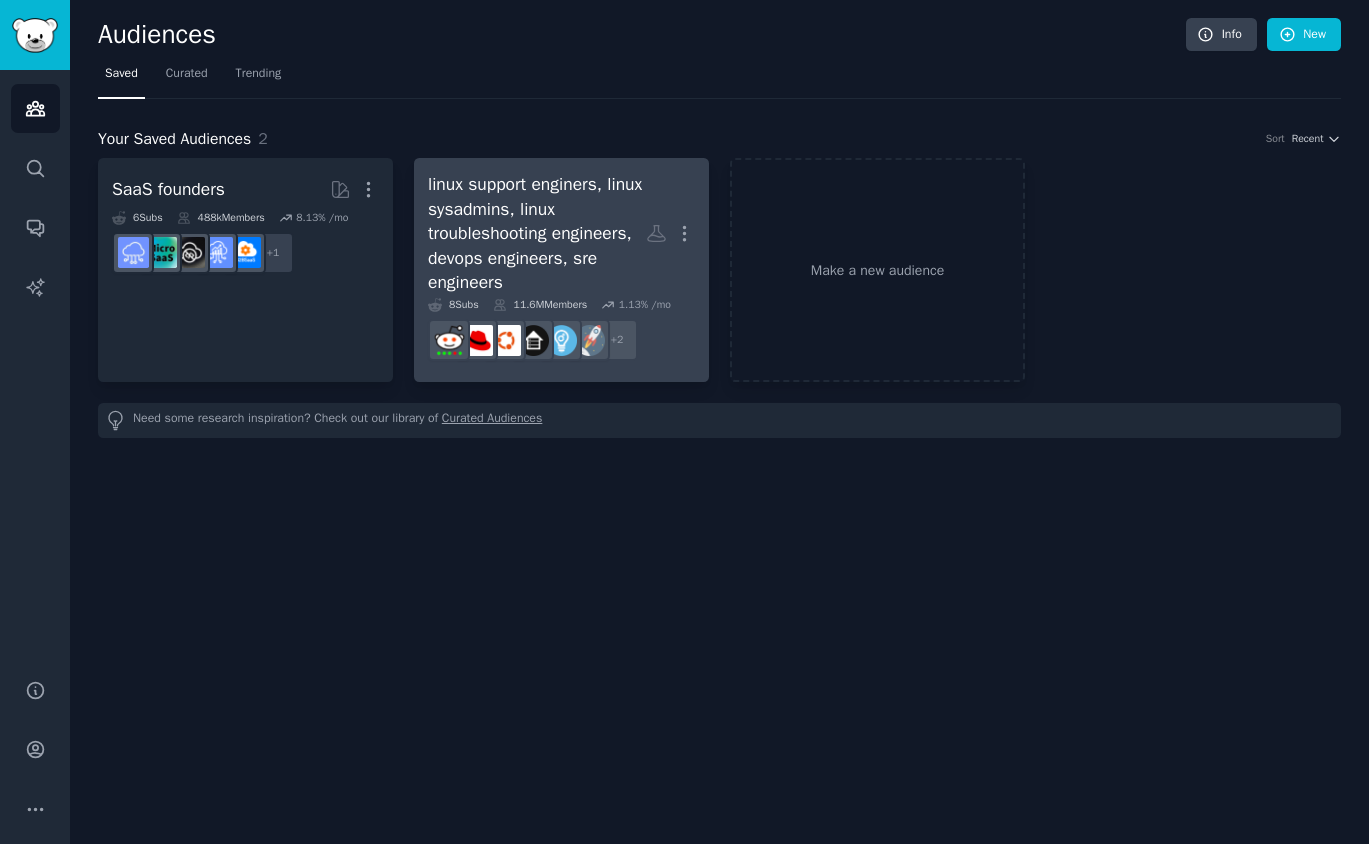 click on "linux support enginers, linux sysadmins, linux troubleshooting engineers,  devops engineers,  sre engineers" at bounding box center (537, 233) 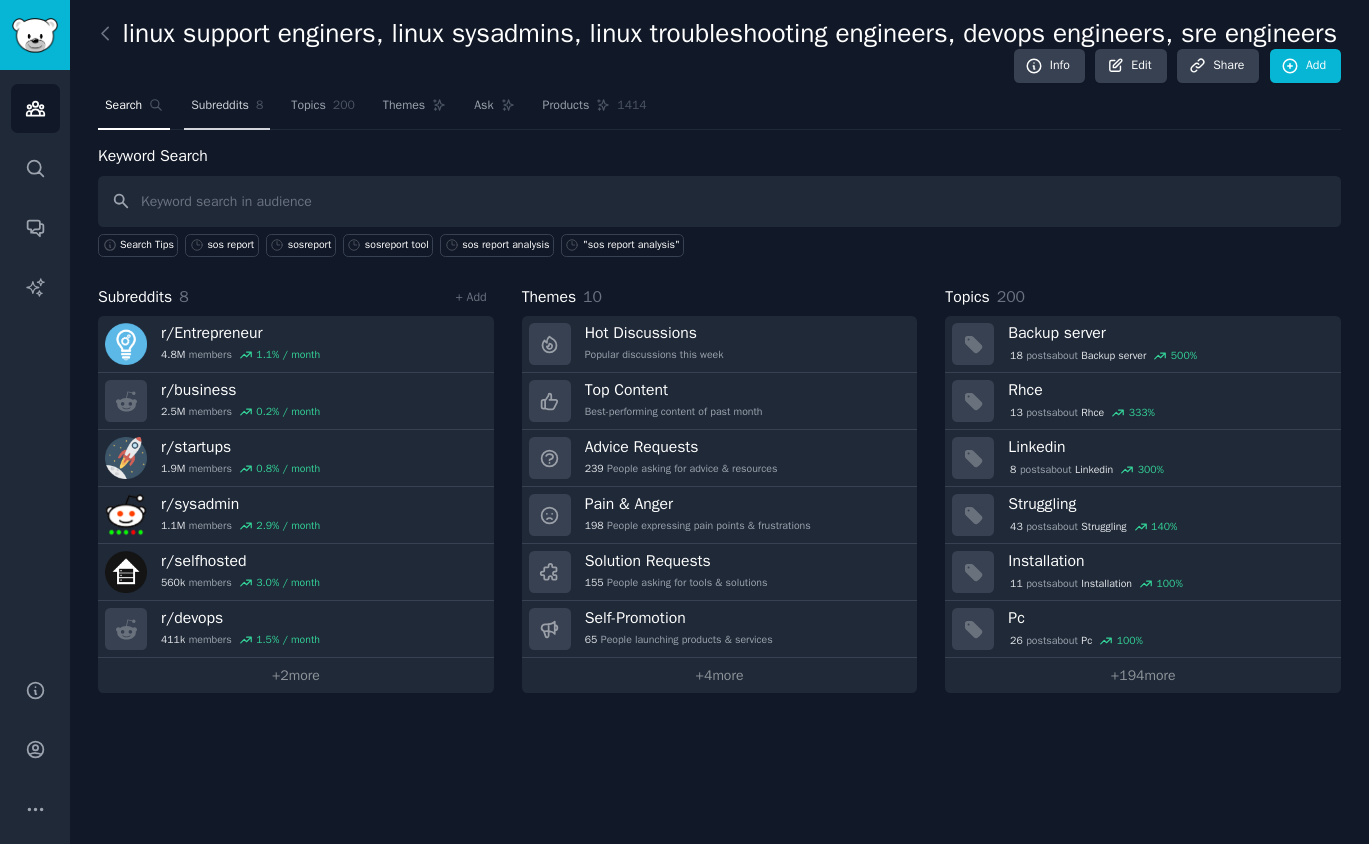 click on "Subreddits" at bounding box center (220, 106) 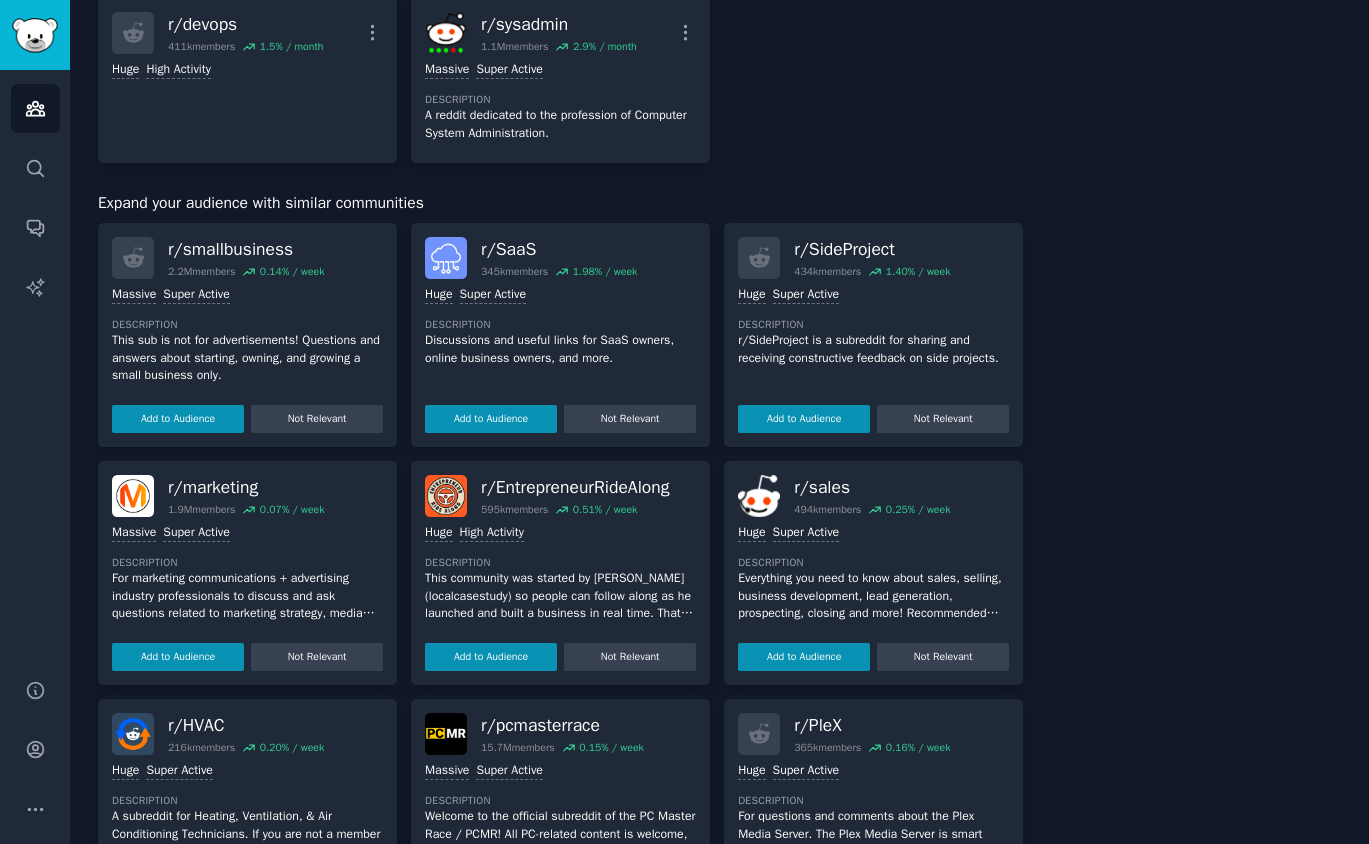 scroll, scrollTop: 600, scrollLeft: 0, axis: vertical 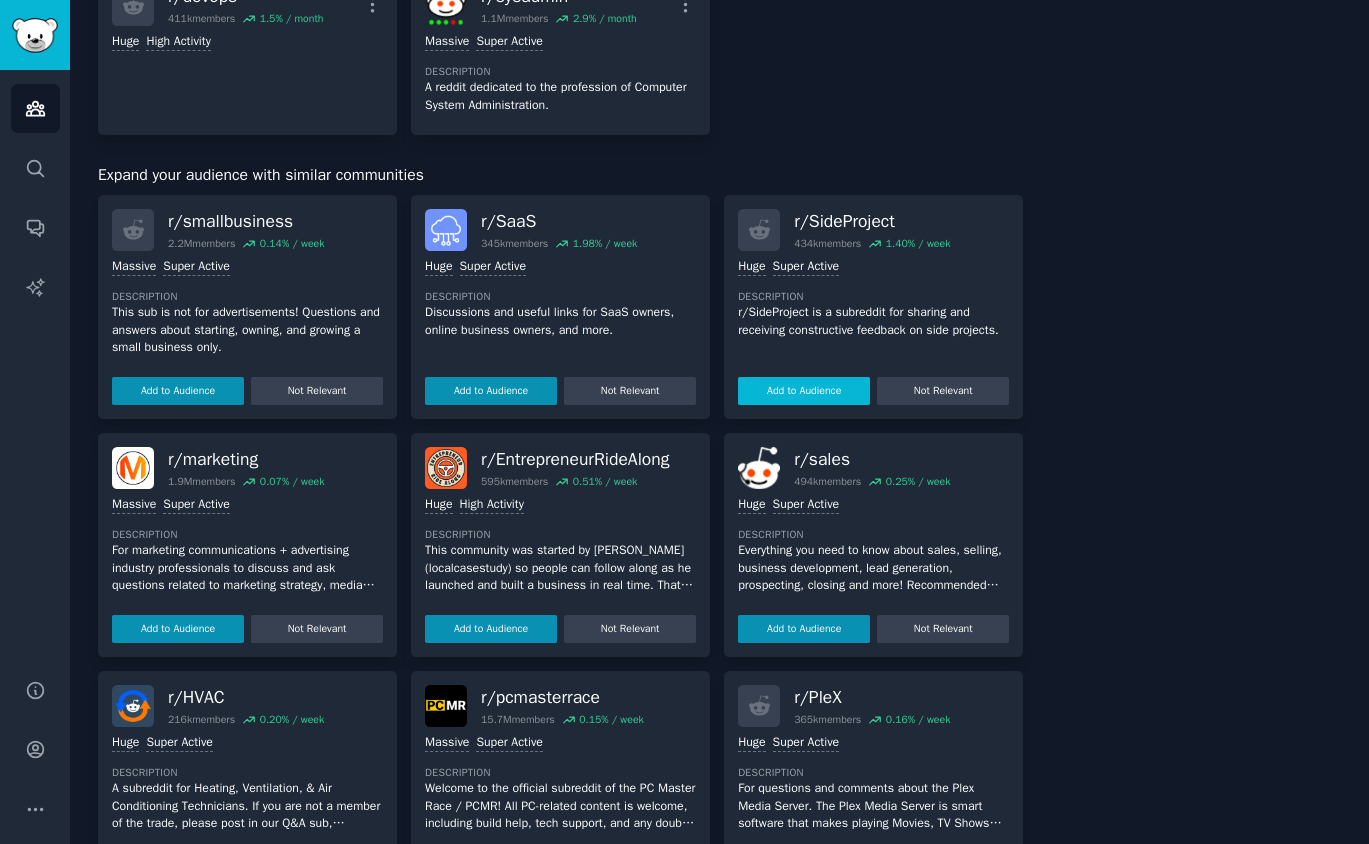 click on "Add to Audience" at bounding box center [804, 391] 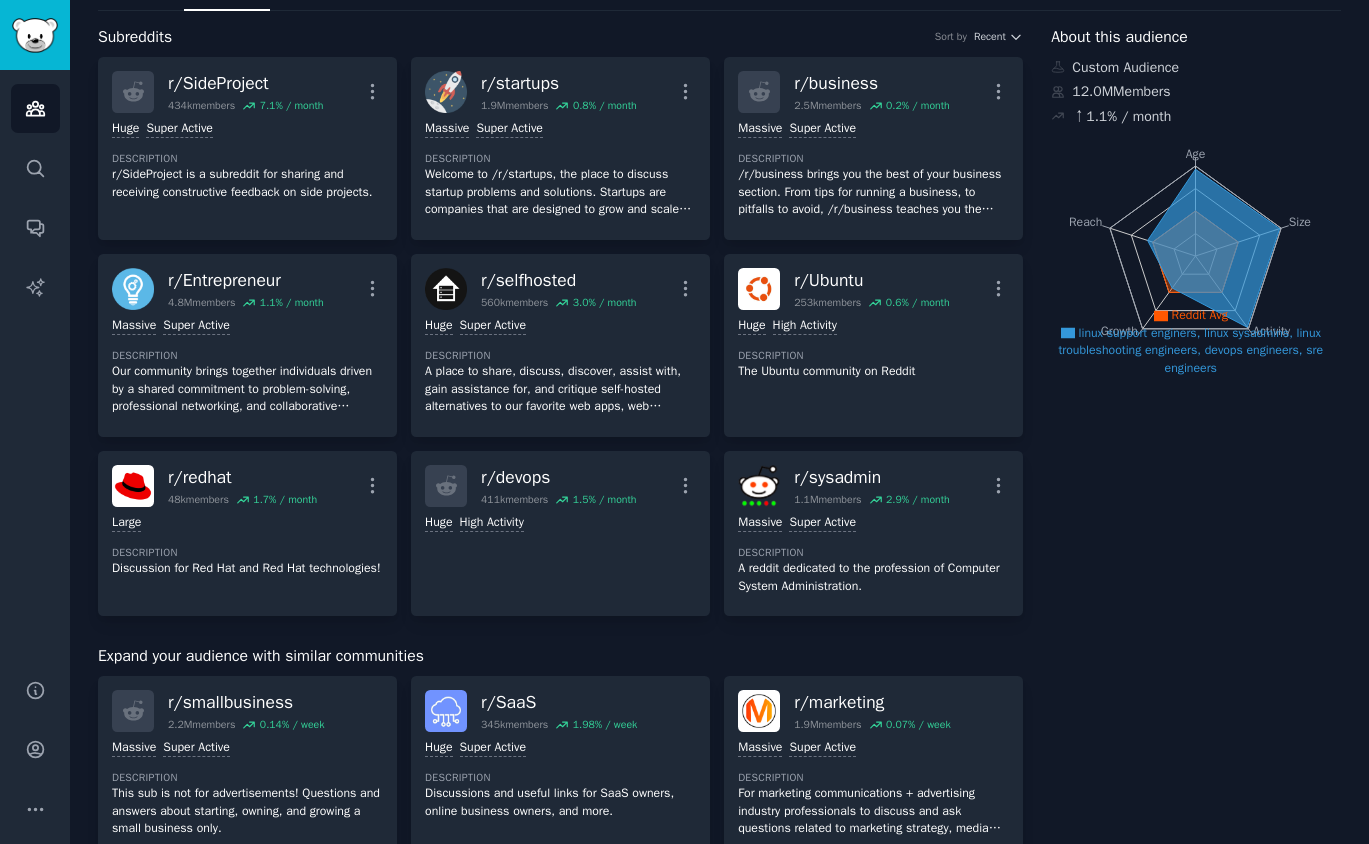 scroll, scrollTop: 0, scrollLeft: 0, axis: both 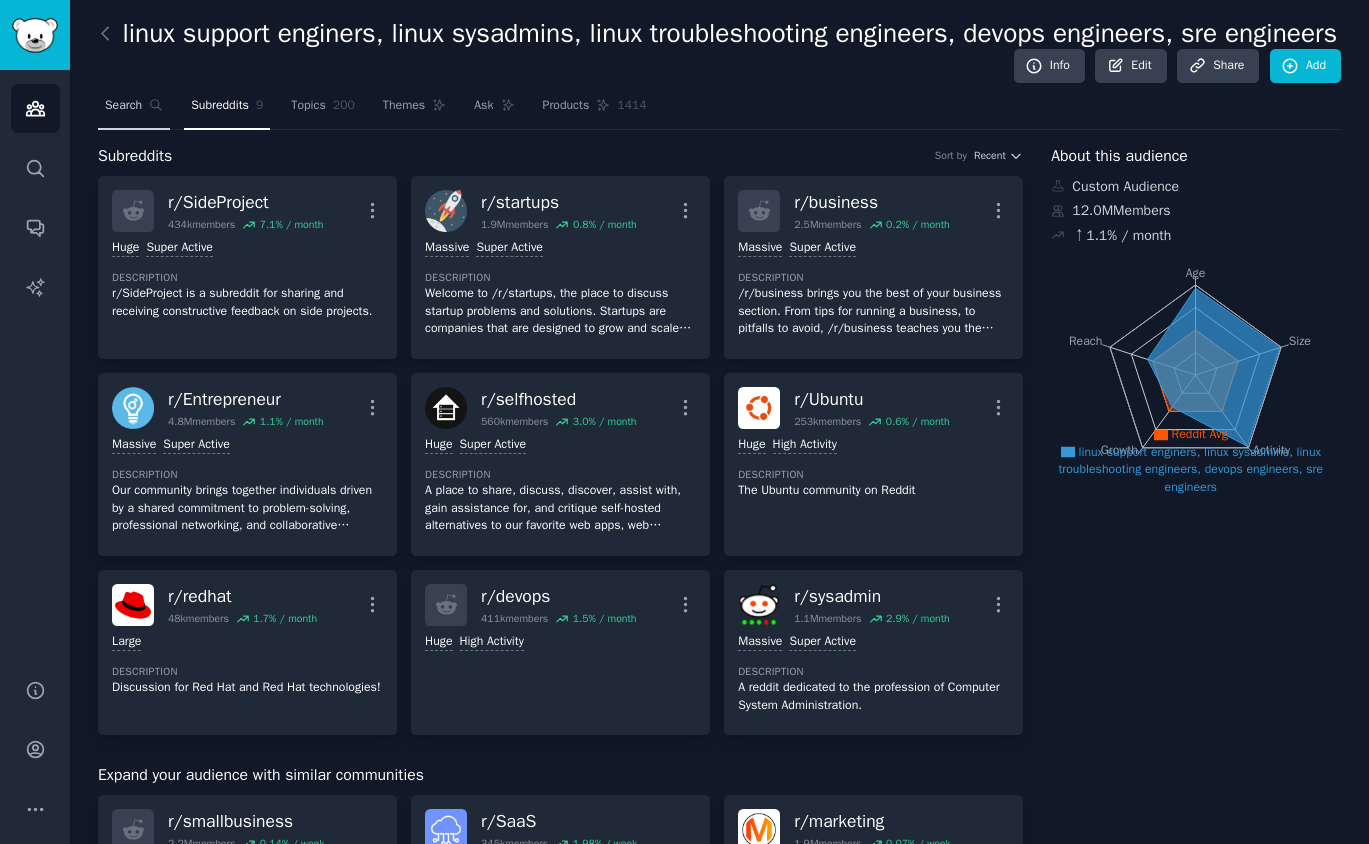 click on "Search" at bounding box center (123, 106) 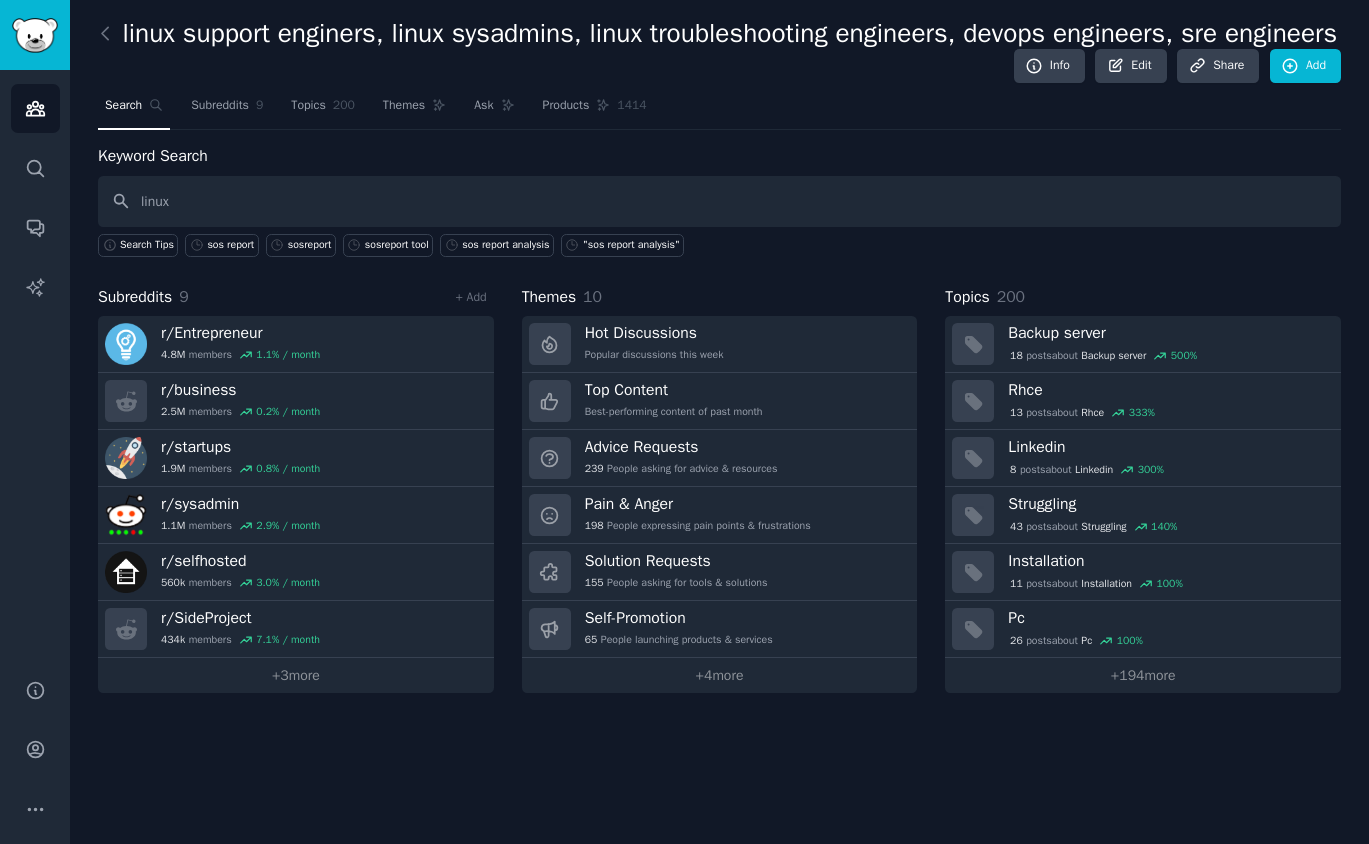 type on "linux" 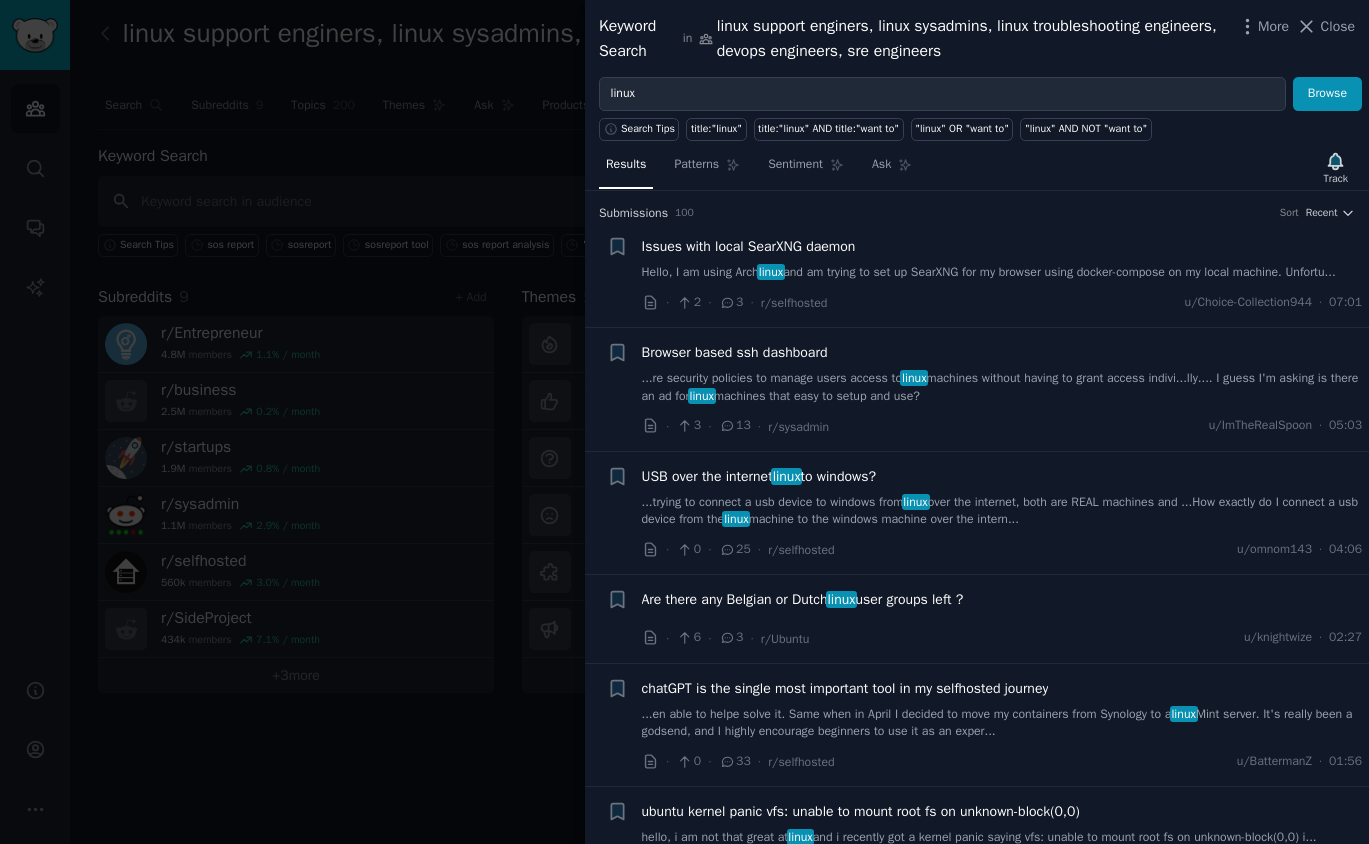 click at bounding box center (684, 422) 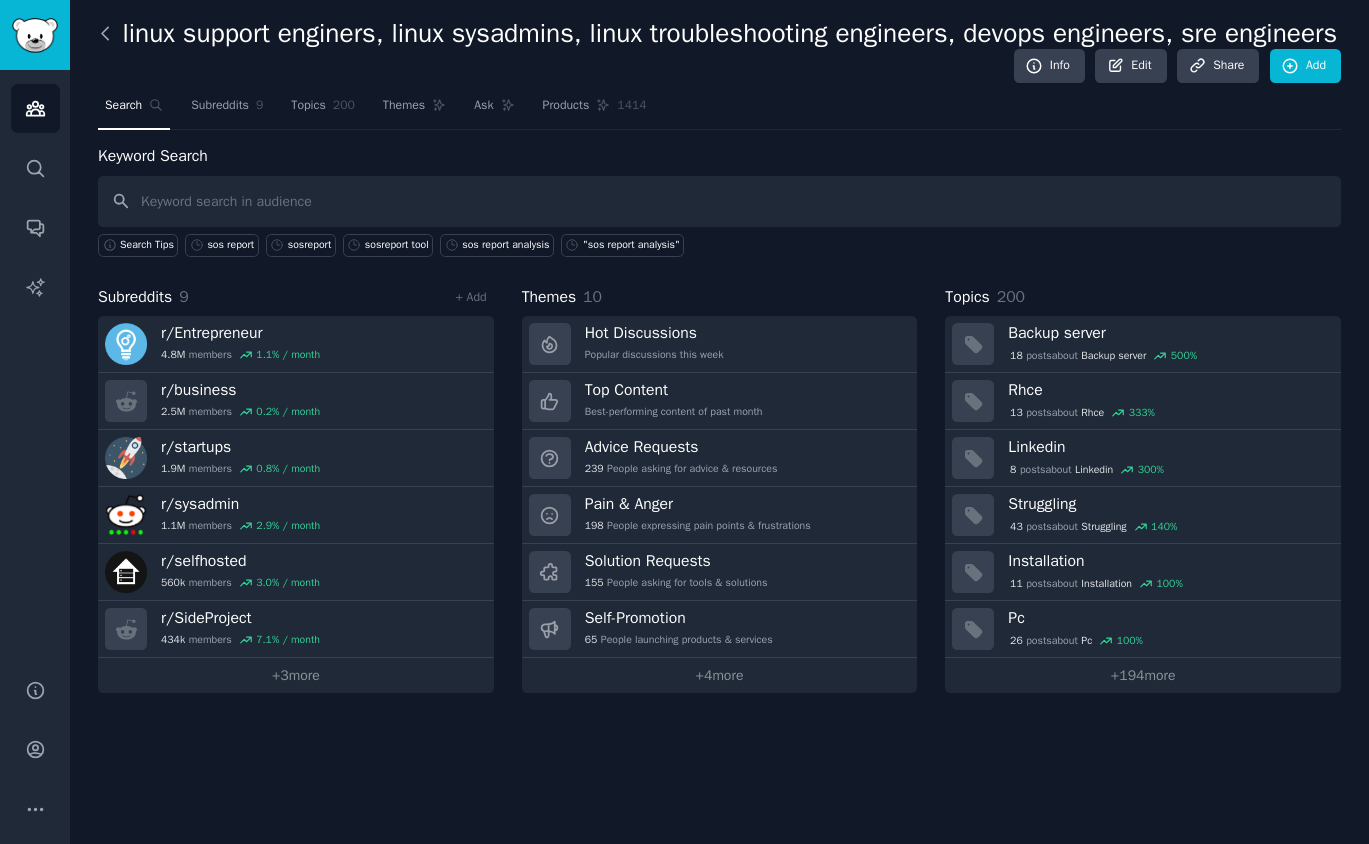 click 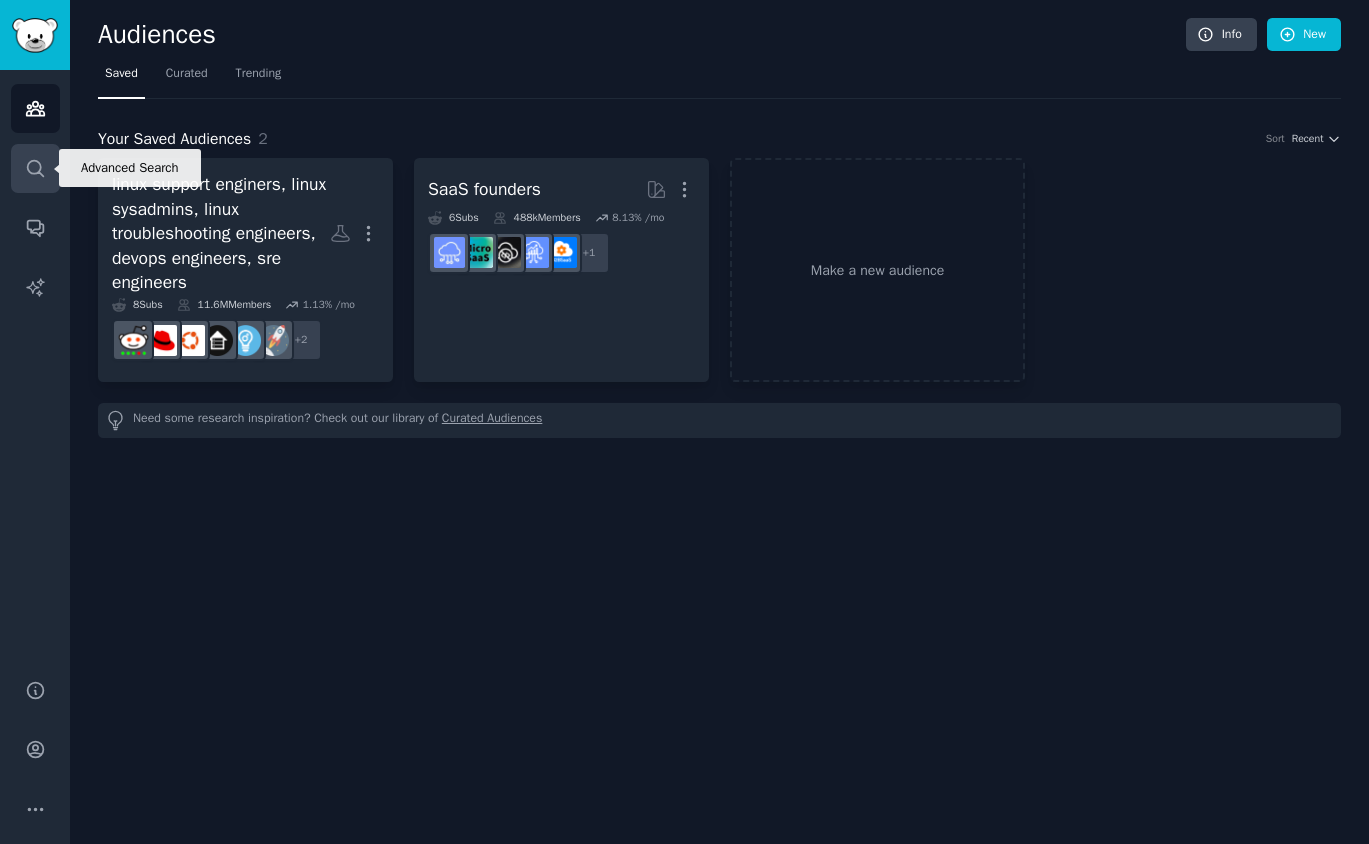 click 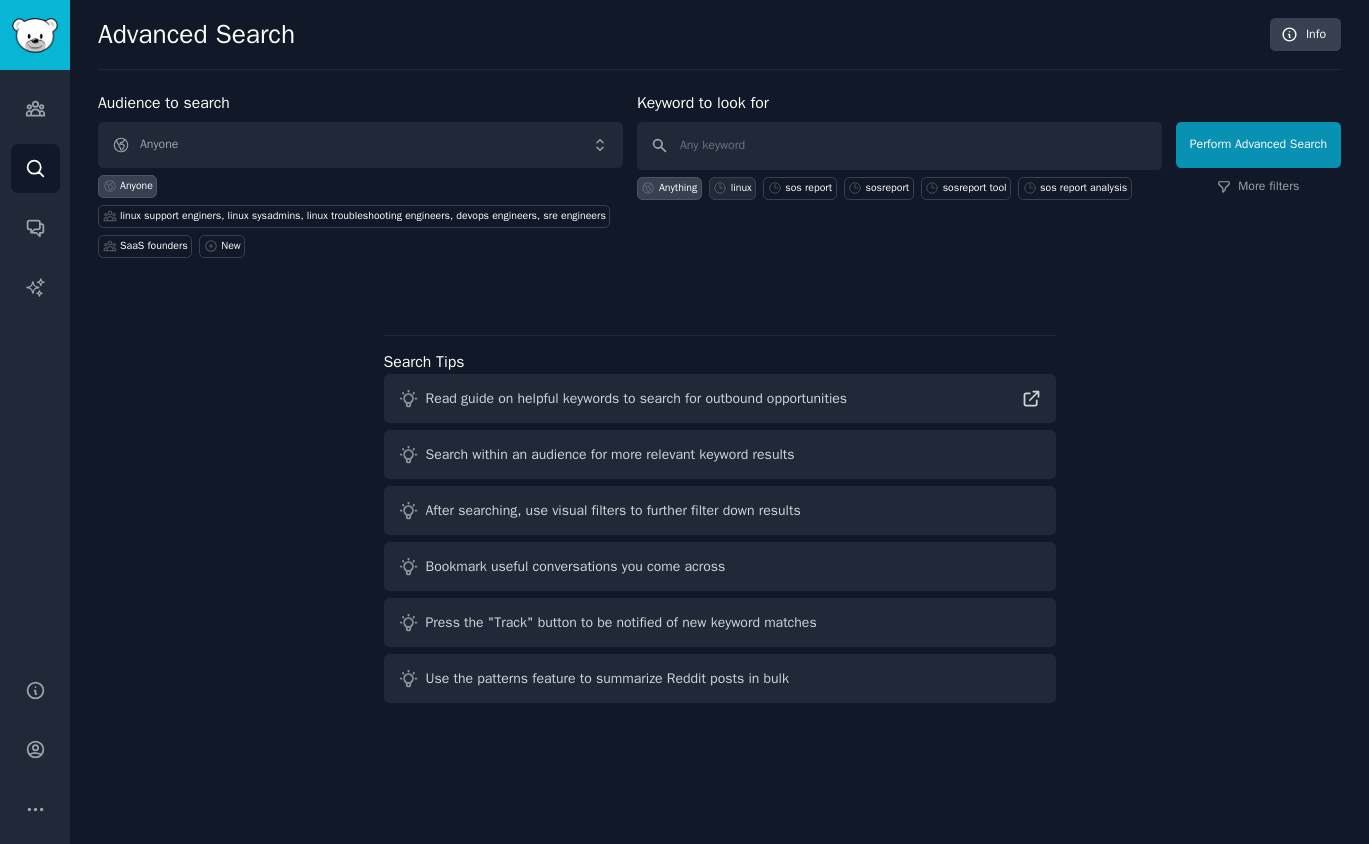 click on "linux" at bounding box center (732, 188) 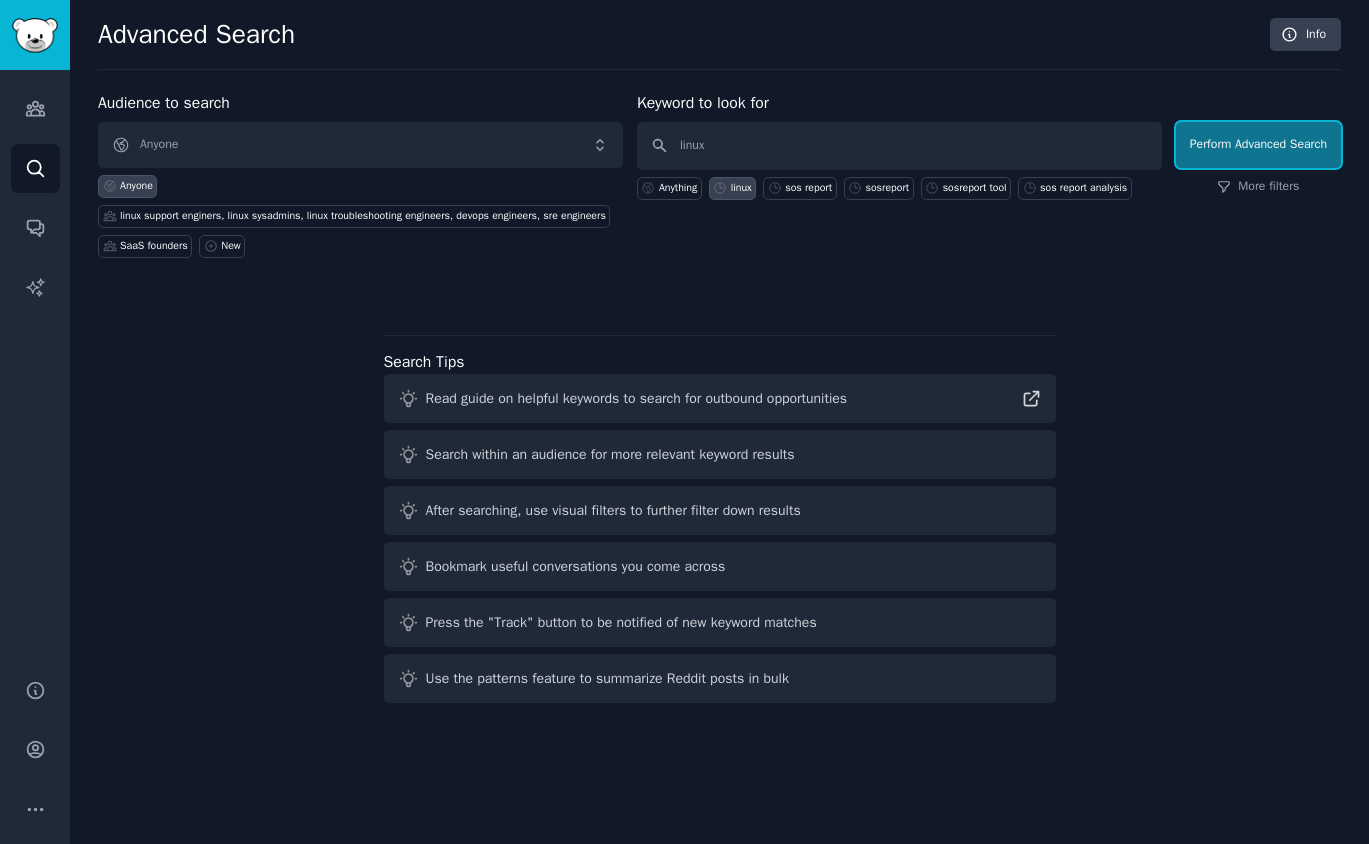 click on "Perform Advanced Search" at bounding box center [1258, 145] 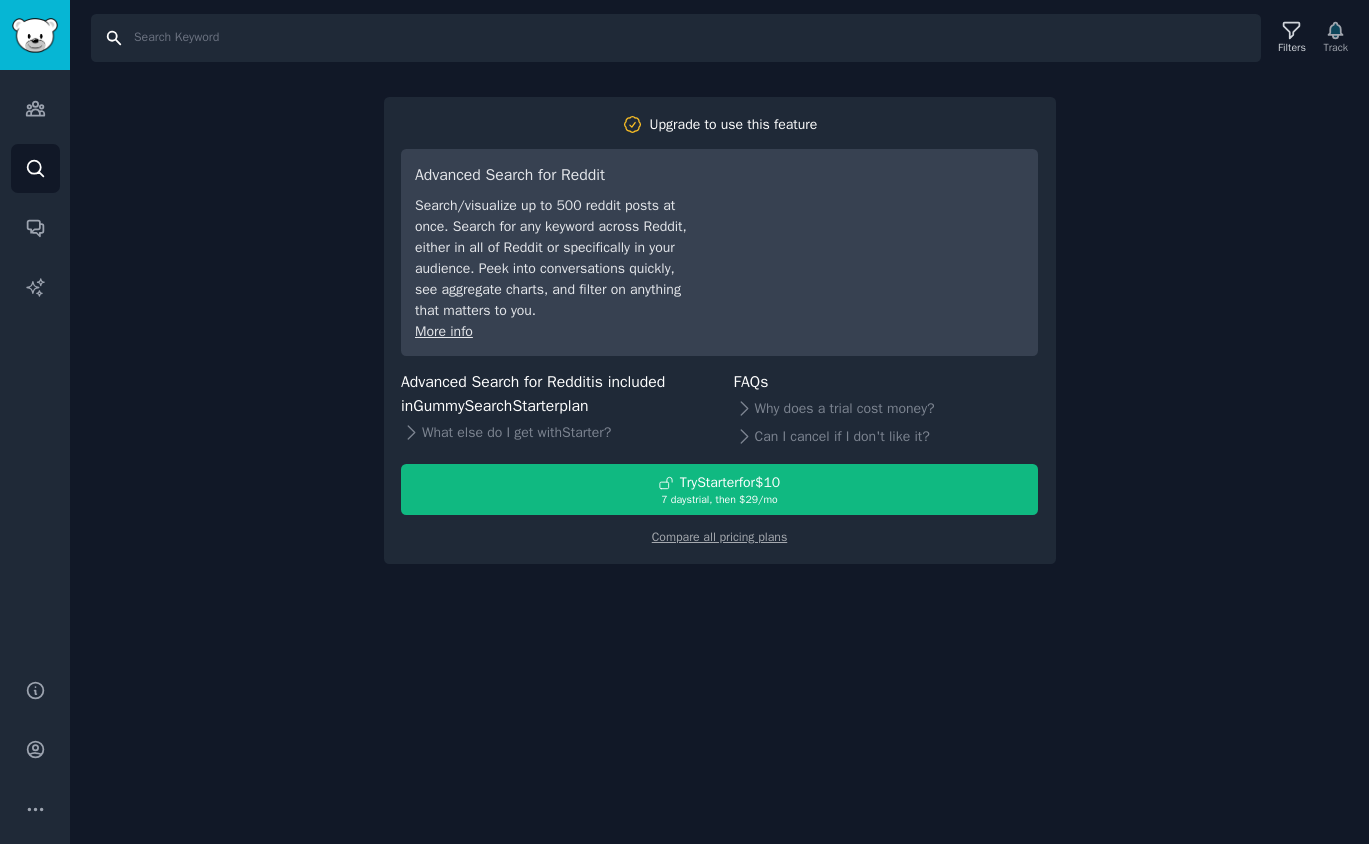 click on "Search" at bounding box center (676, 38) 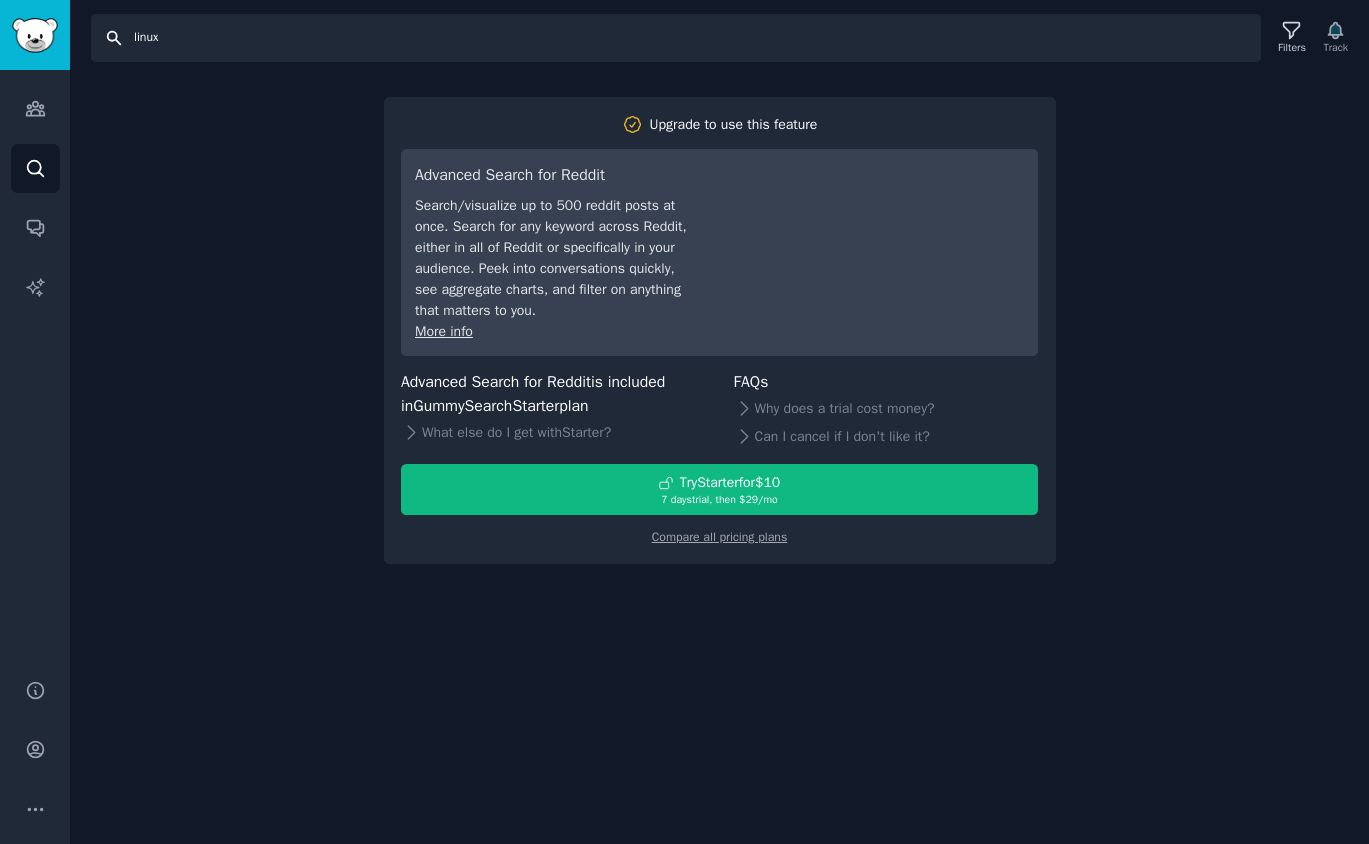 click on "linux" at bounding box center (676, 38) 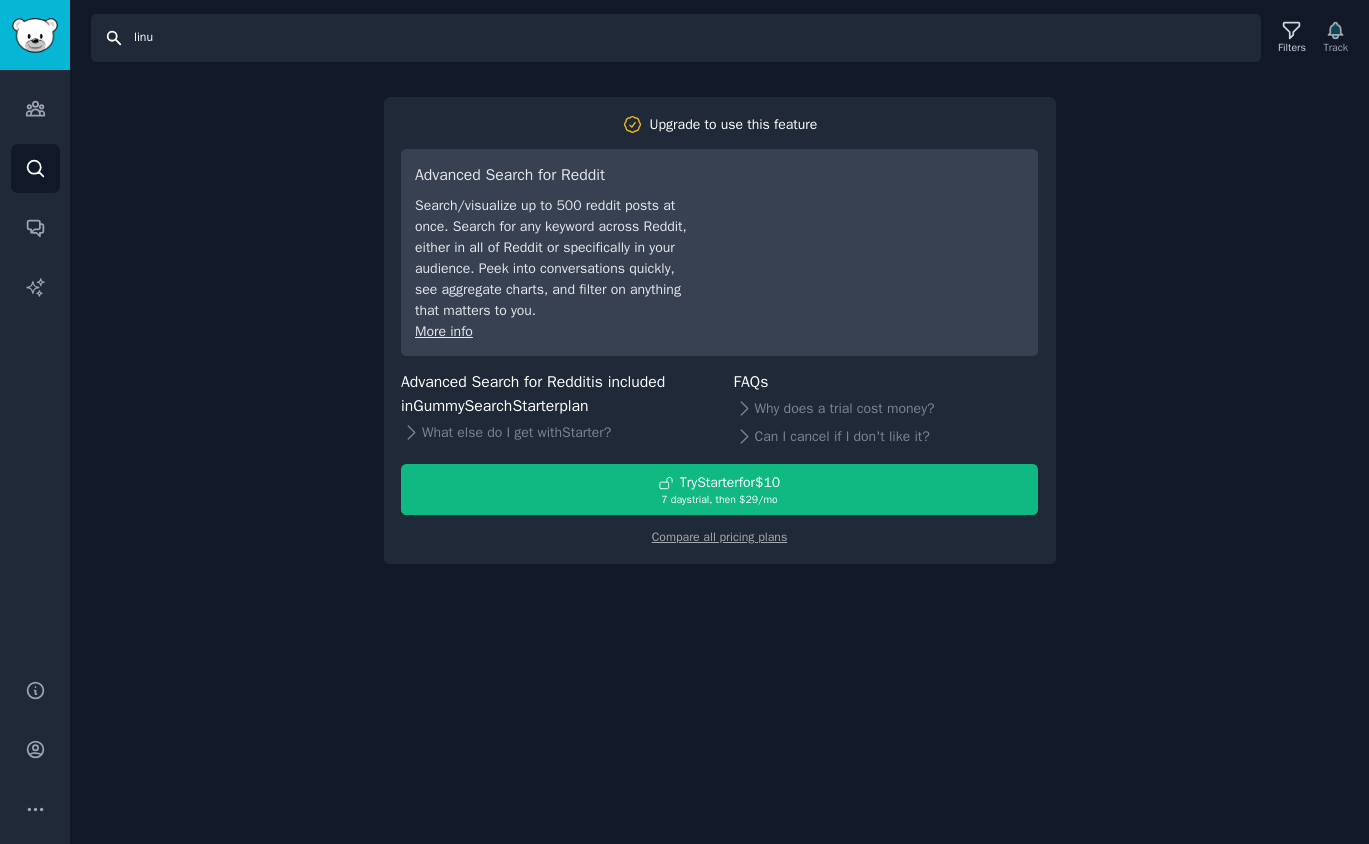 type on "linux" 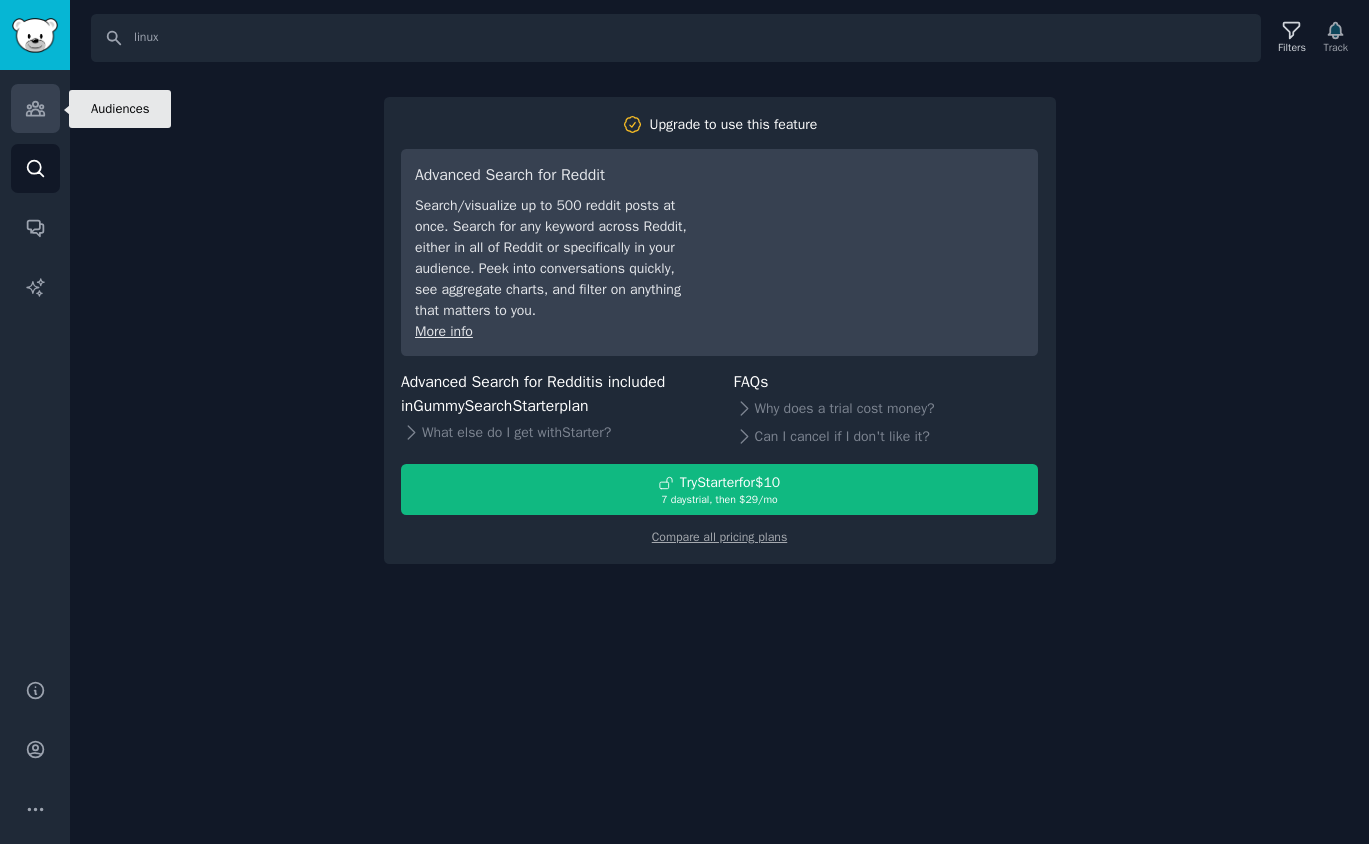 click 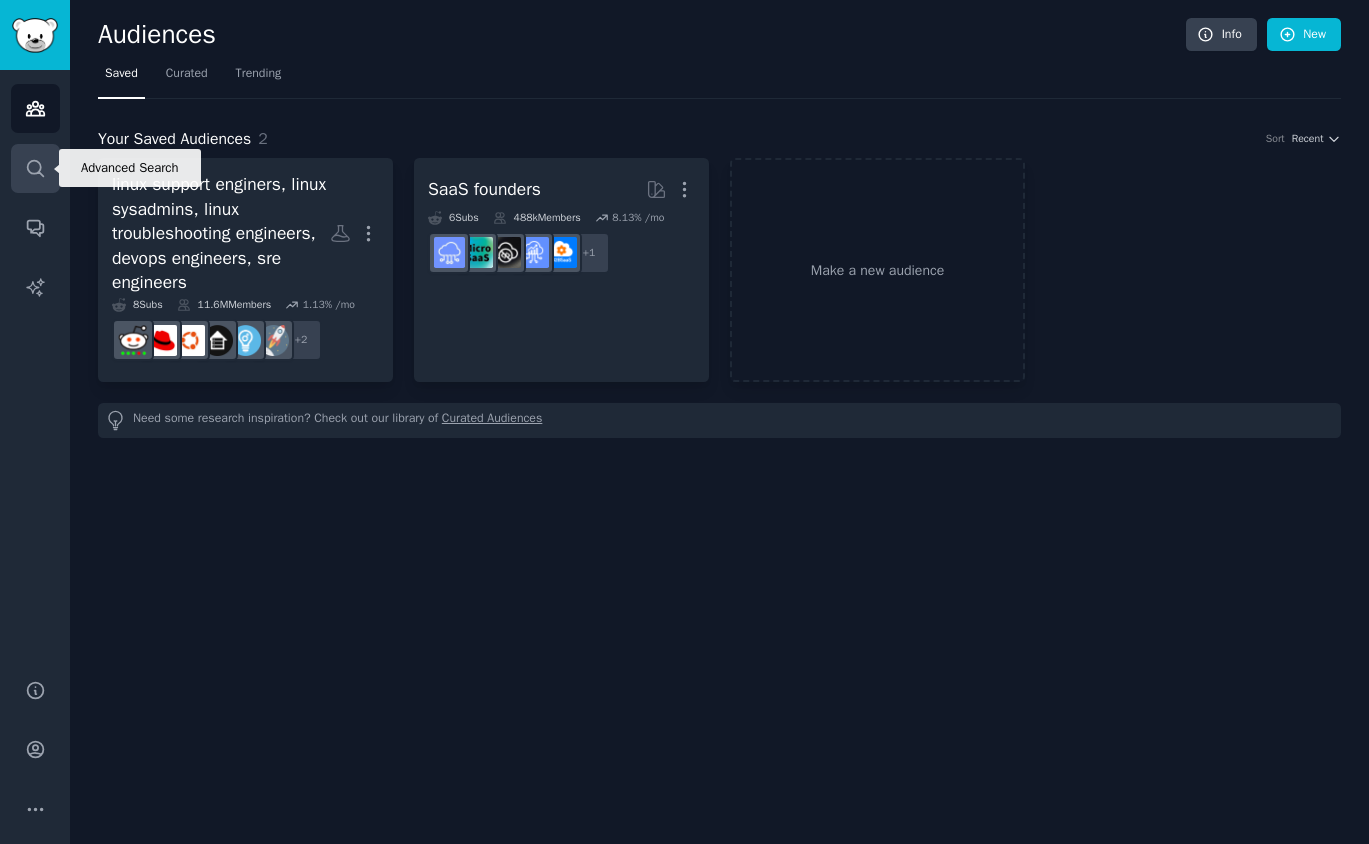 click 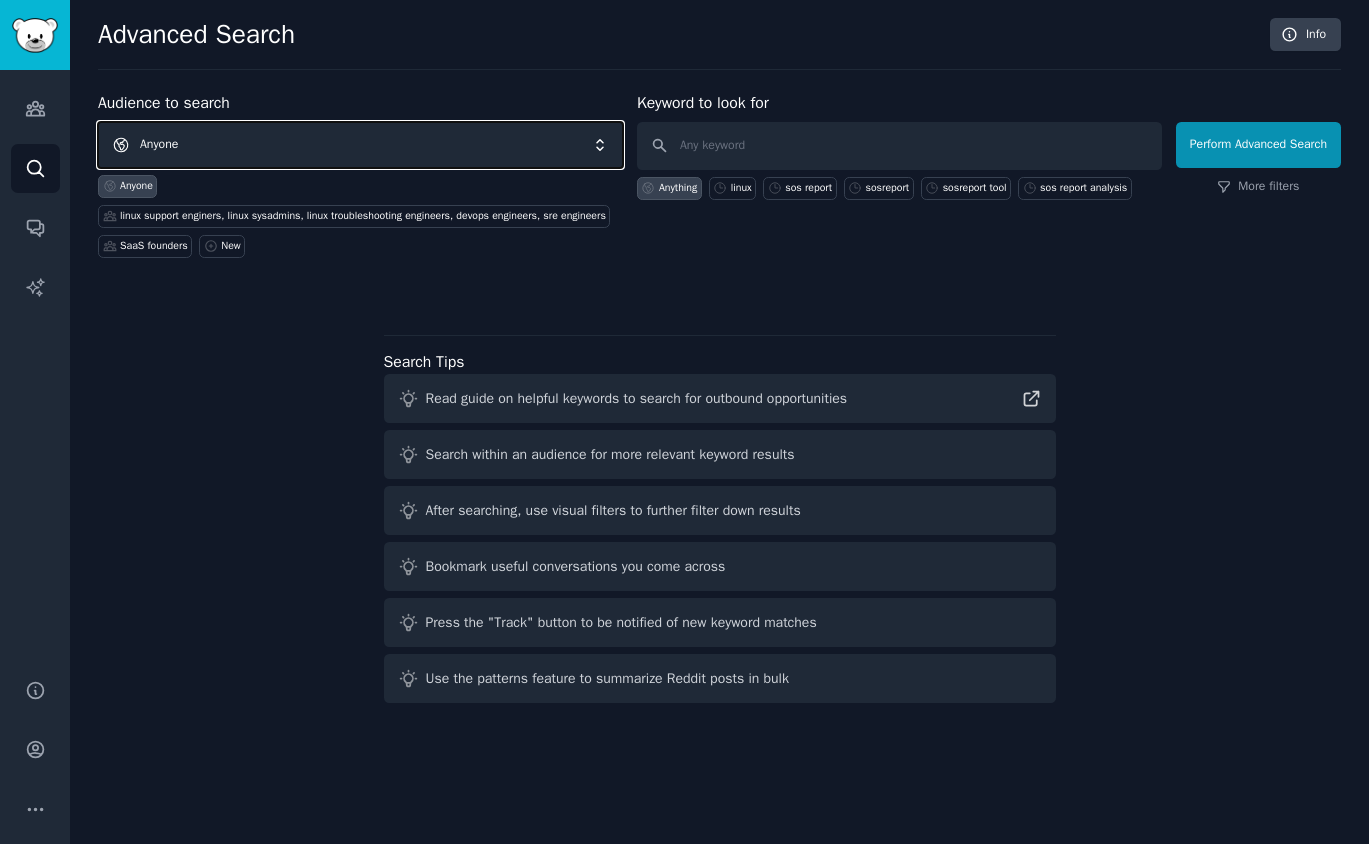 click on "Anyone" at bounding box center (360, 145) 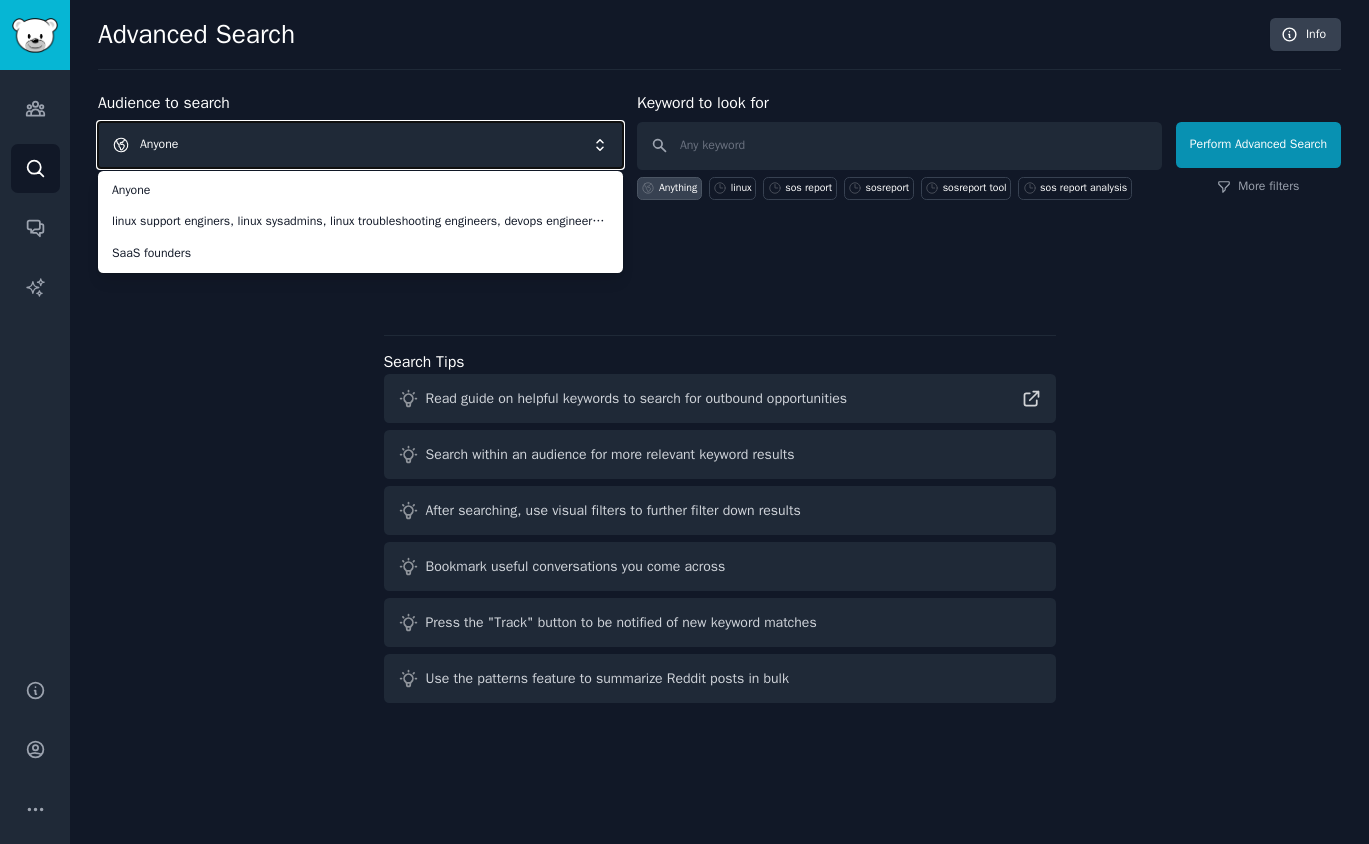 click on "Anyone" at bounding box center (360, 145) 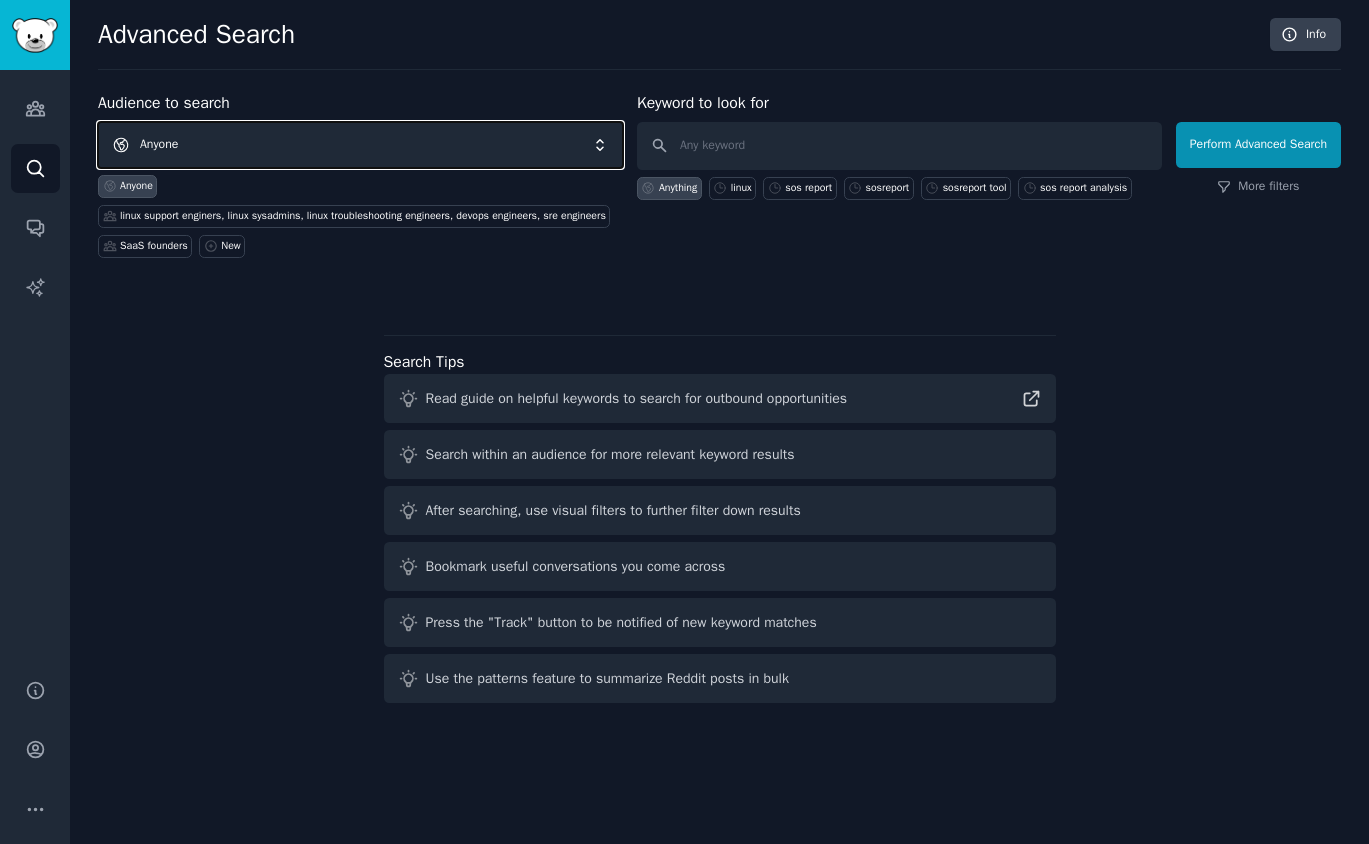 type 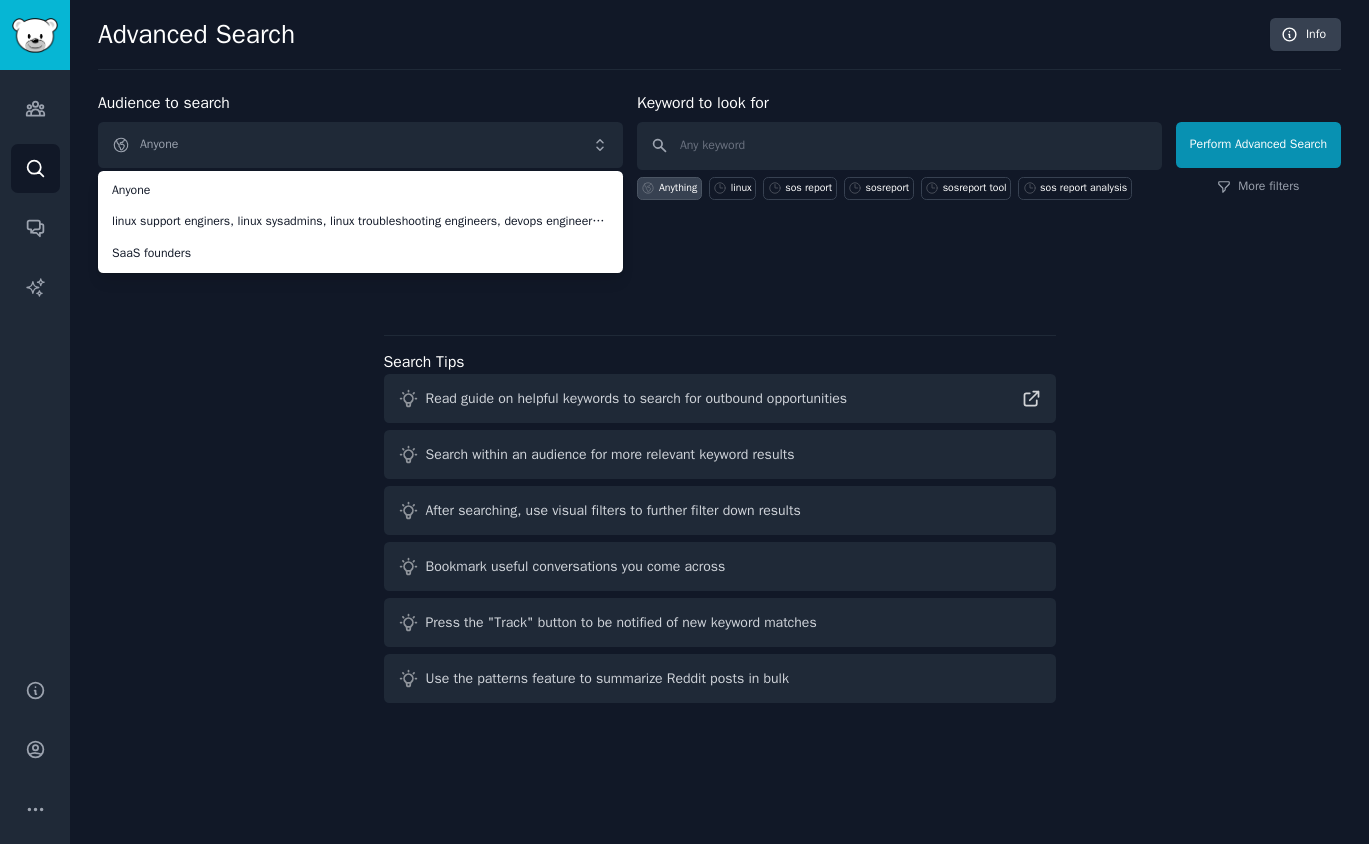 click at bounding box center (719, 293) 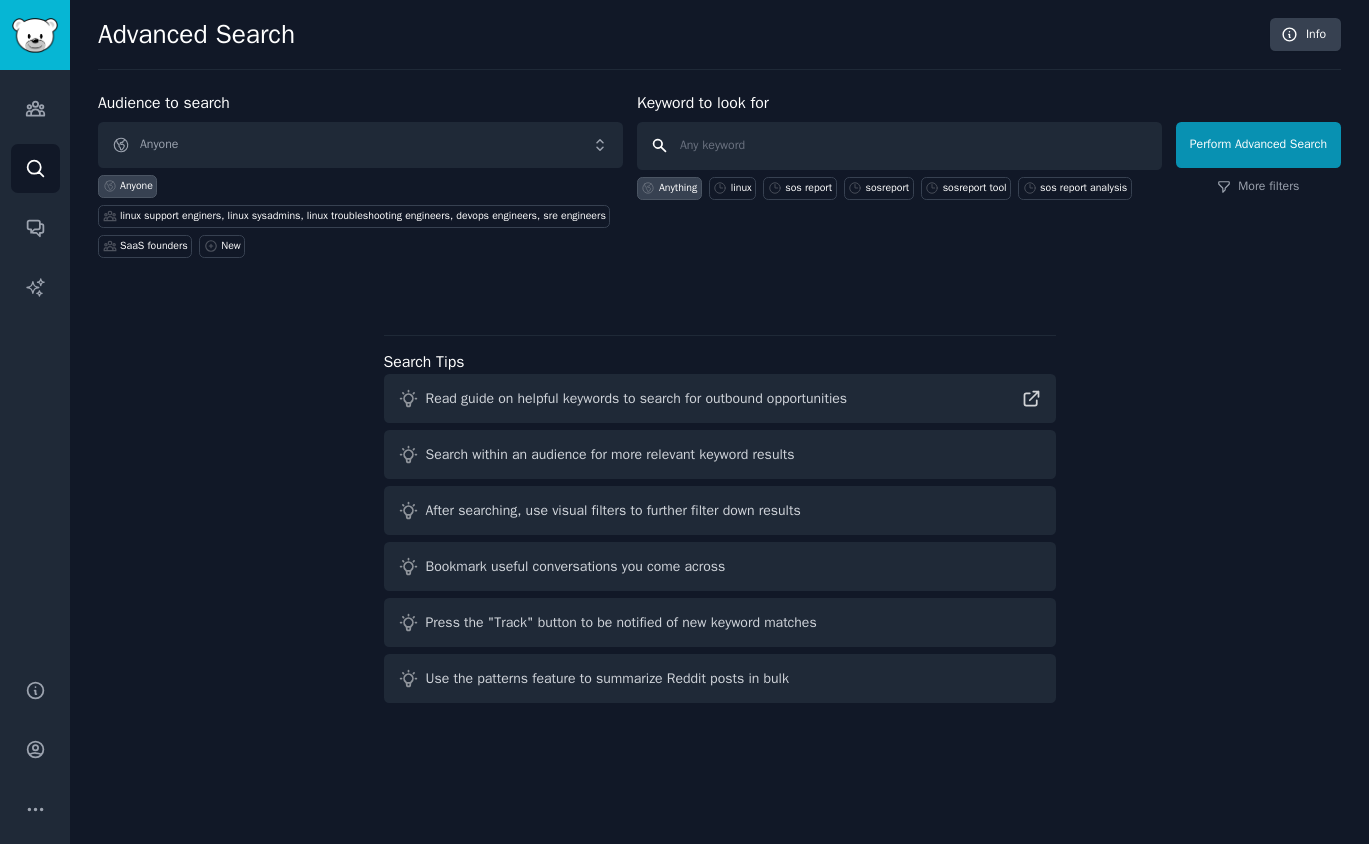 click at bounding box center [899, 146] 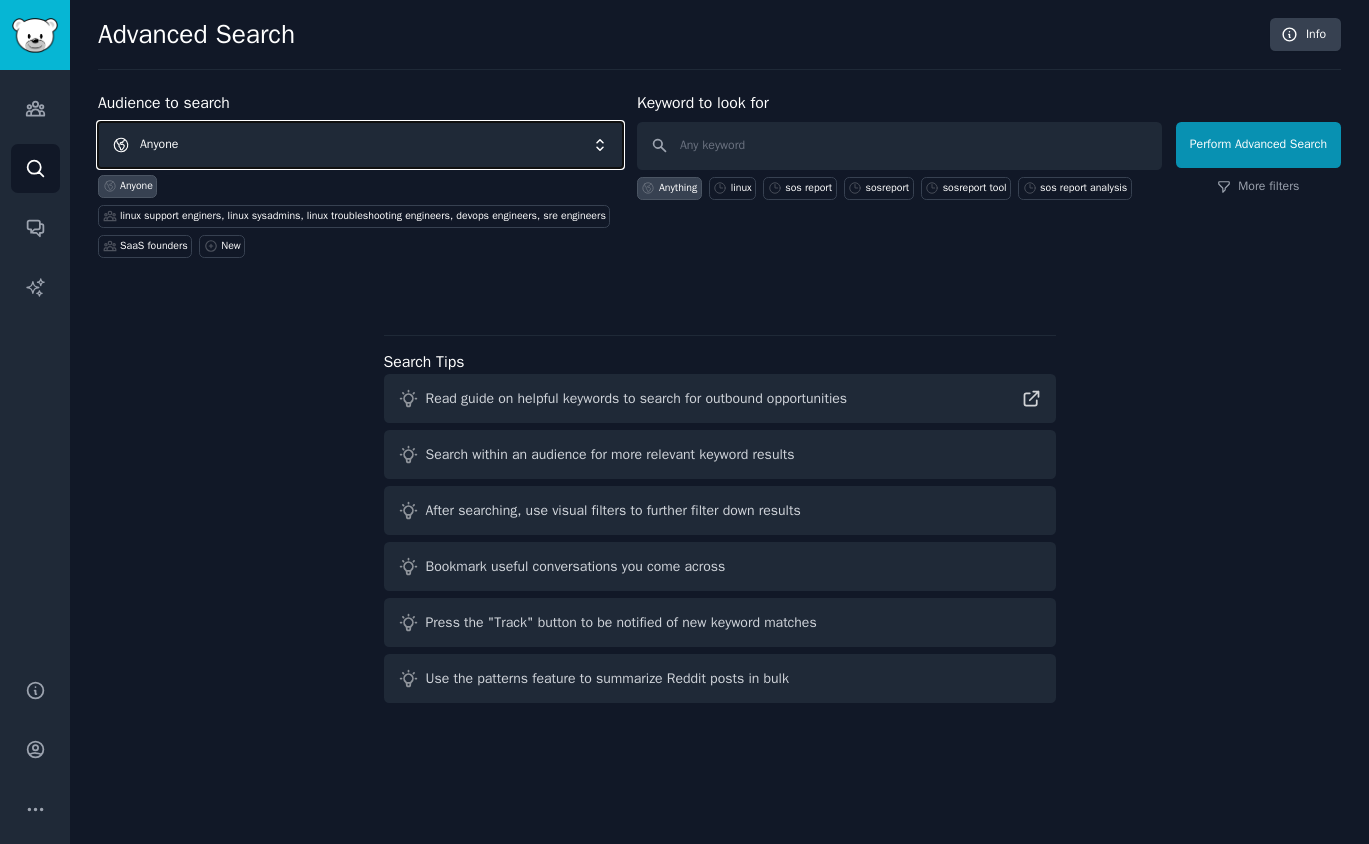 click on "Anyone" at bounding box center (360, 145) 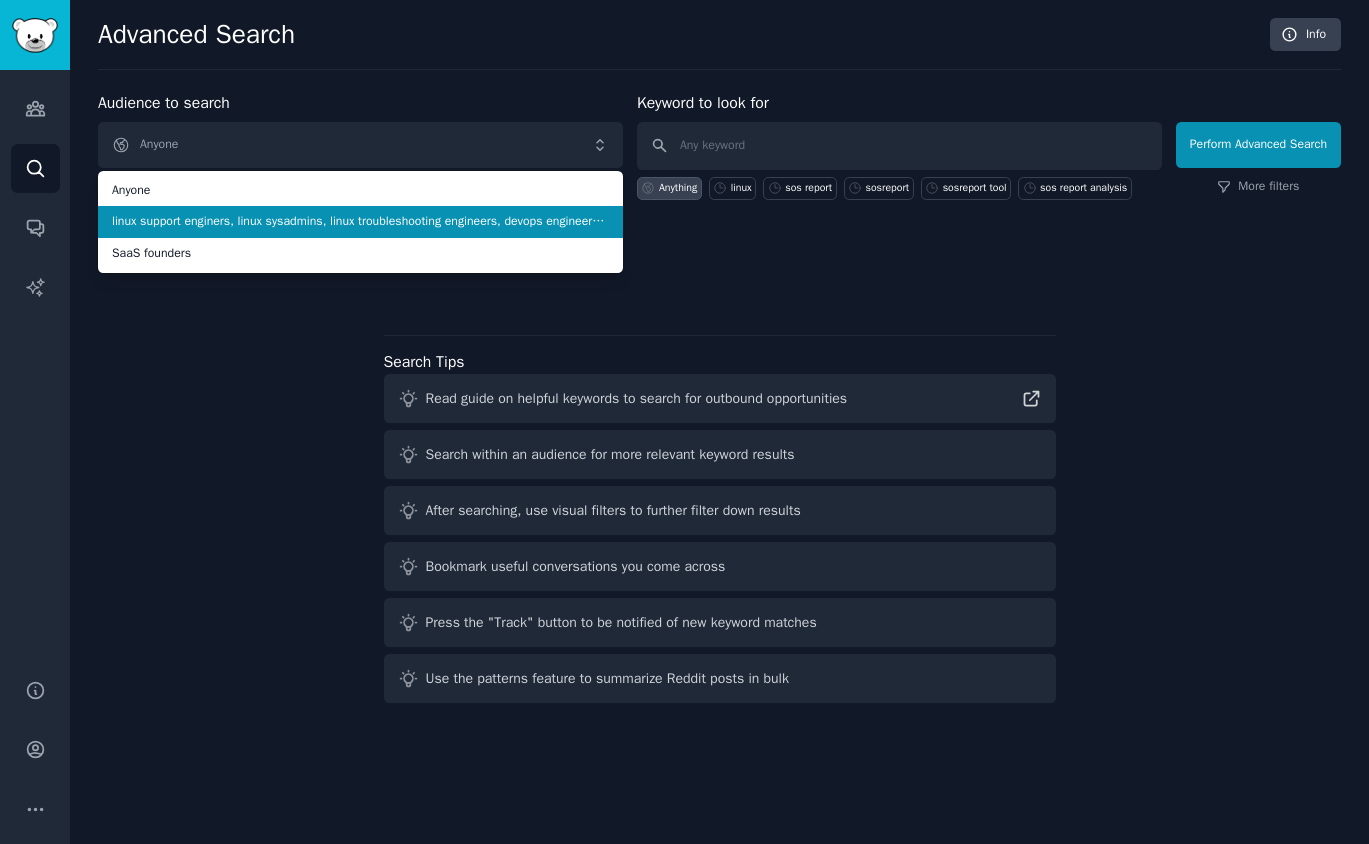 click on "linux support enginers, linux sysadmins, linux troubleshooting engineers,  devops engineers,  sre engineers" at bounding box center [360, 222] 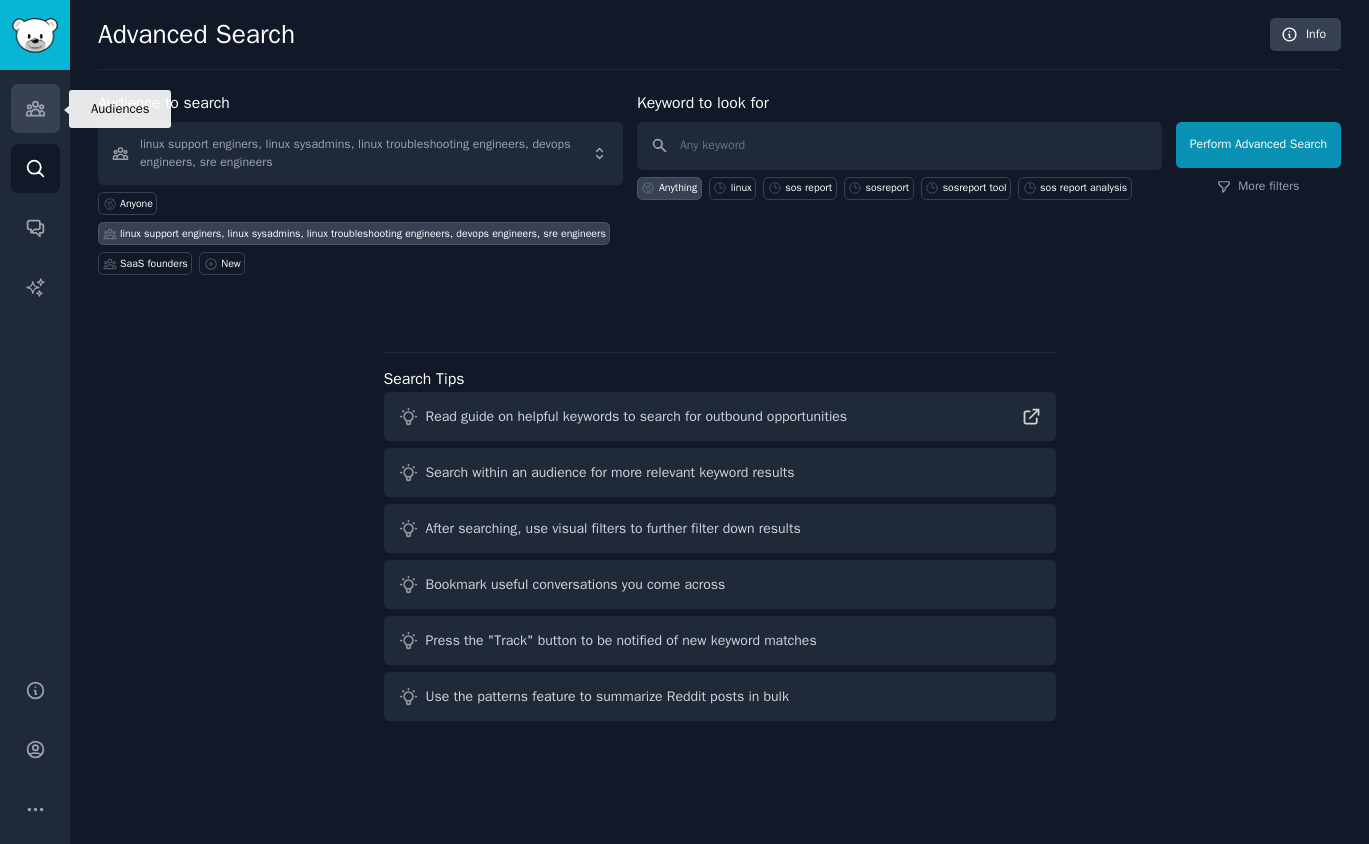 click on "Audiences" at bounding box center [35, 108] 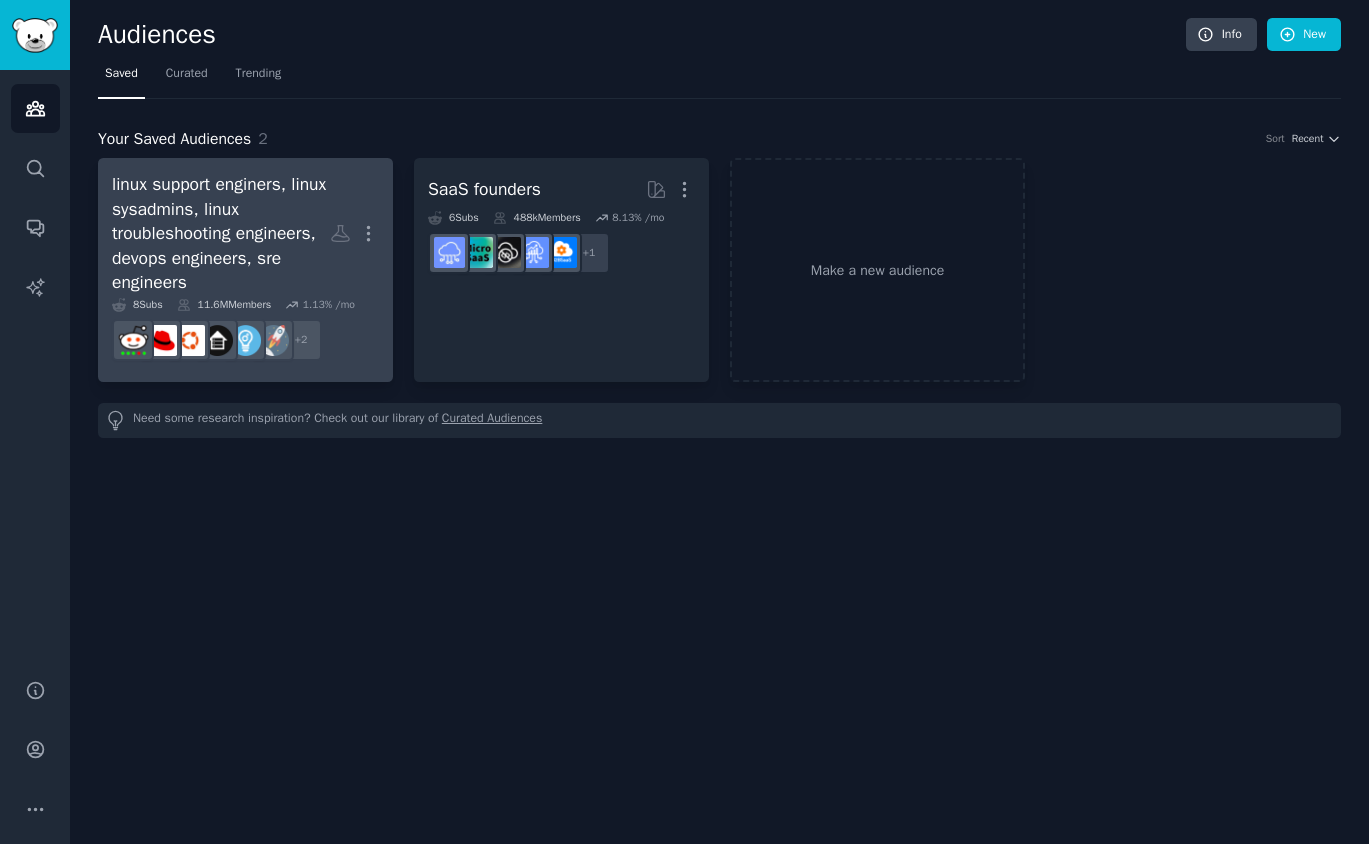 click on "linux support enginers, linux sysadmins, linux troubleshooting engineers,  devops engineers,  sre engineers" at bounding box center (221, 233) 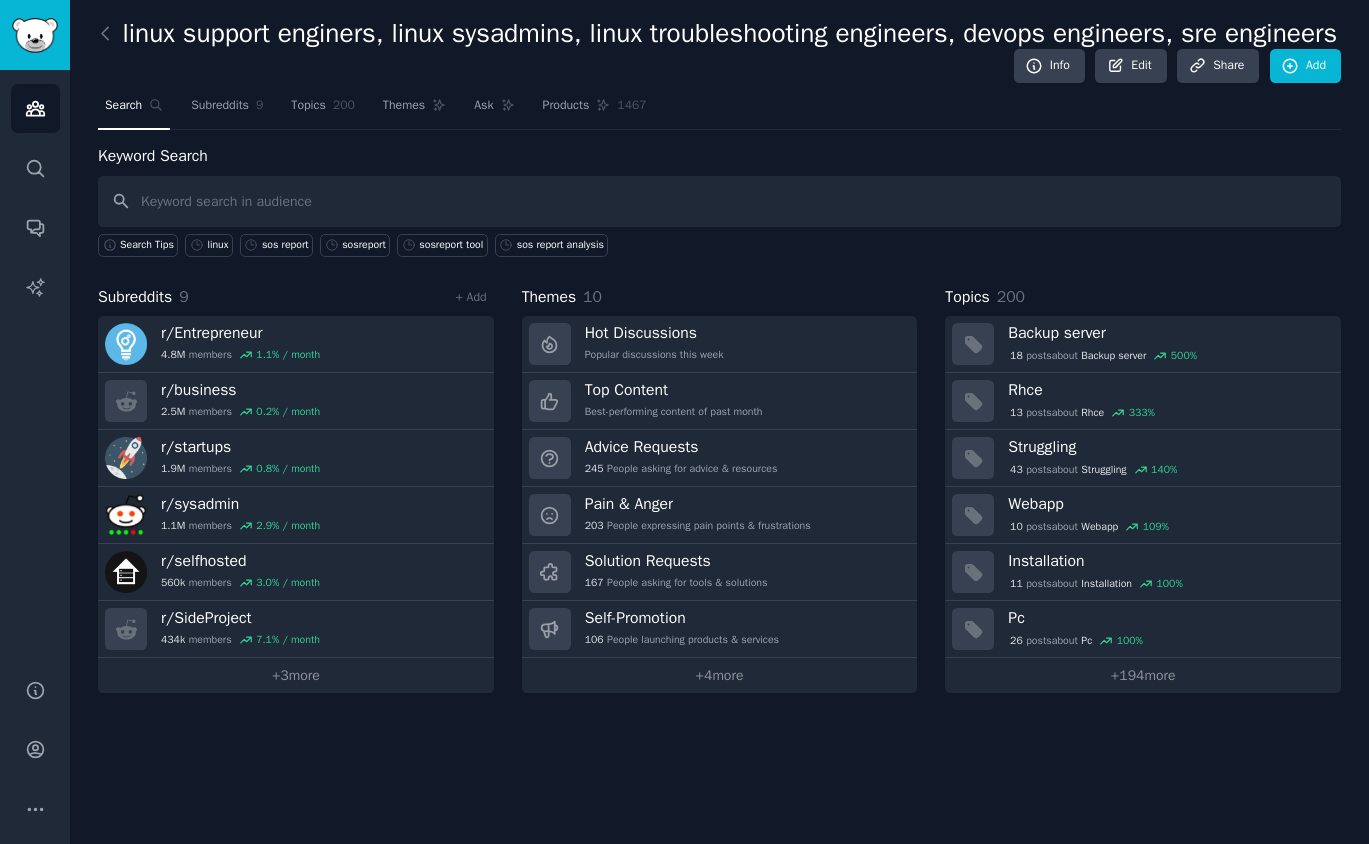 click at bounding box center (719, 201) 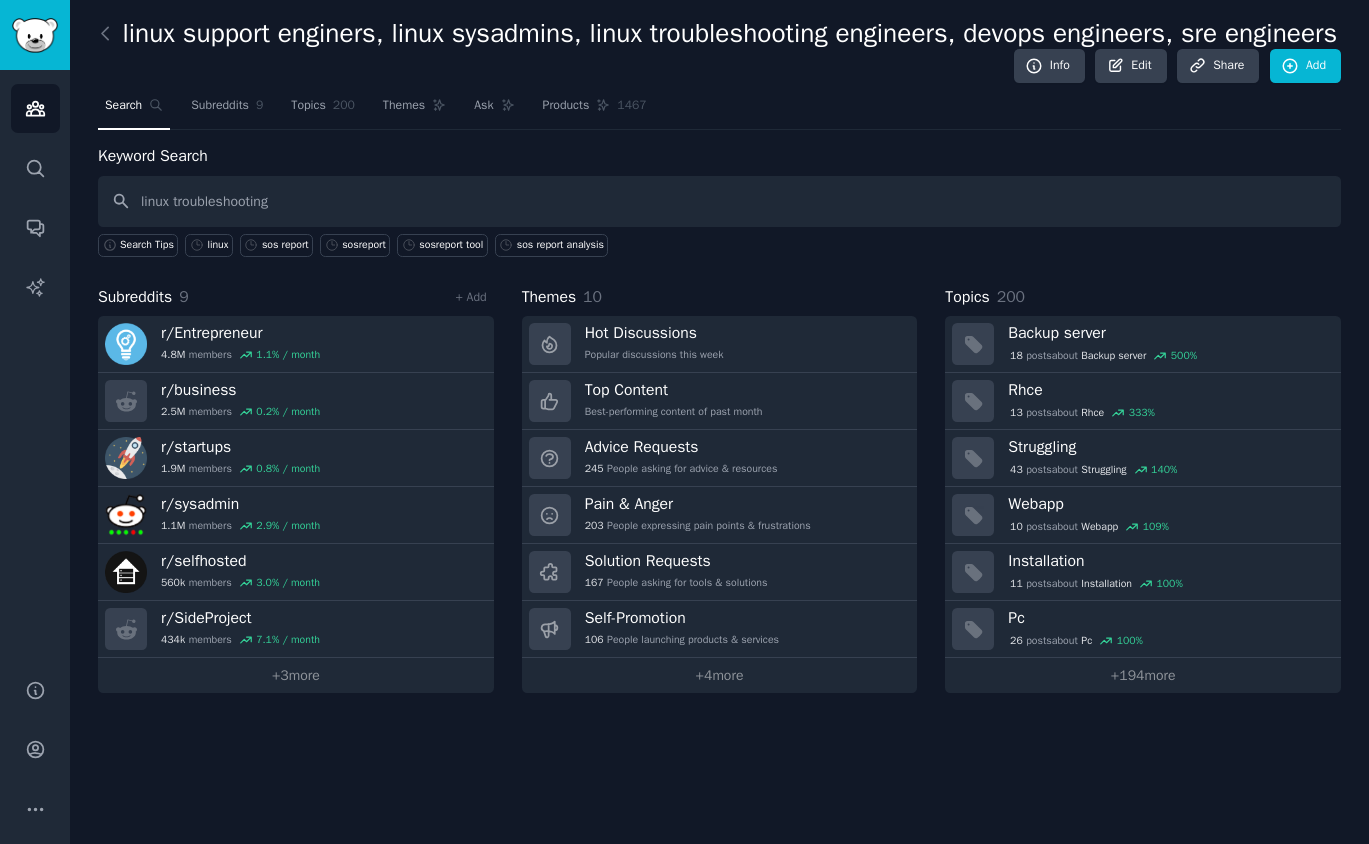 type on "linux troubleshooting" 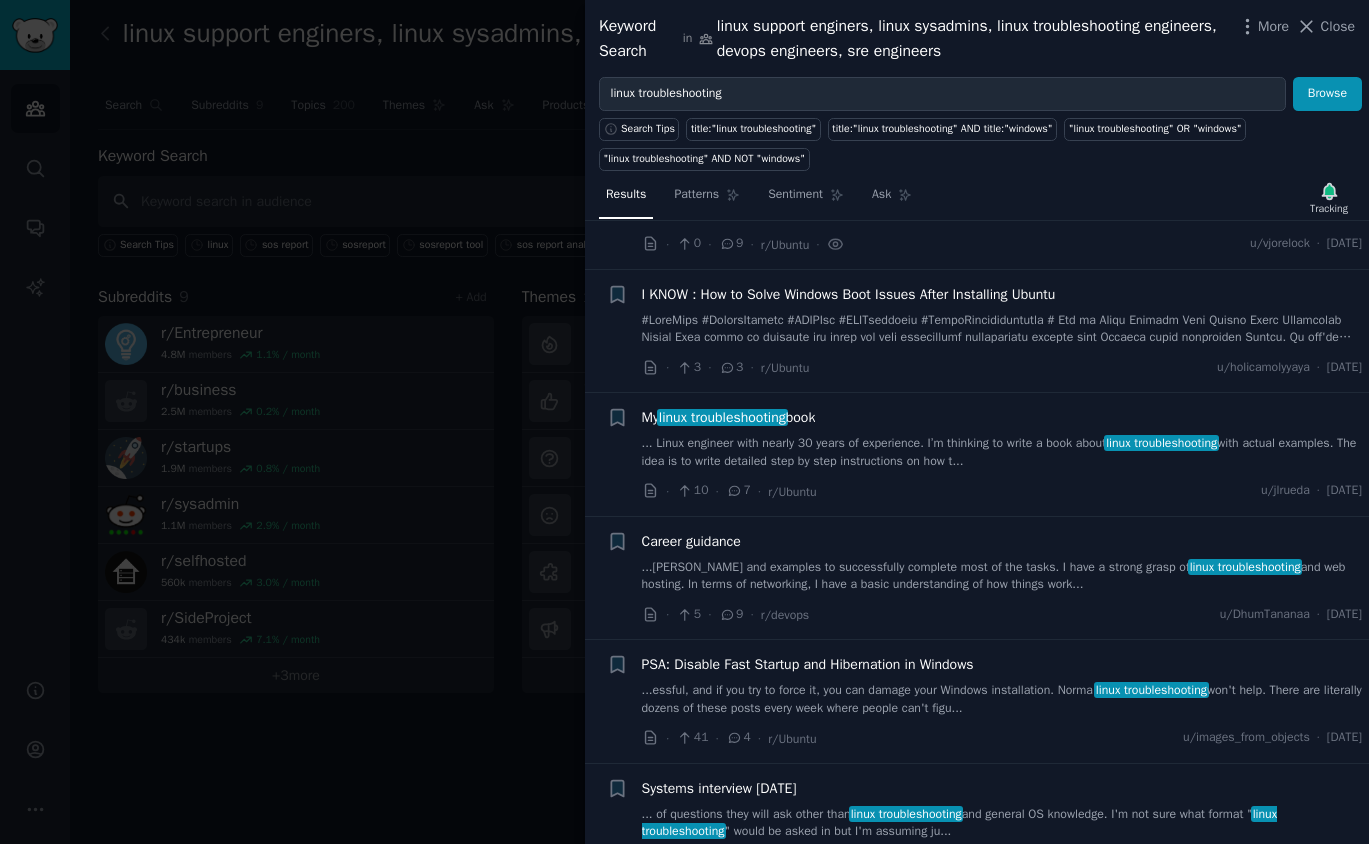 scroll, scrollTop: 0, scrollLeft: 0, axis: both 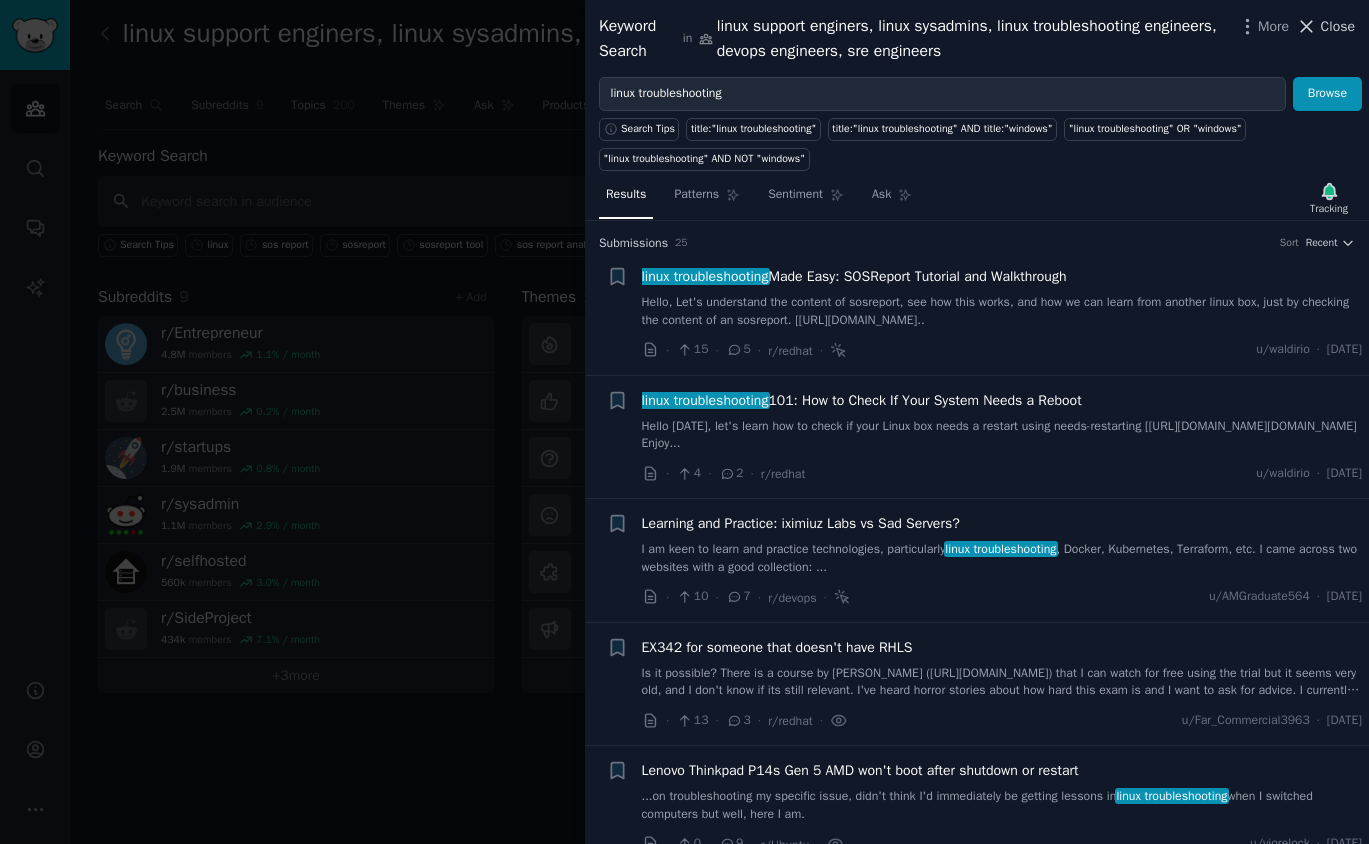 click 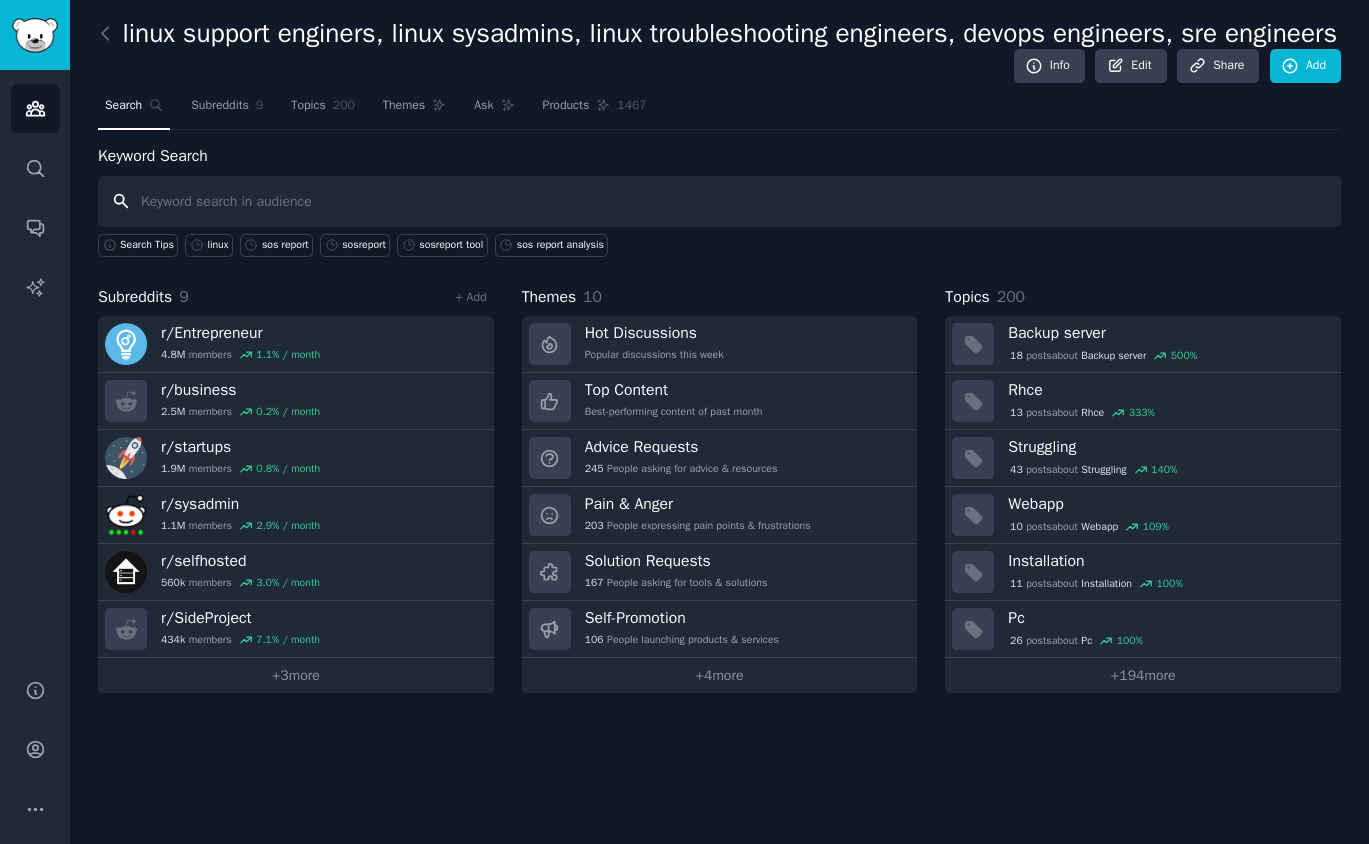 click at bounding box center [719, 201] 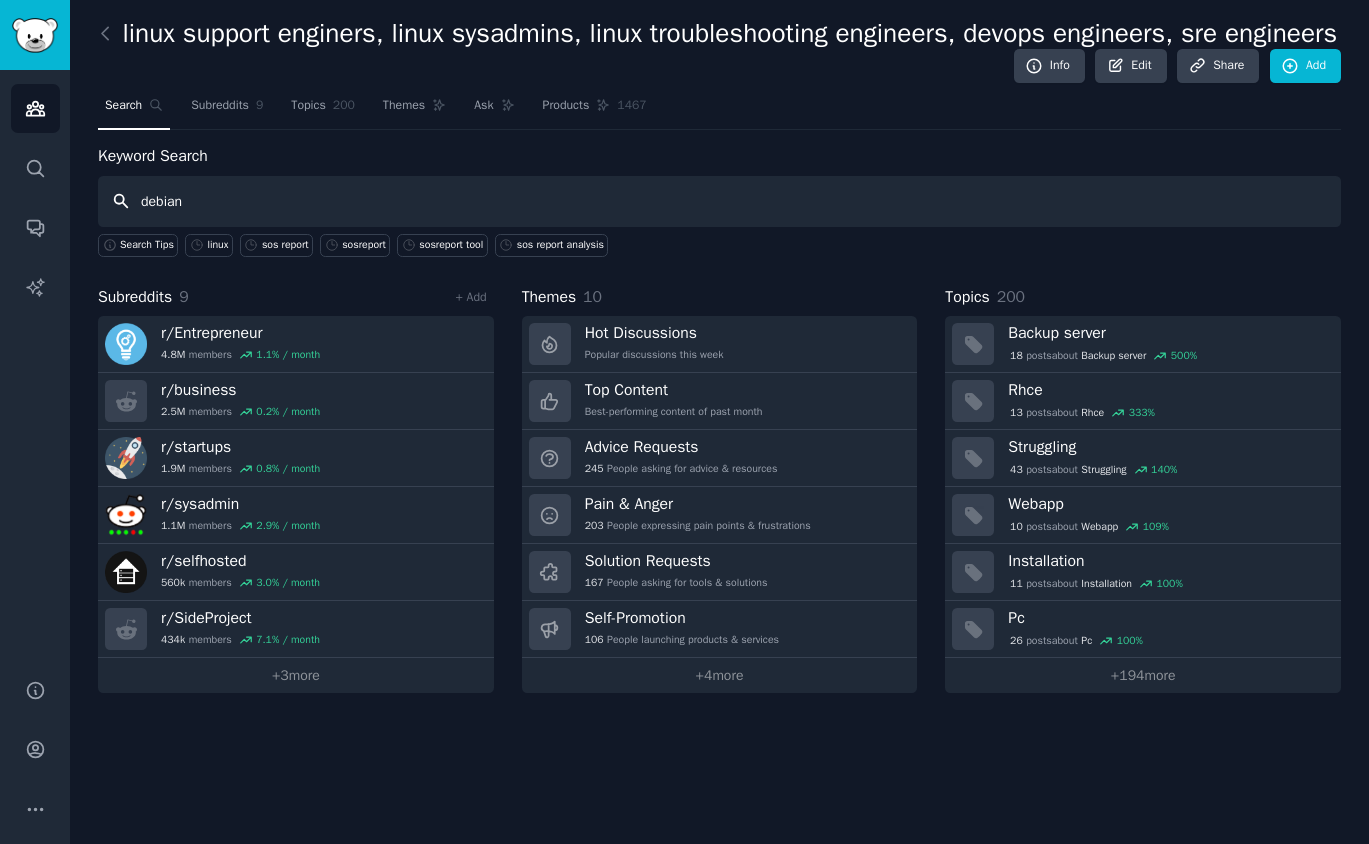 type on "debian" 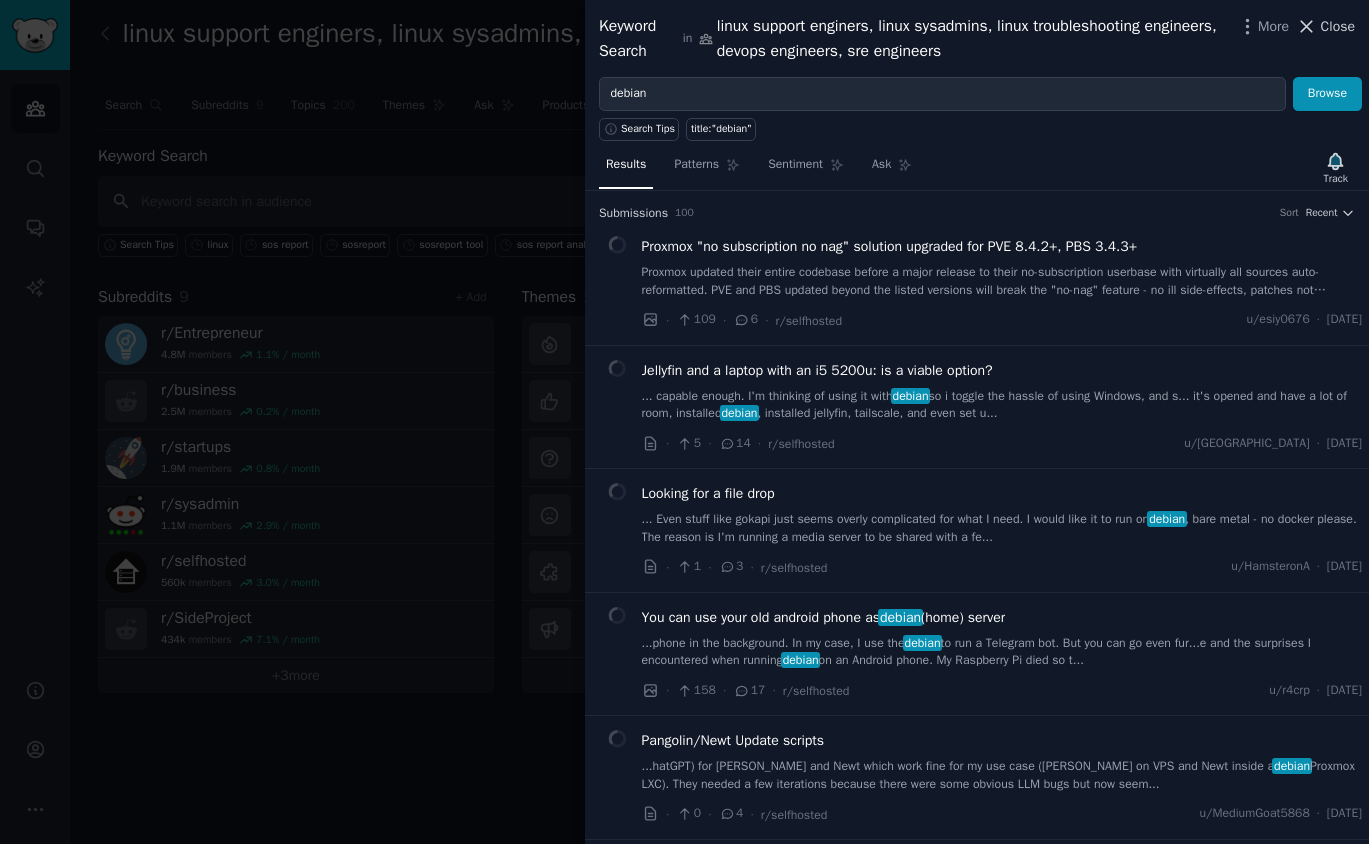 click 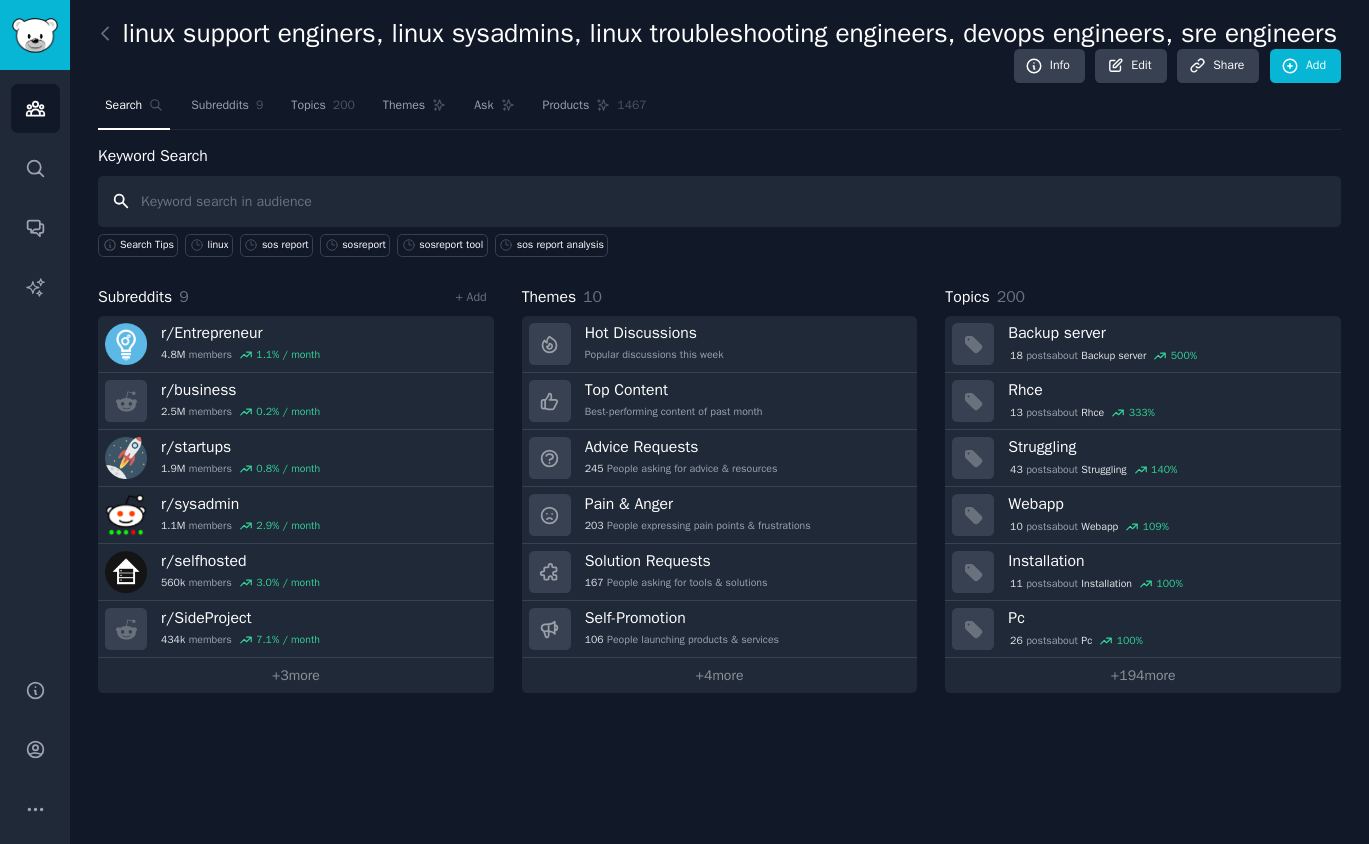 click at bounding box center [719, 201] 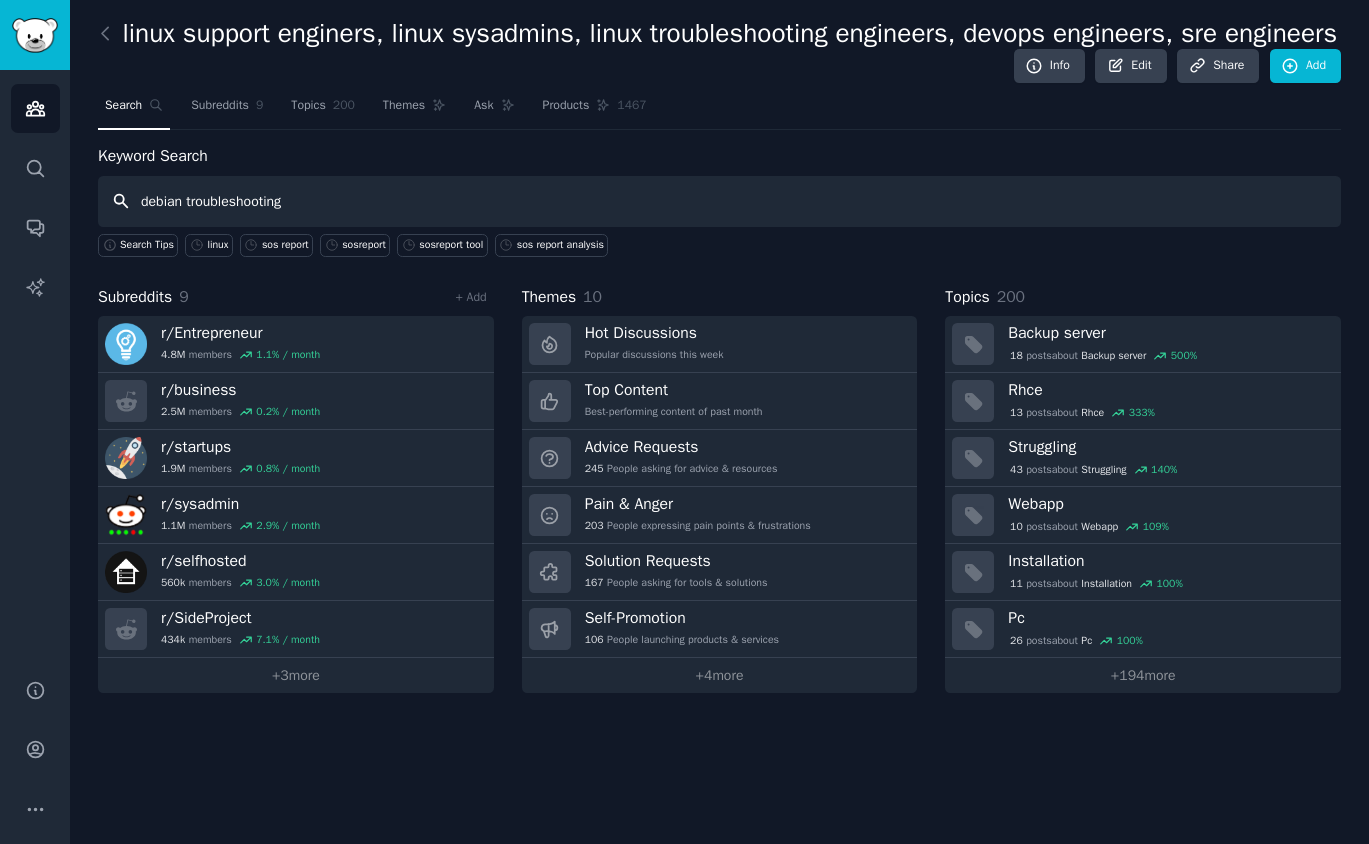 type on "debian troubleshooting" 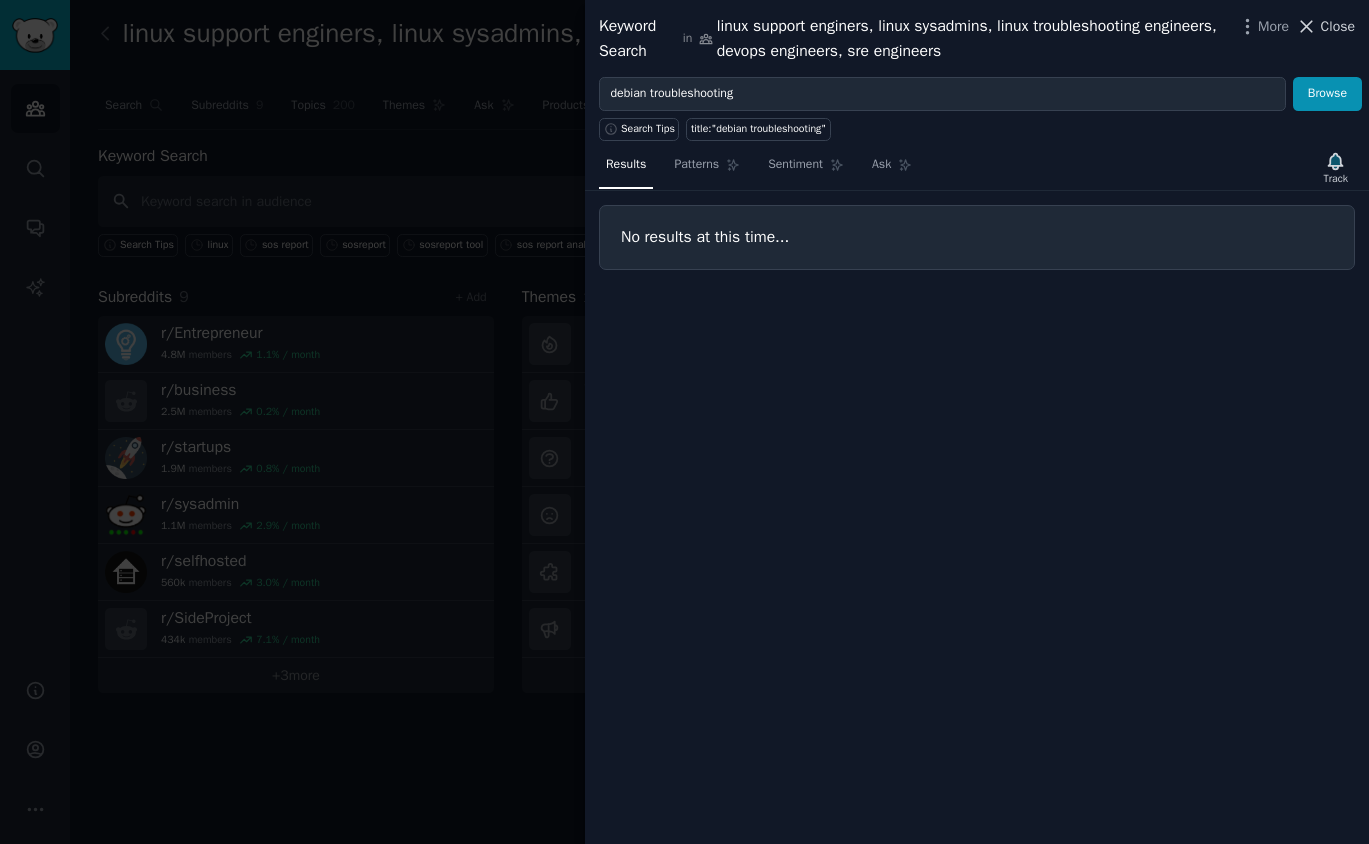 click on "Close" at bounding box center (1338, 26) 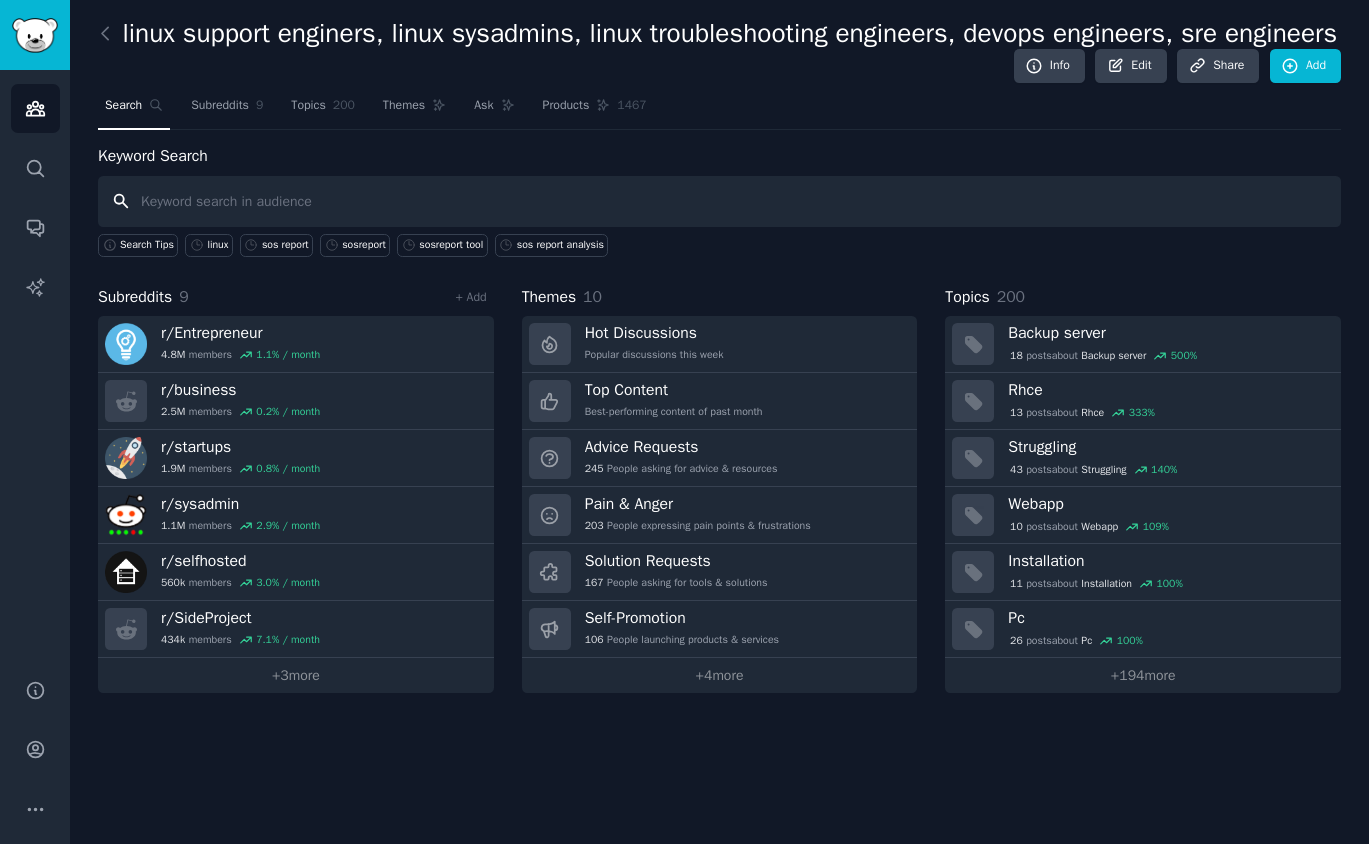 click at bounding box center (719, 201) 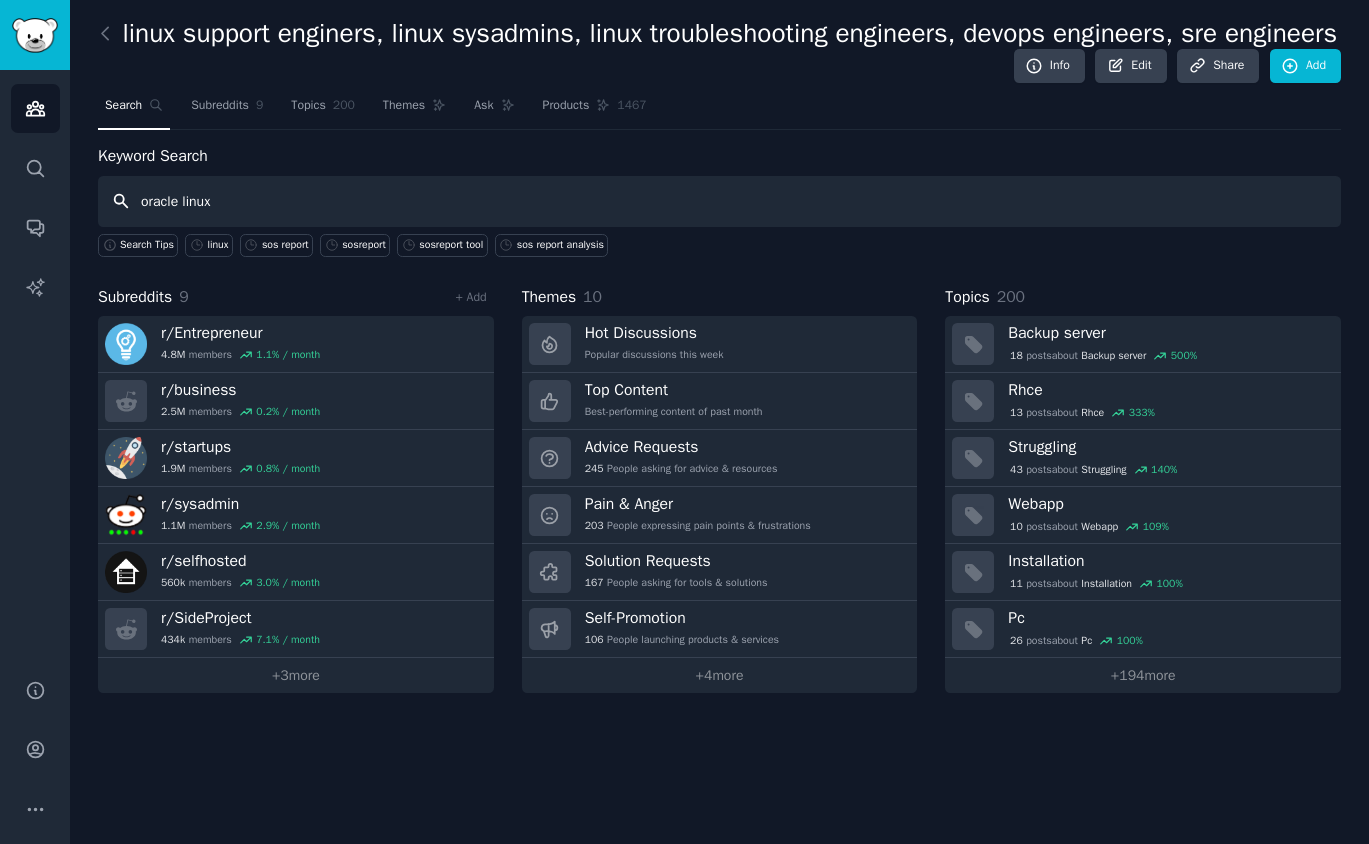 type on "oracle linux" 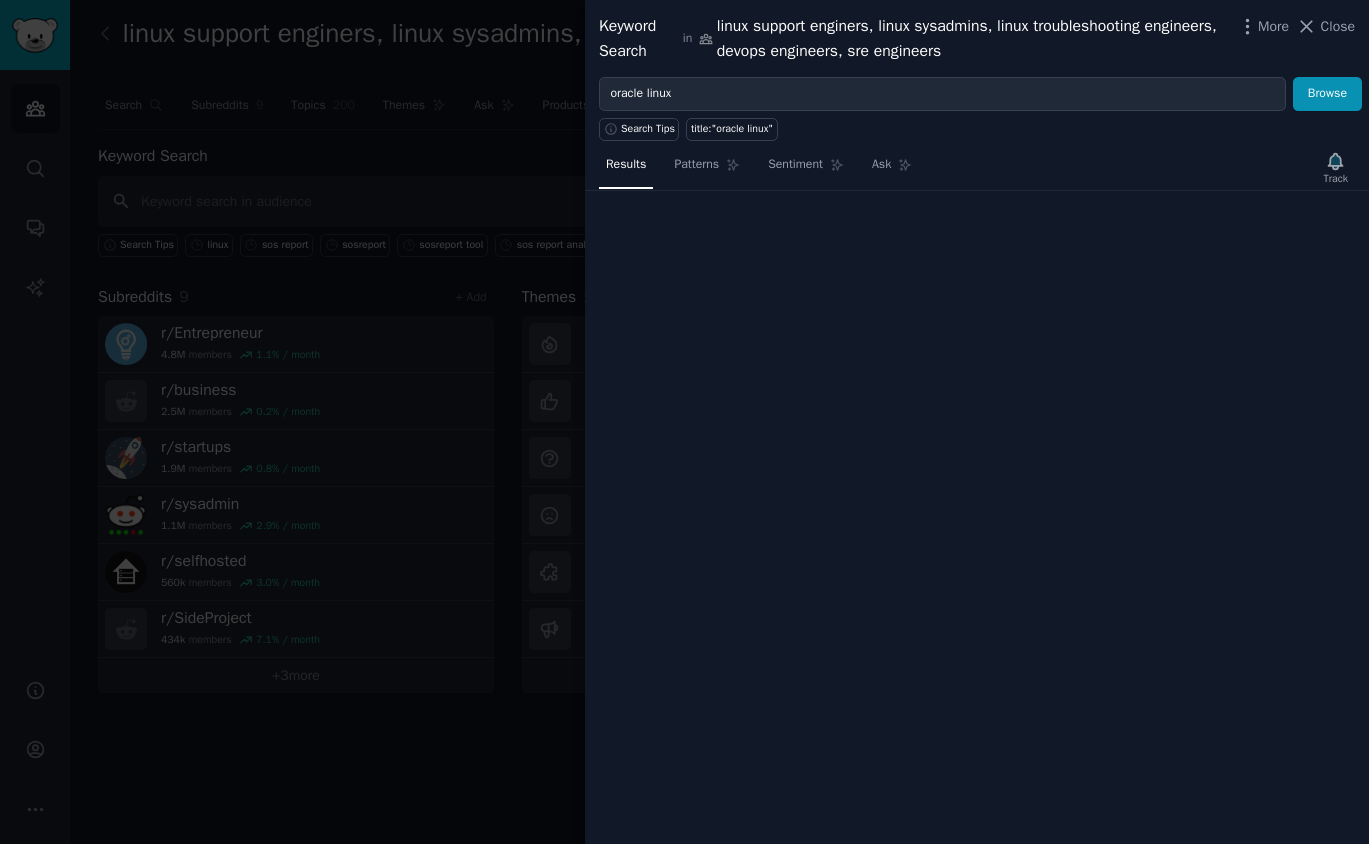 type 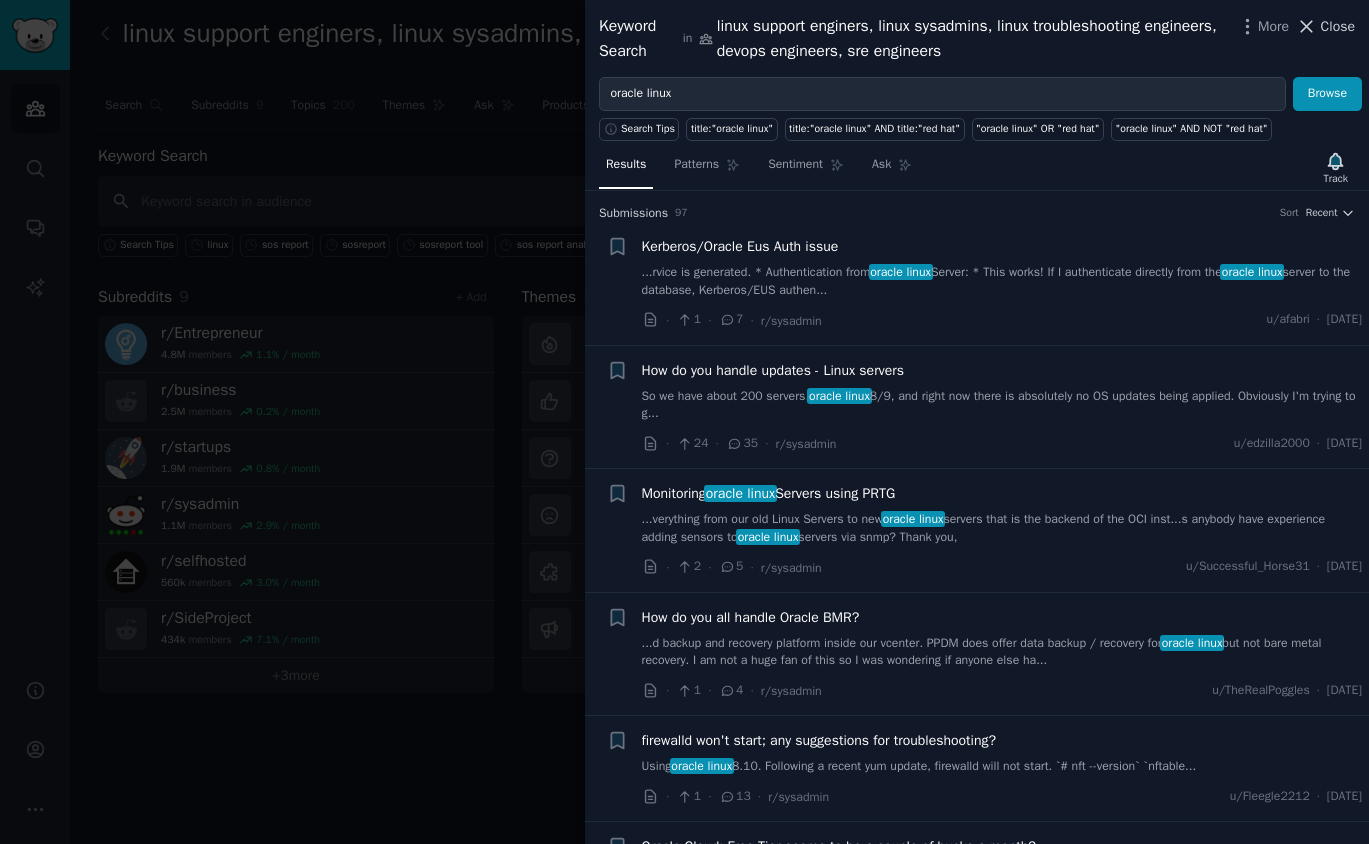 click 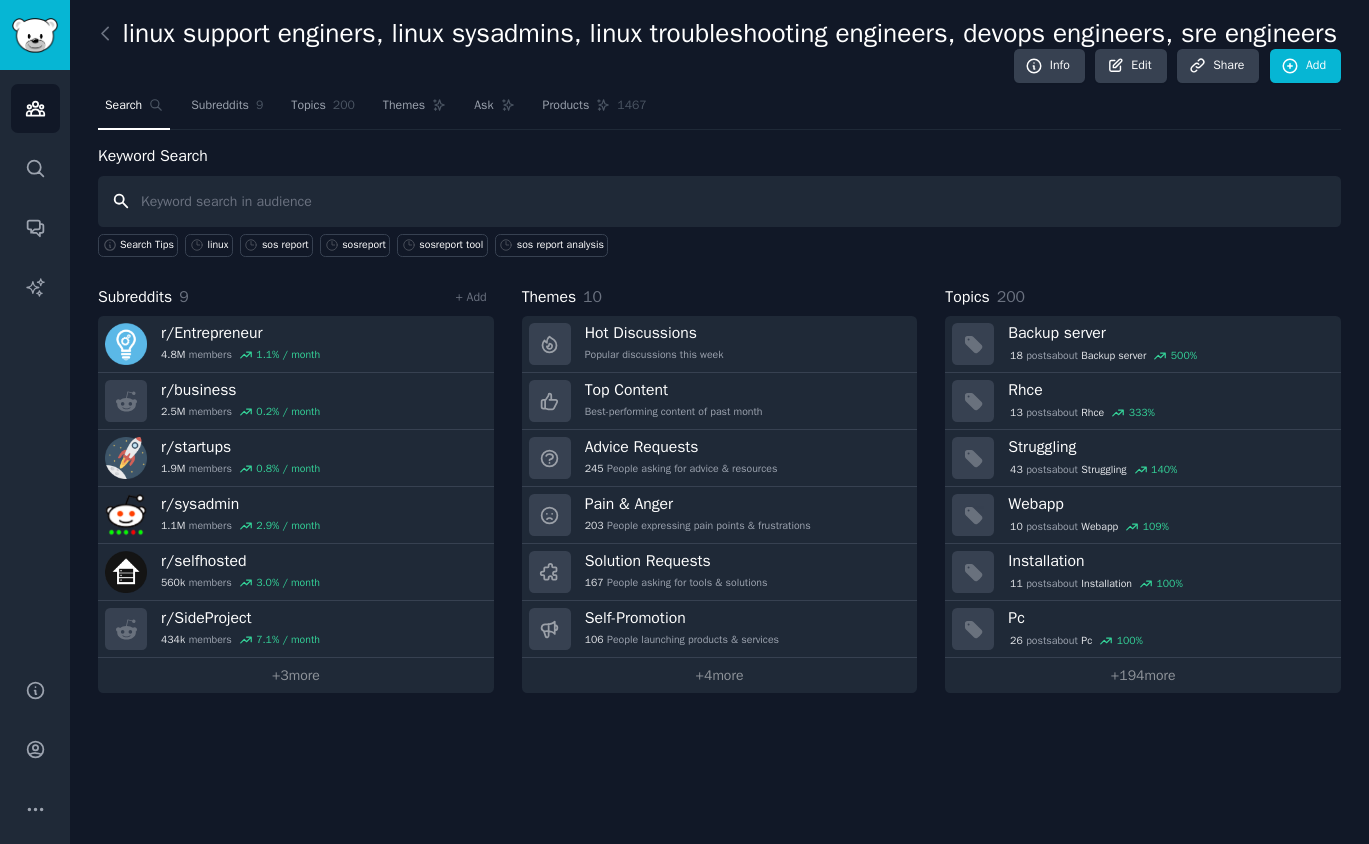 click at bounding box center [719, 201] 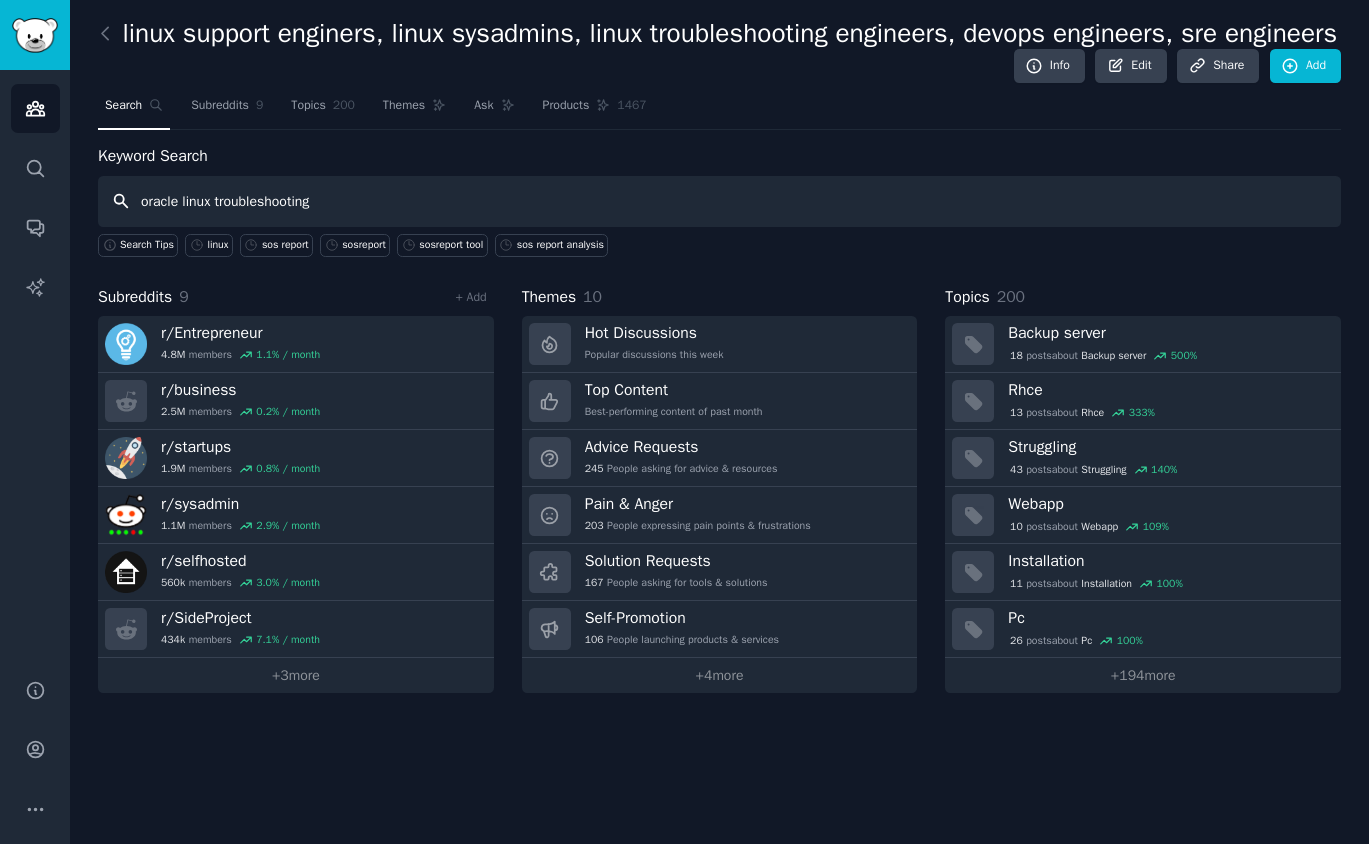 type on "oracle linux troubleshooting" 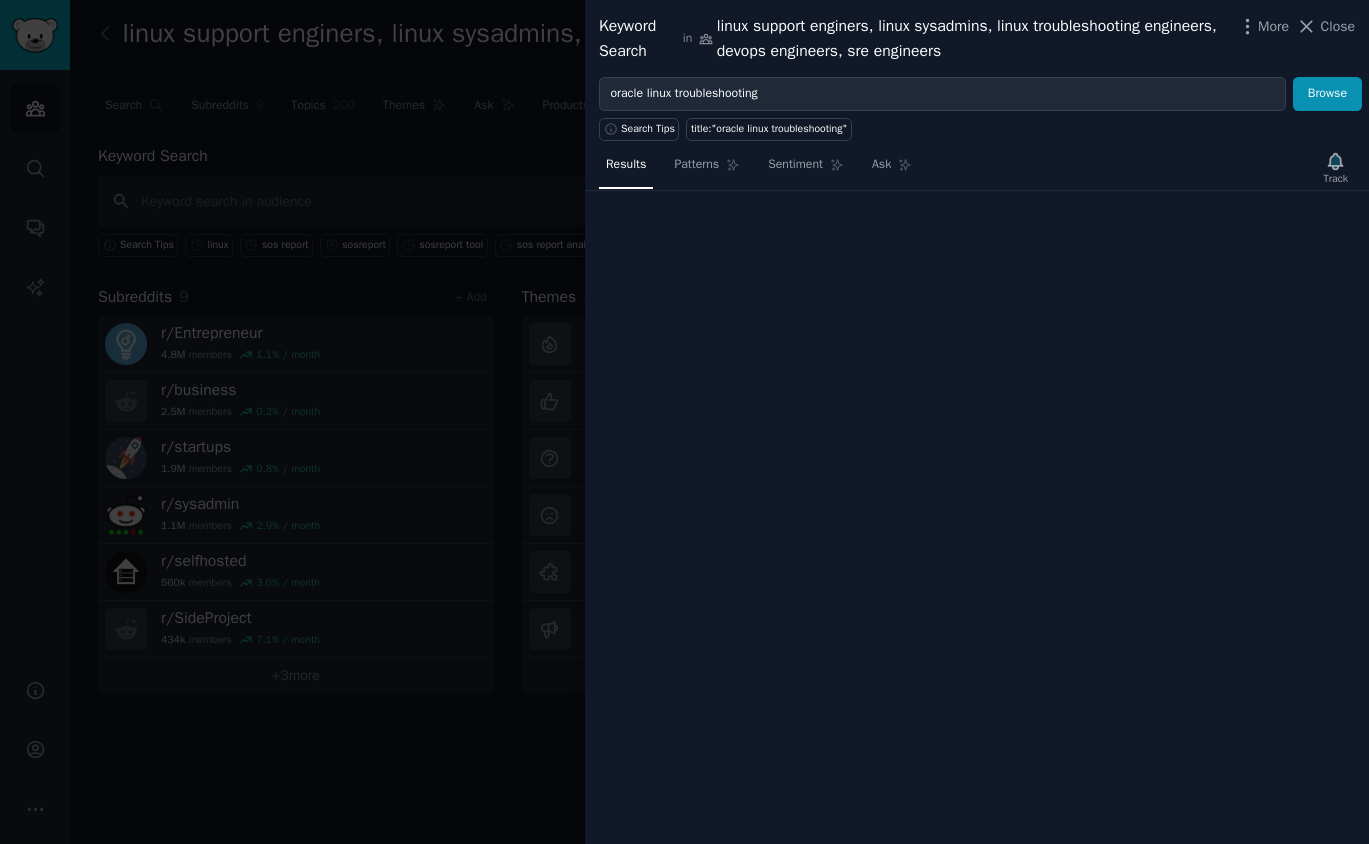 type 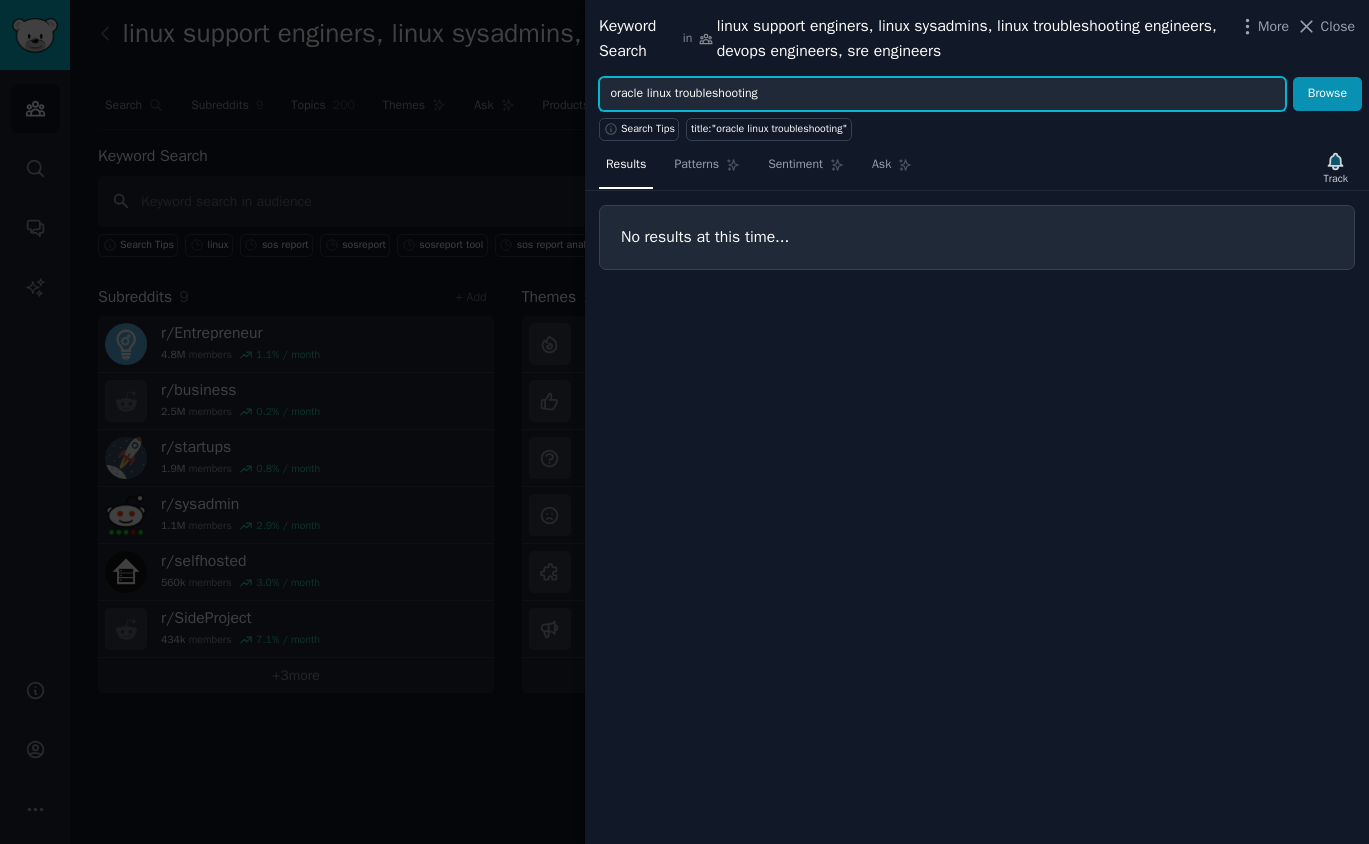 click on "oracle linux troubleshooting" at bounding box center [942, 94] 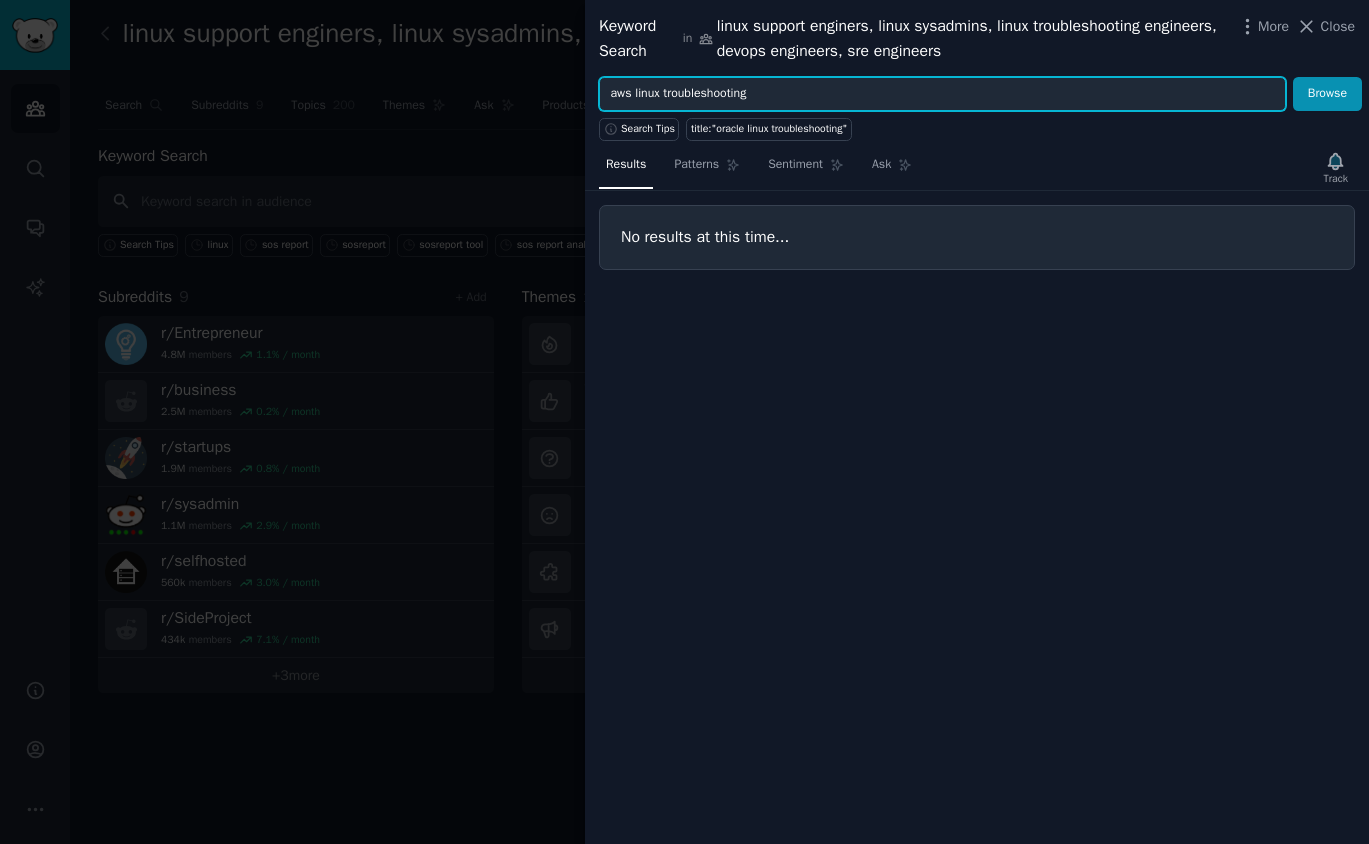 click on "Browse" at bounding box center (1327, 94) 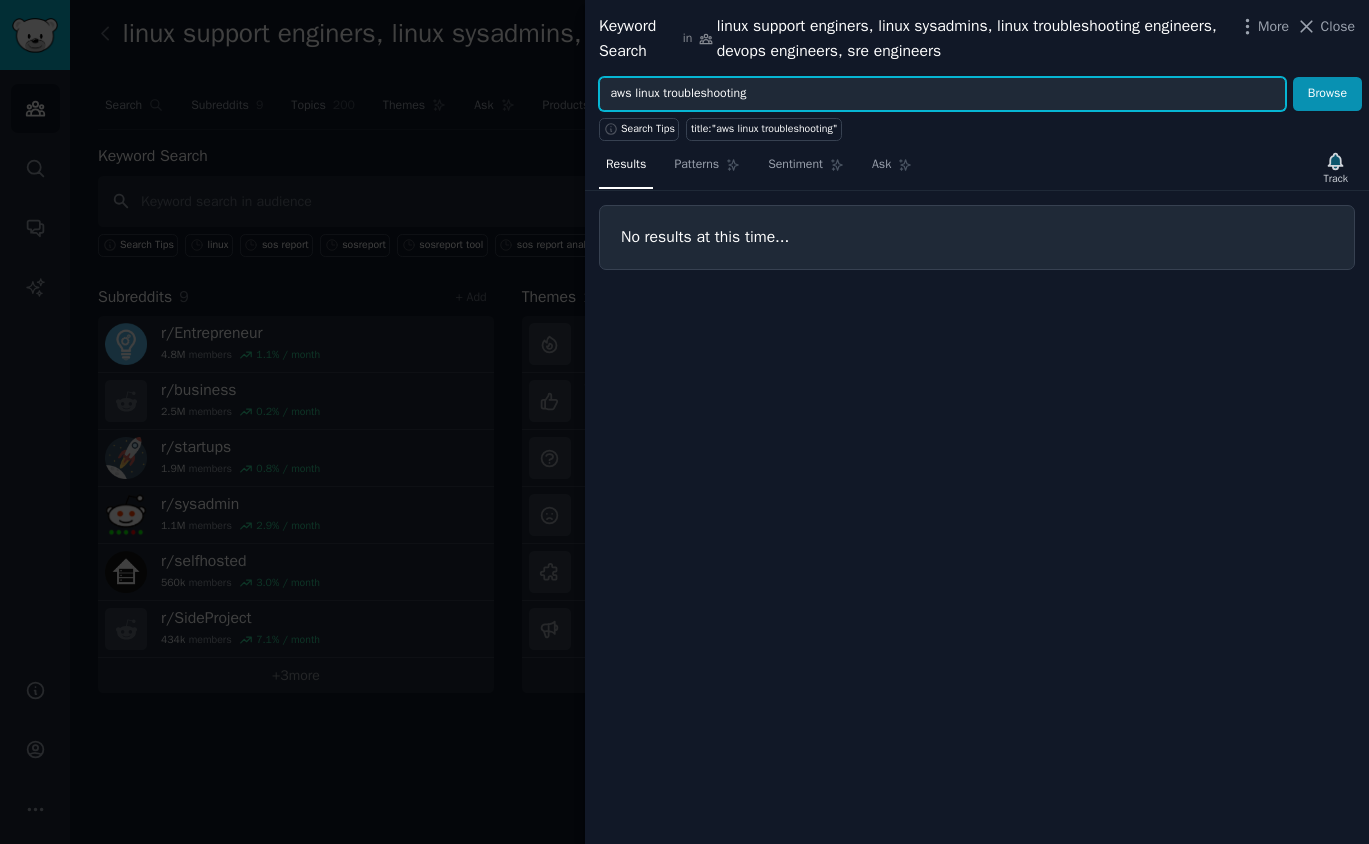 drag, startPoint x: 665, startPoint y: 87, endPoint x: 775, endPoint y: 90, distance: 110.0409 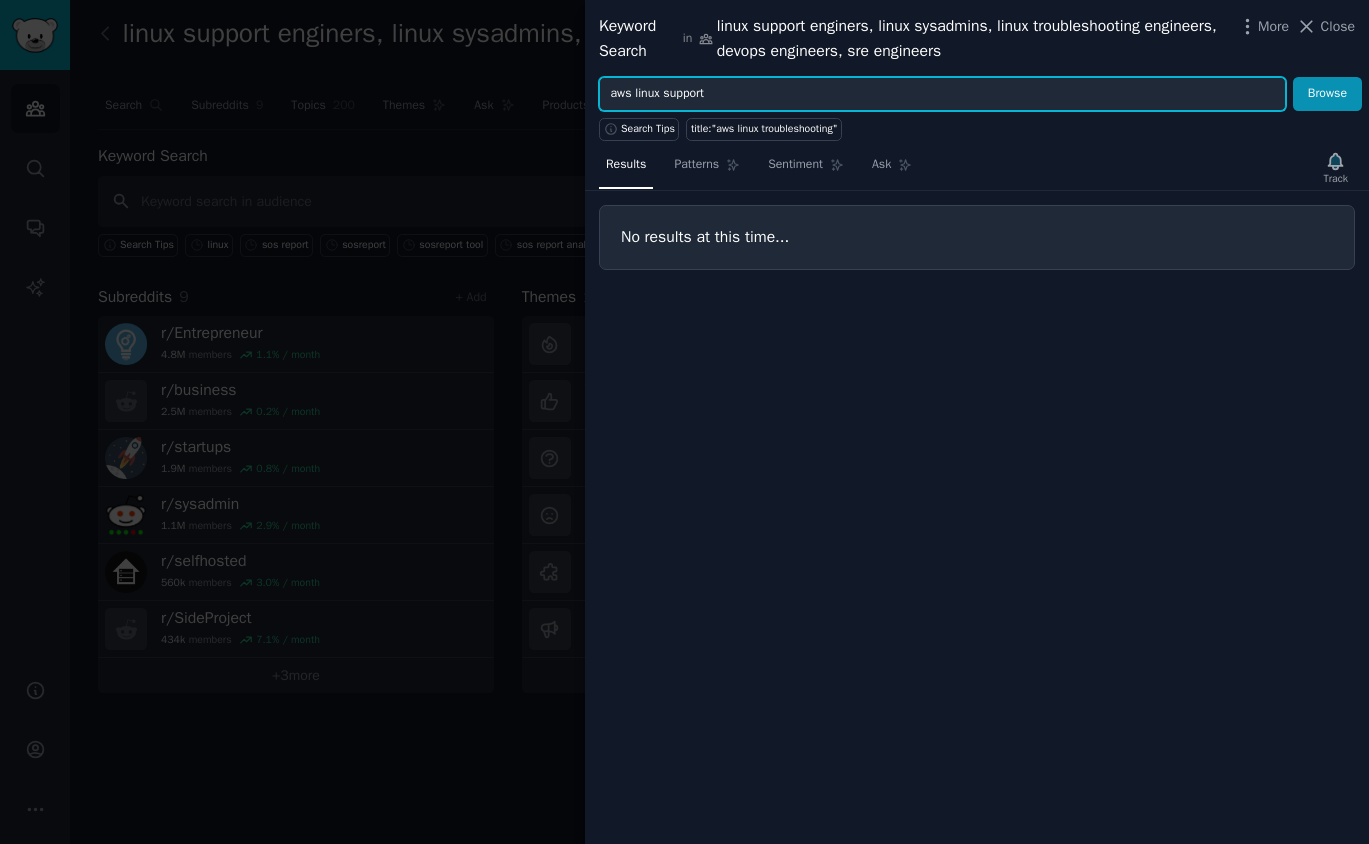 click on "Browse" at bounding box center [1327, 94] 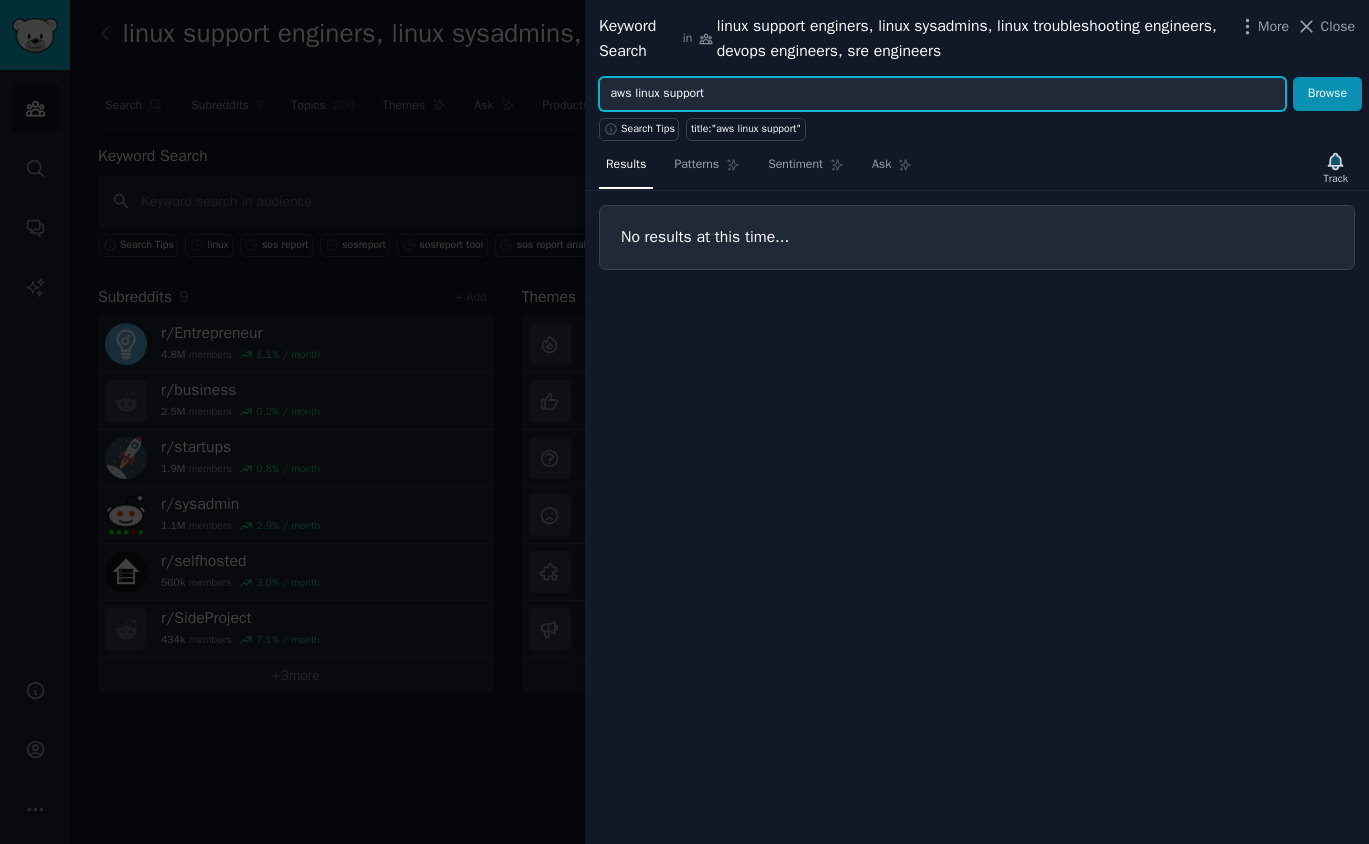 click on "aws linux support" at bounding box center [942, 94] 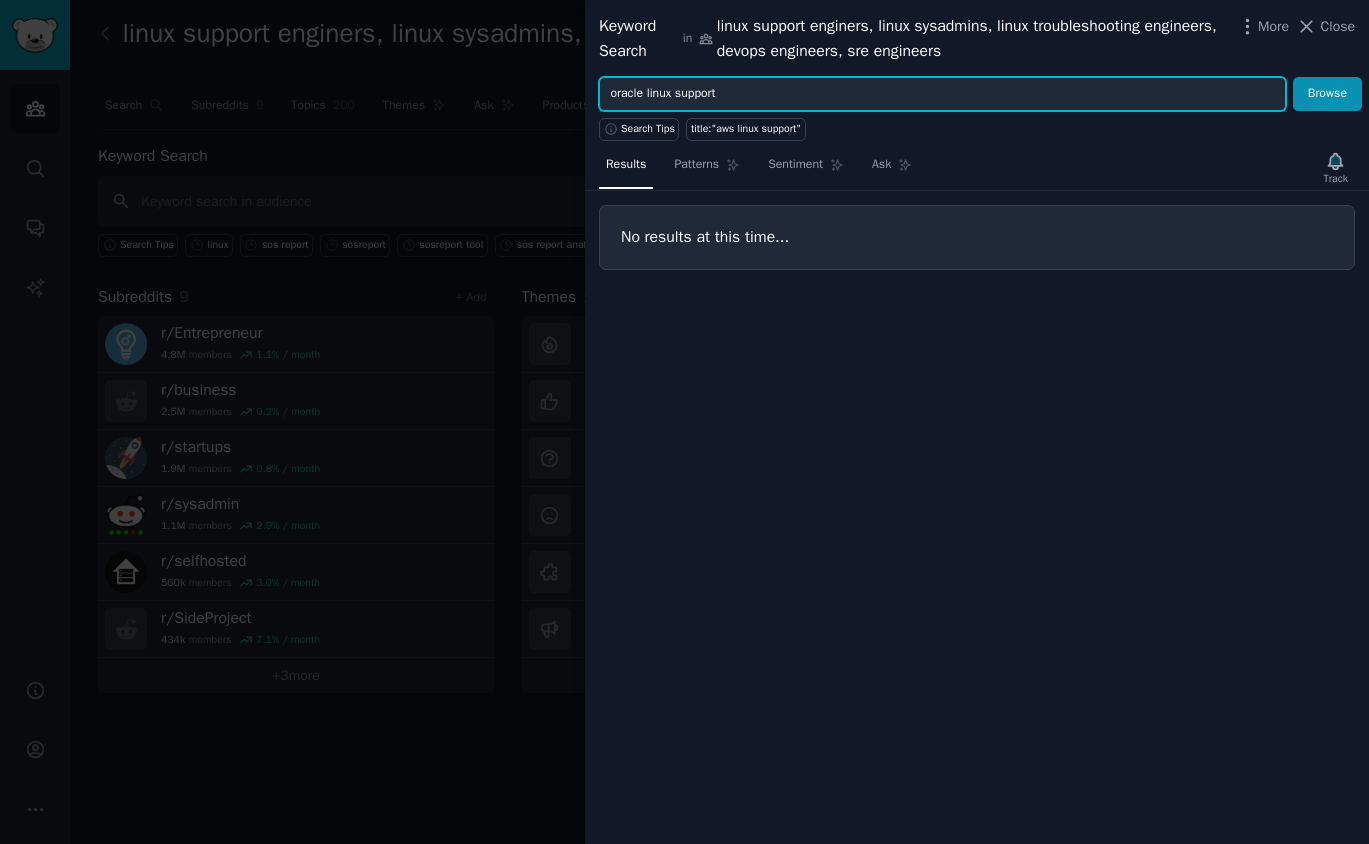 click on "Browse" at bounding box center (1327, 94) 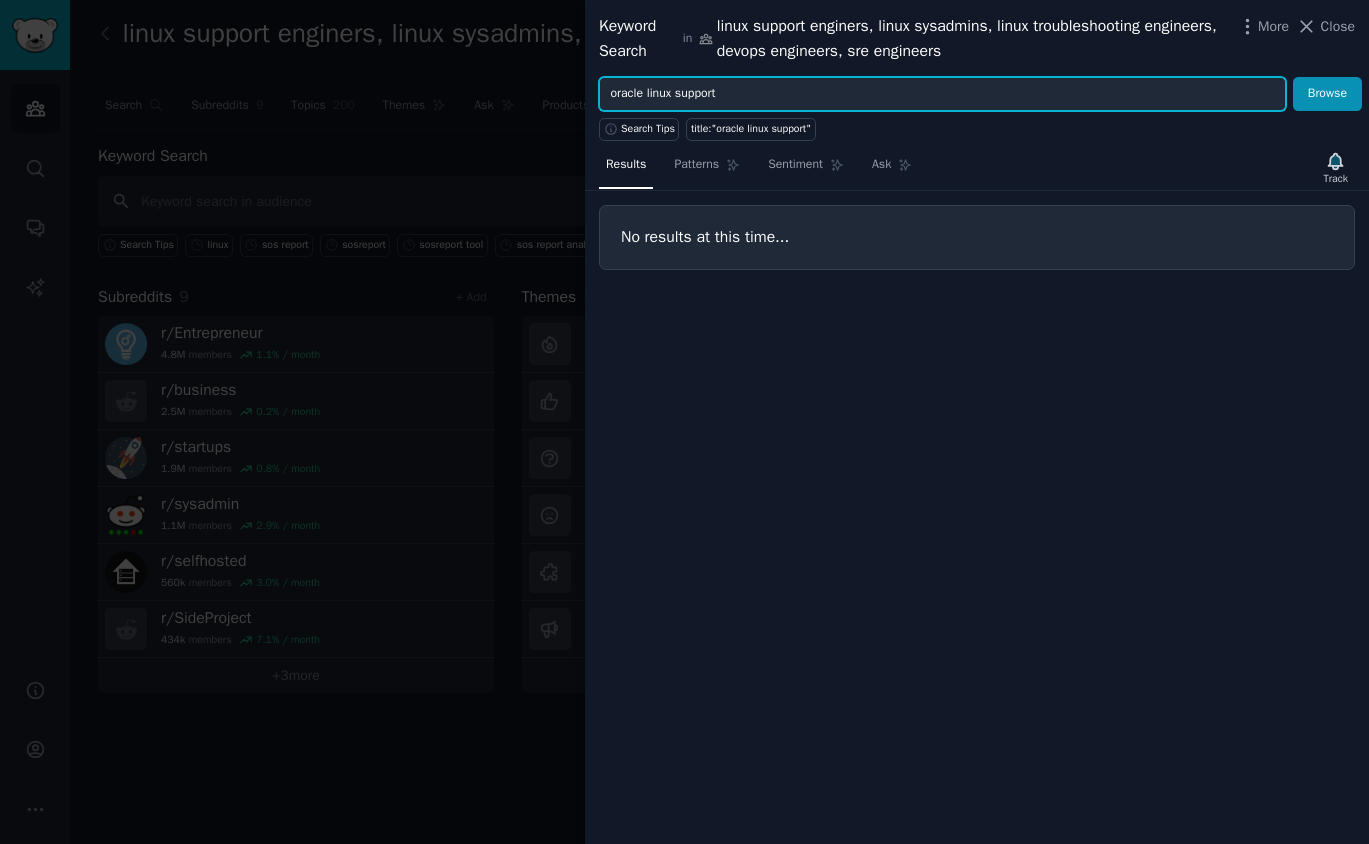 click on "oracle linux support" at bounding box center (942, 94) 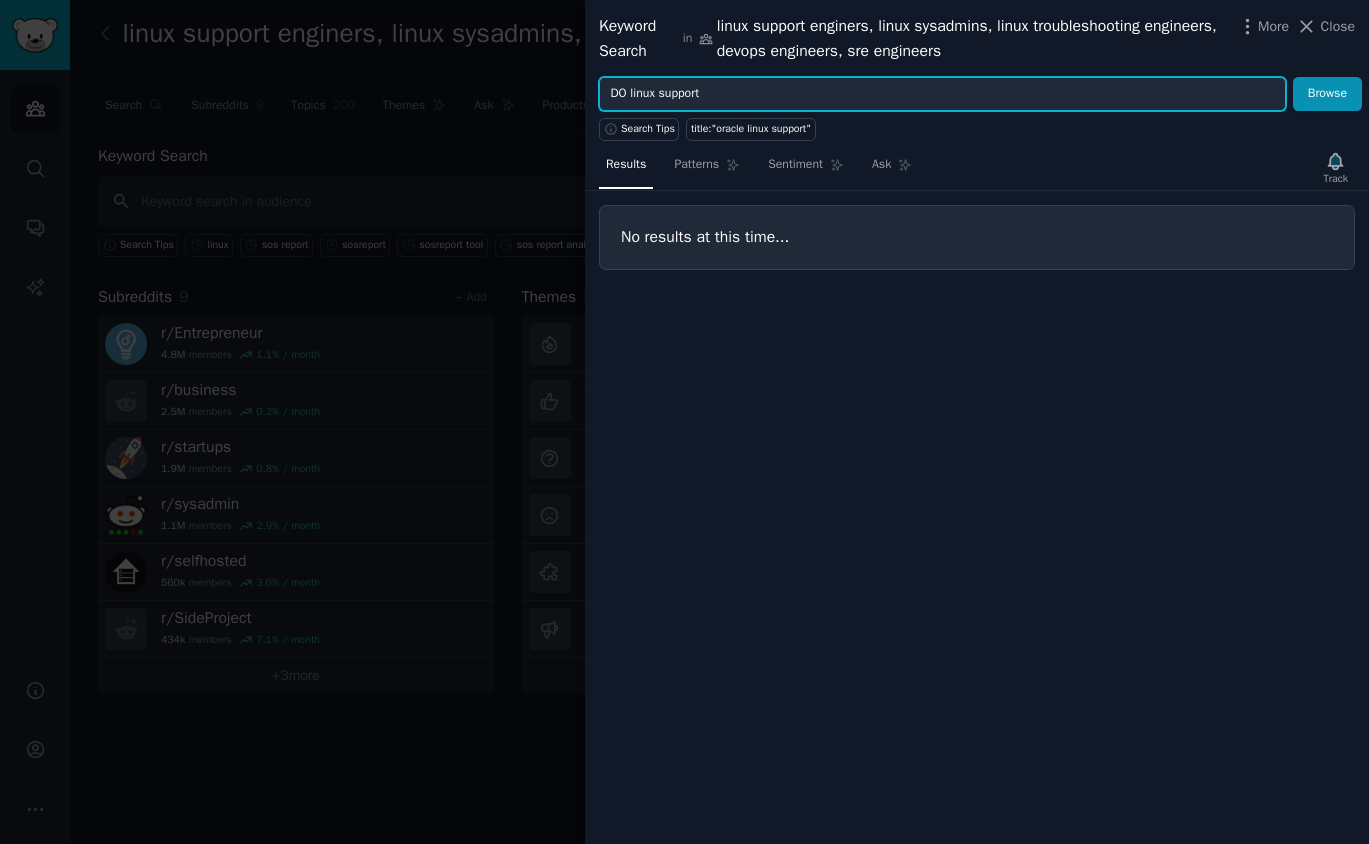 click on "Browse" at bounding box center [1327, 94] 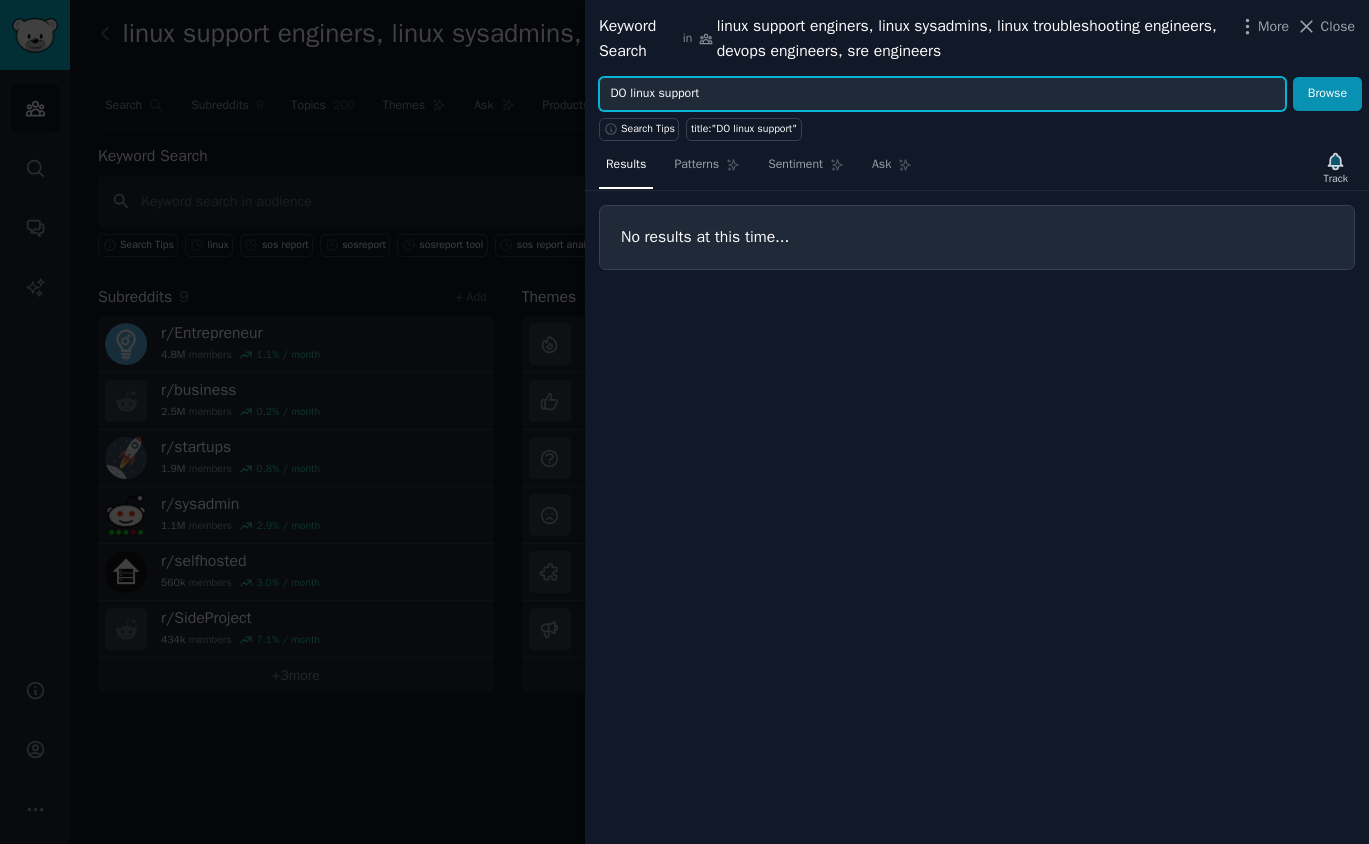 click on "DO linux support" at bounding box center [942, 94] 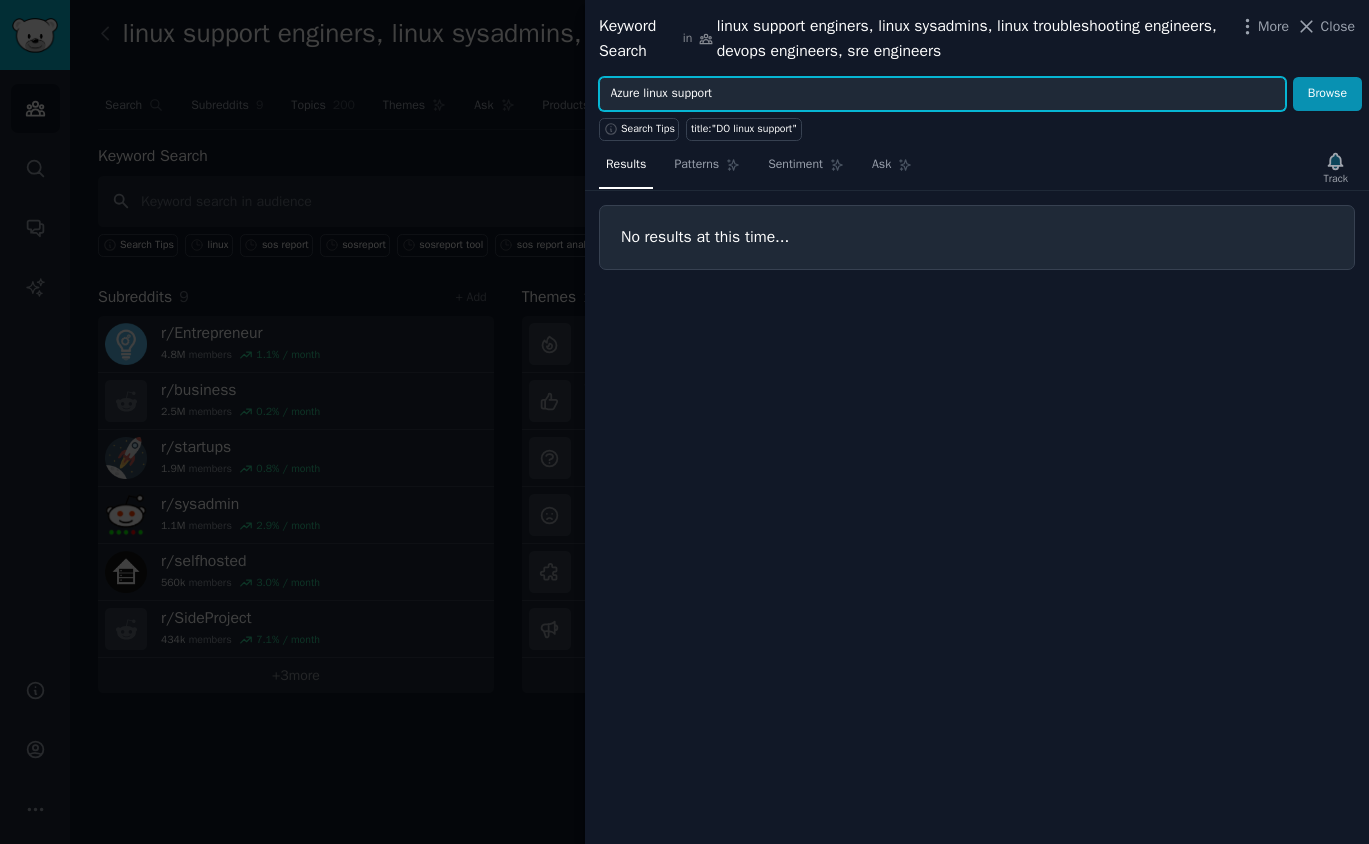 type on "Azure linux support" 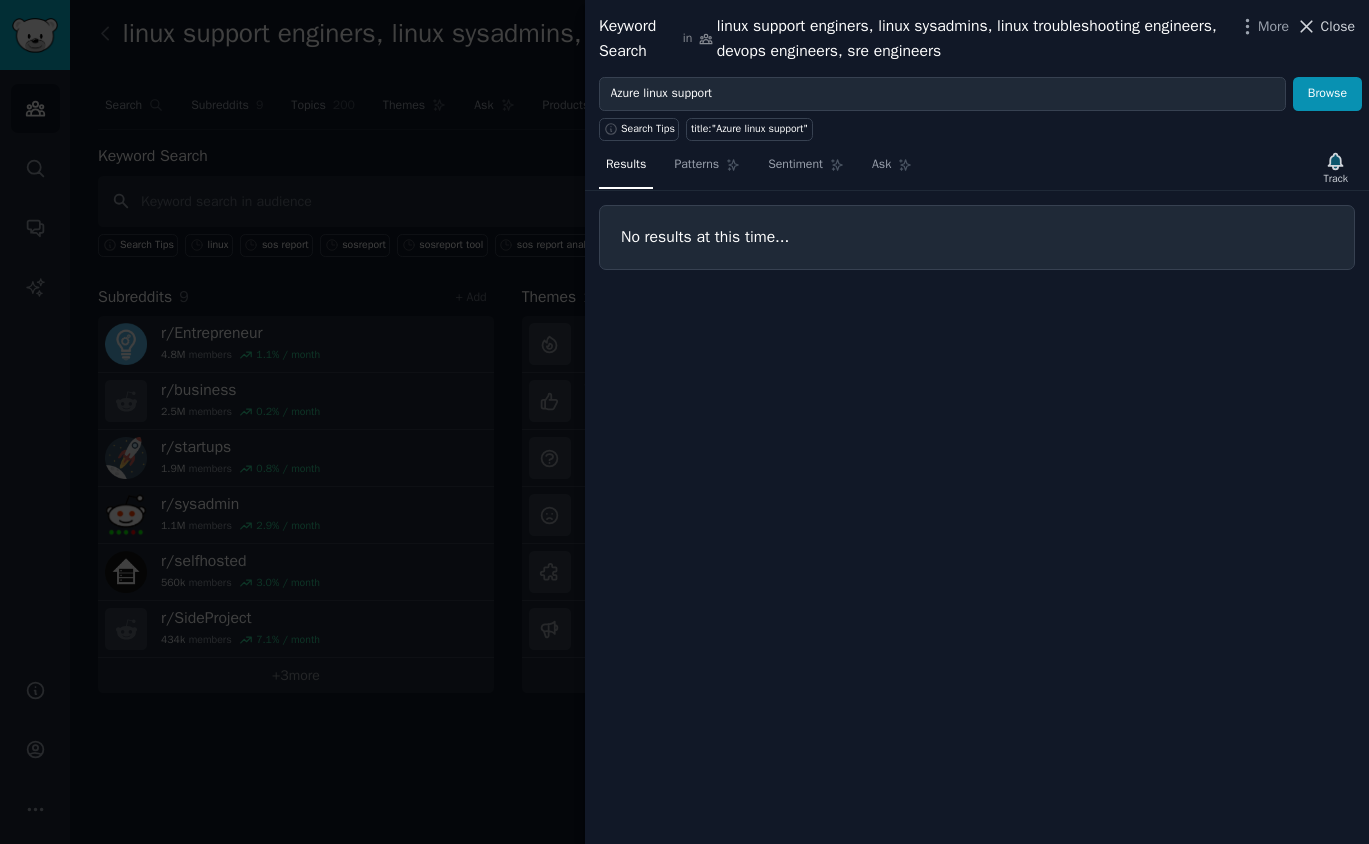 click 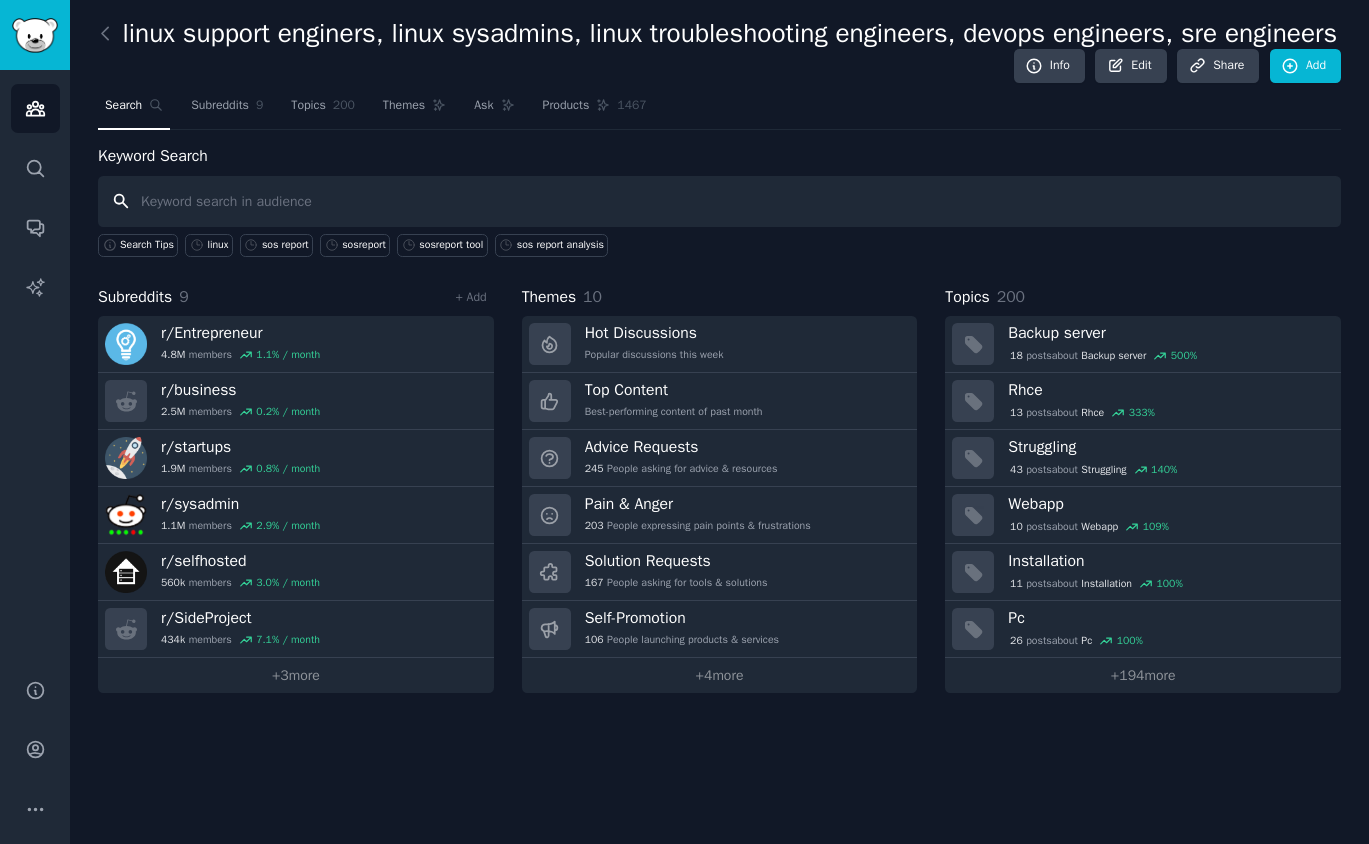 click at bounding box center (719, 201) 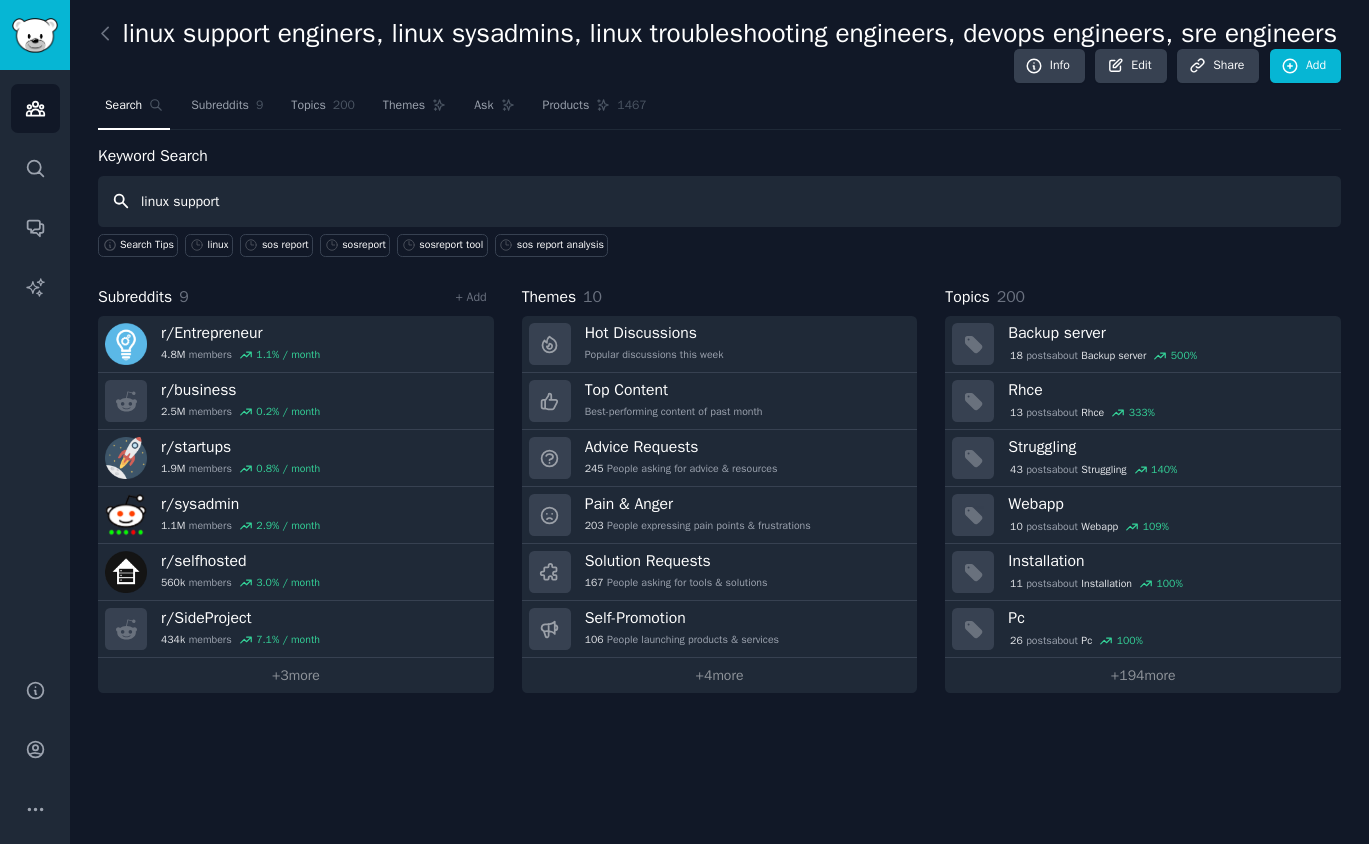 type on "linux support" 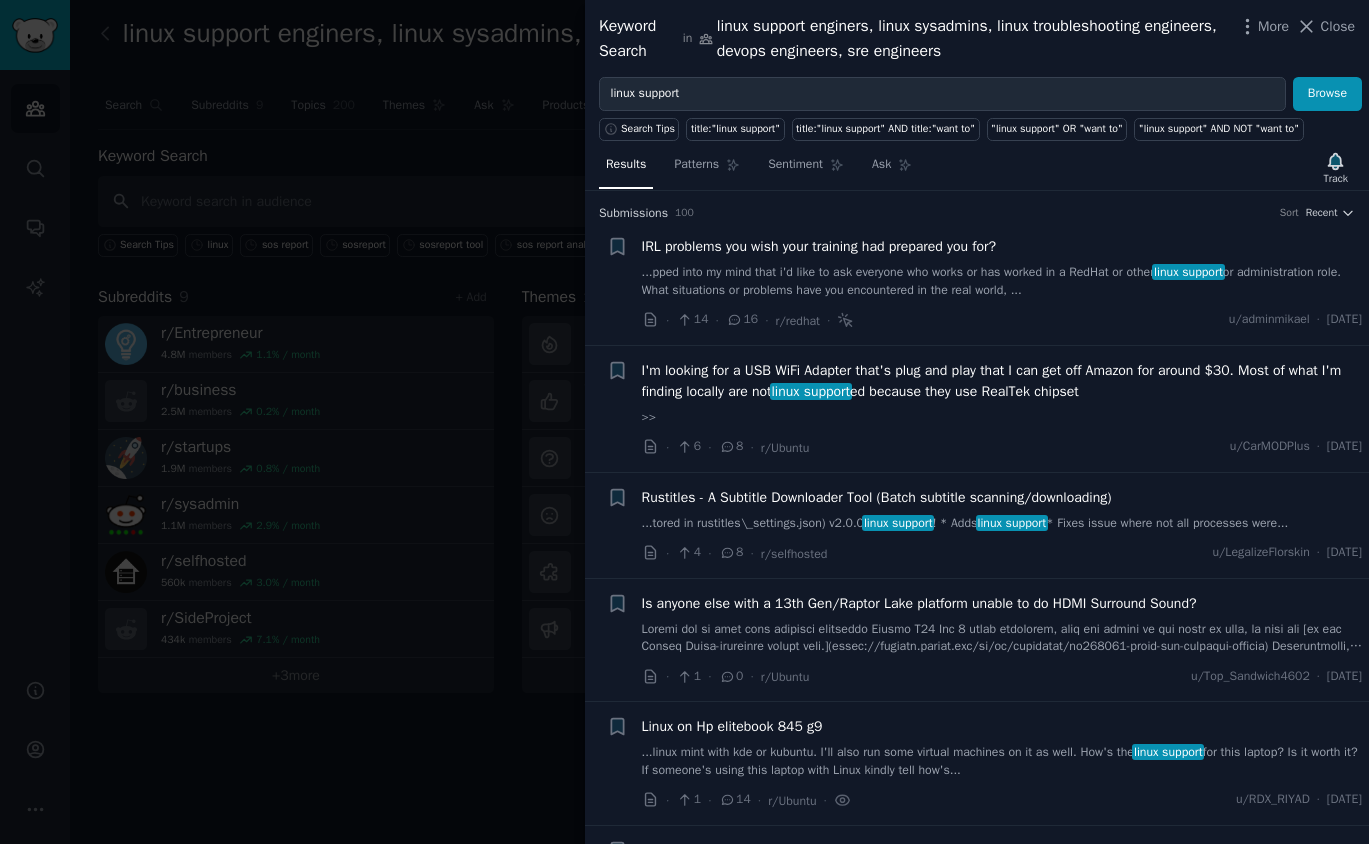 click on "...pped into my mind that i'd like to ask everyone who works or has worked in a RedHat or other  linux support  or administration role. What situations or problems have you encountered in the real world, ..." at bounding box center [1002, 281] 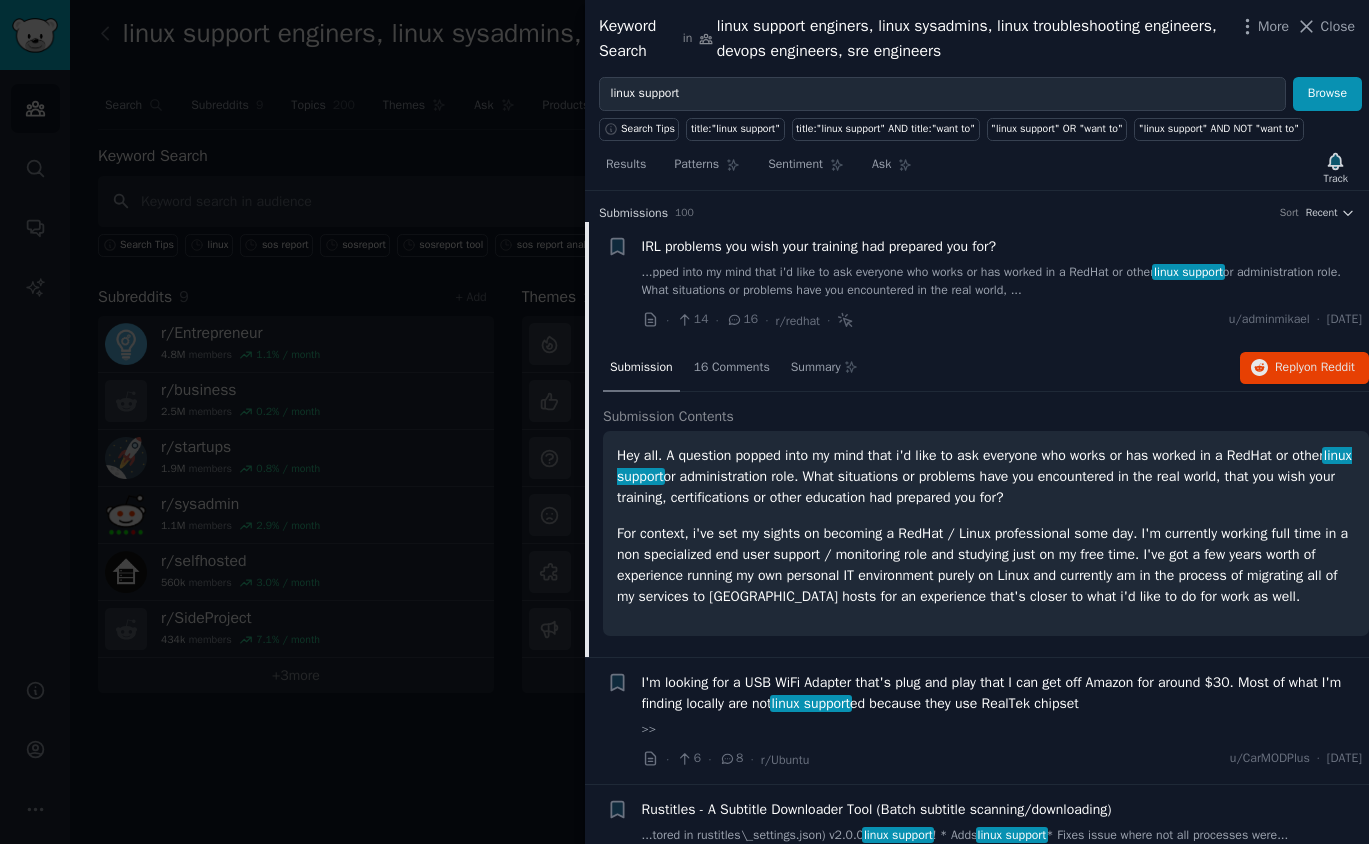 scroll, scrollTop: 32, scrollLeft: 0, axis: vertical 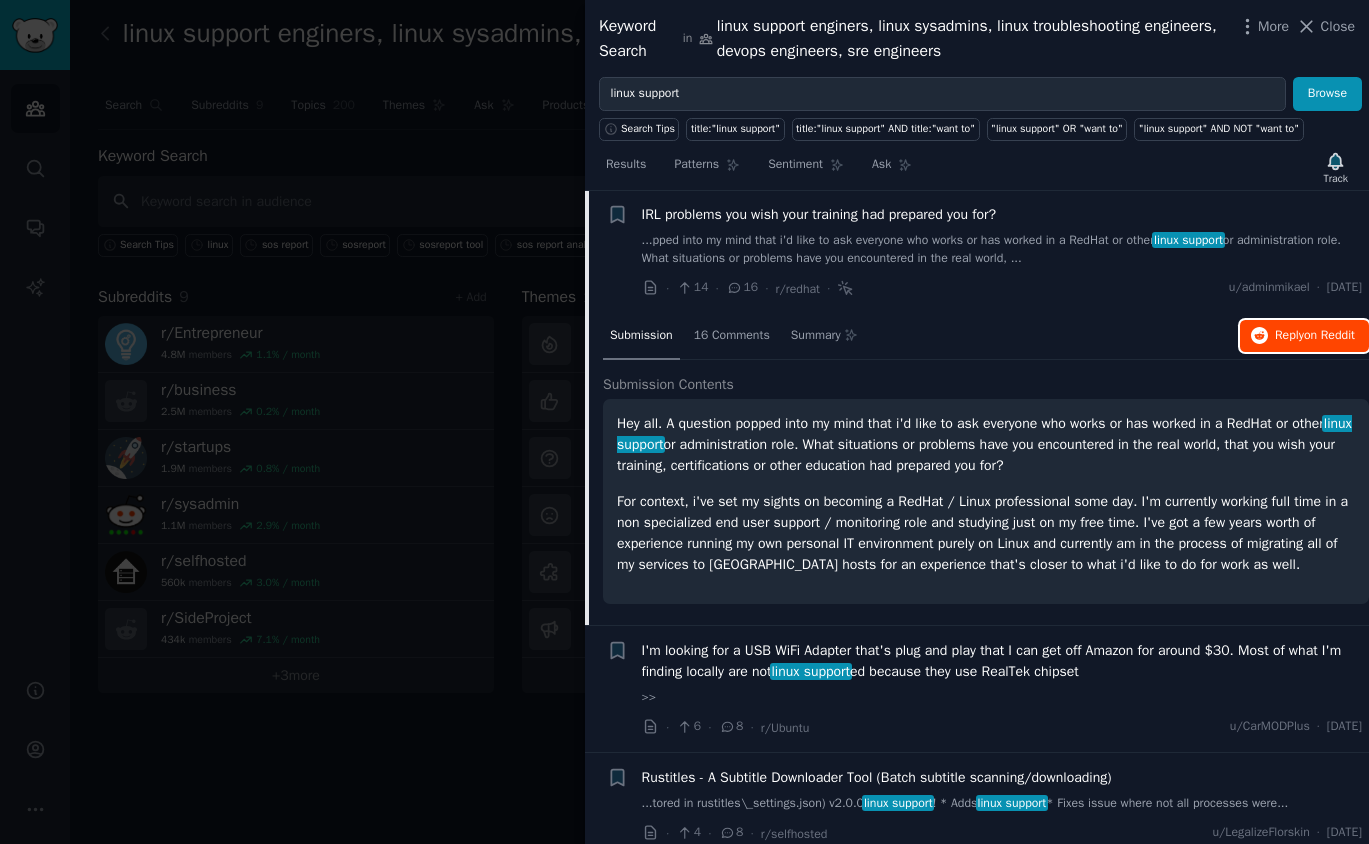 click on "on Reddit" at bounding box center (1329, 335) 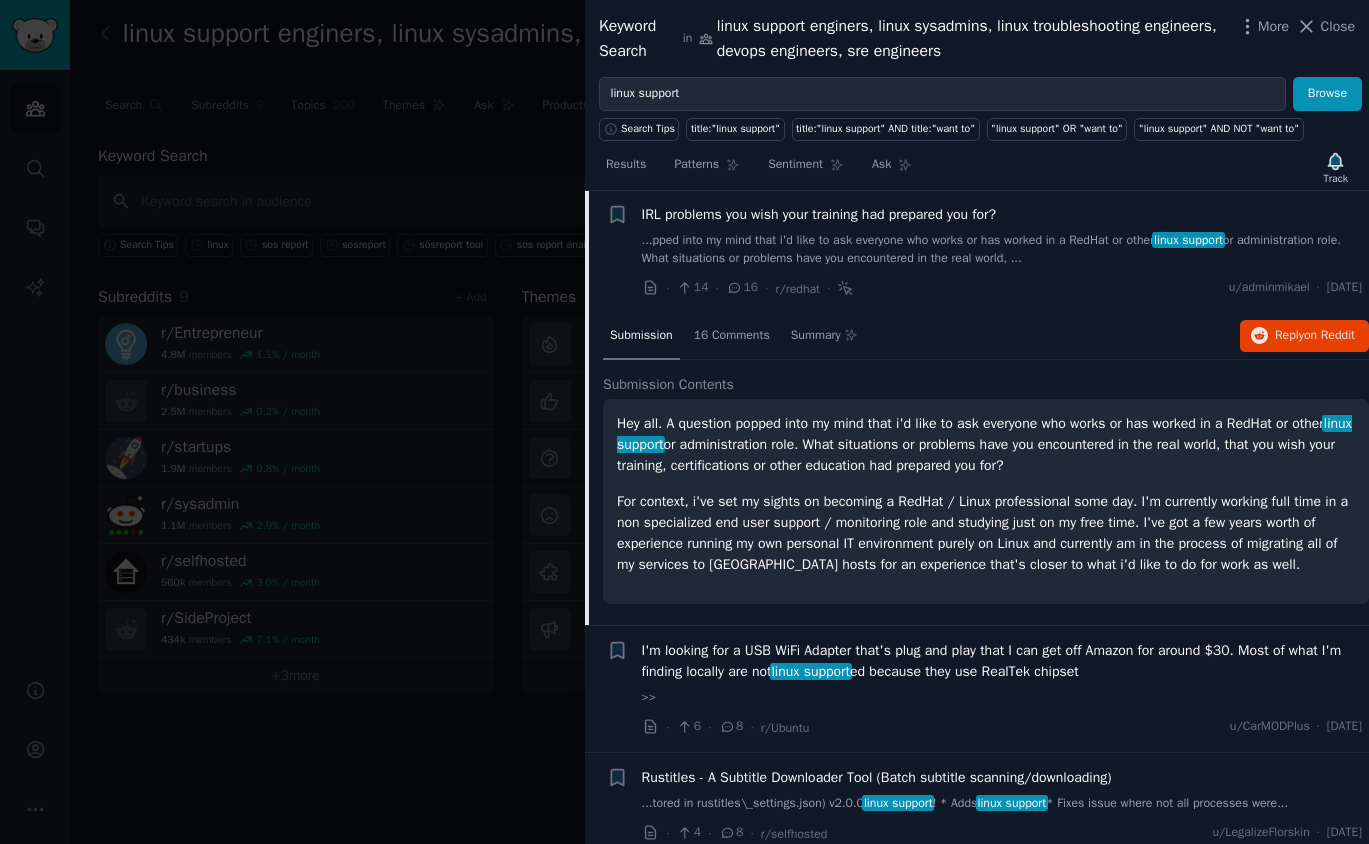 click on "IRL problems you wish your training had prepared you for?" at bounding box center (1002, 214) 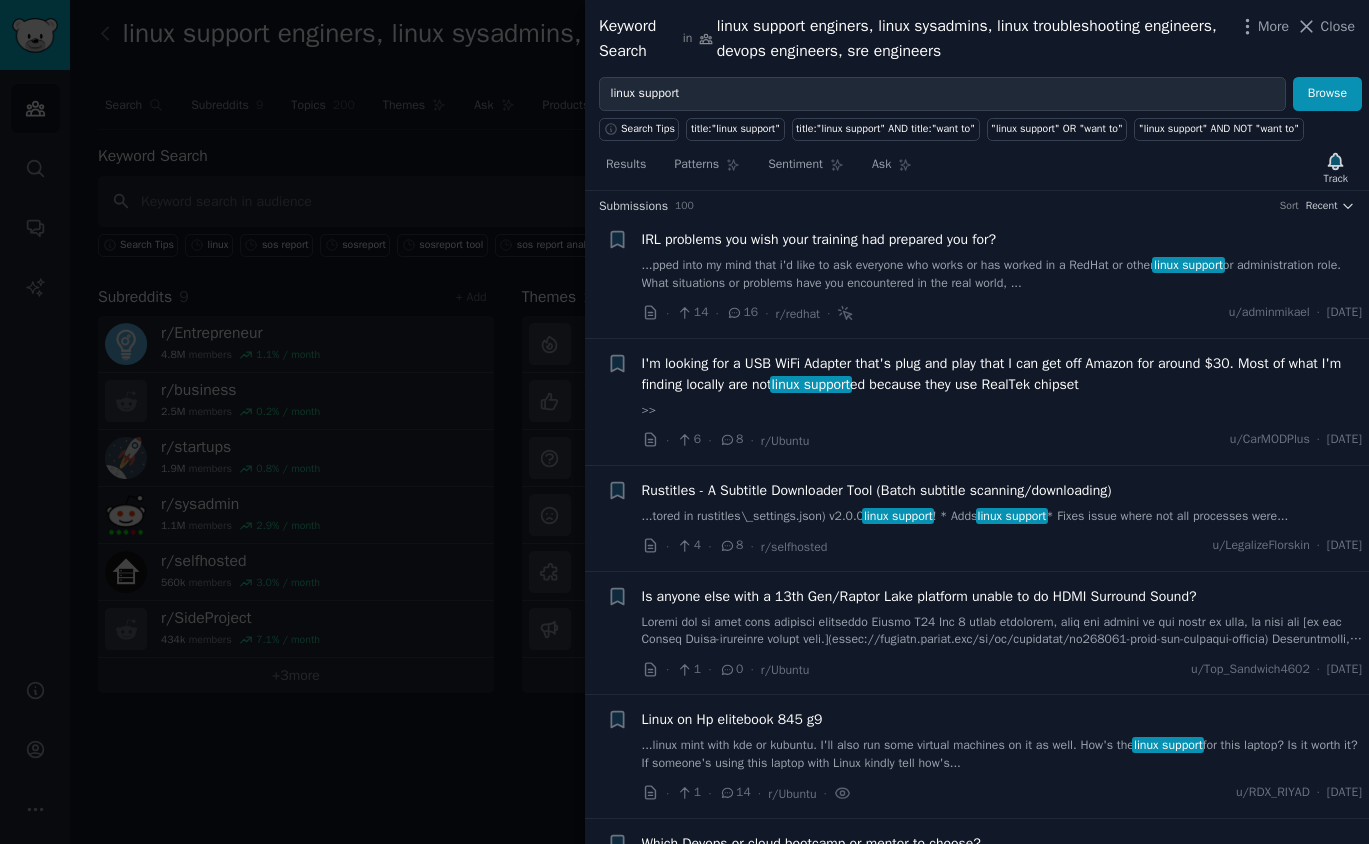 scroll, scrollTop: 0, scrollLeft: 0, axis: both 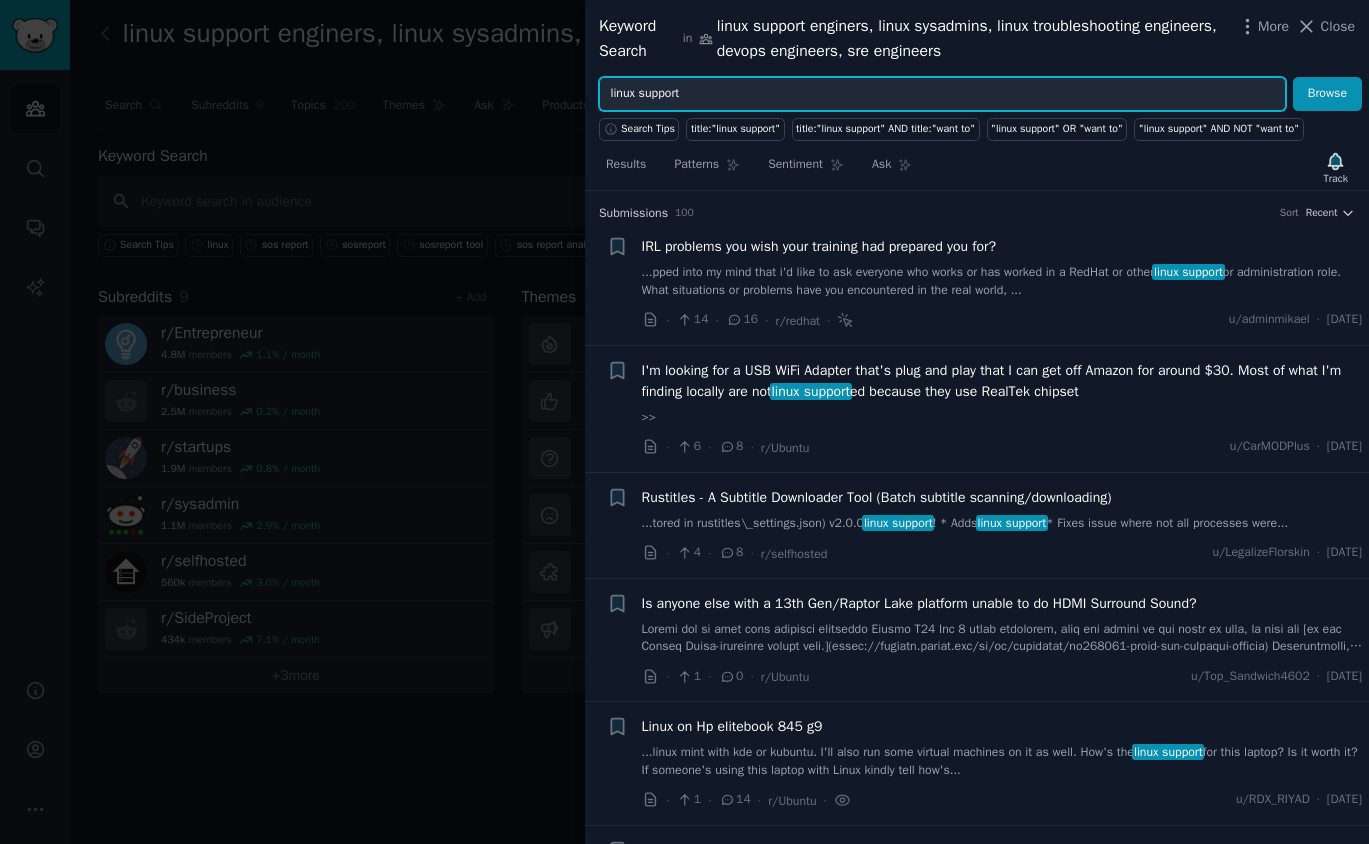 click on "linux support" at bounding box center [942, 94] 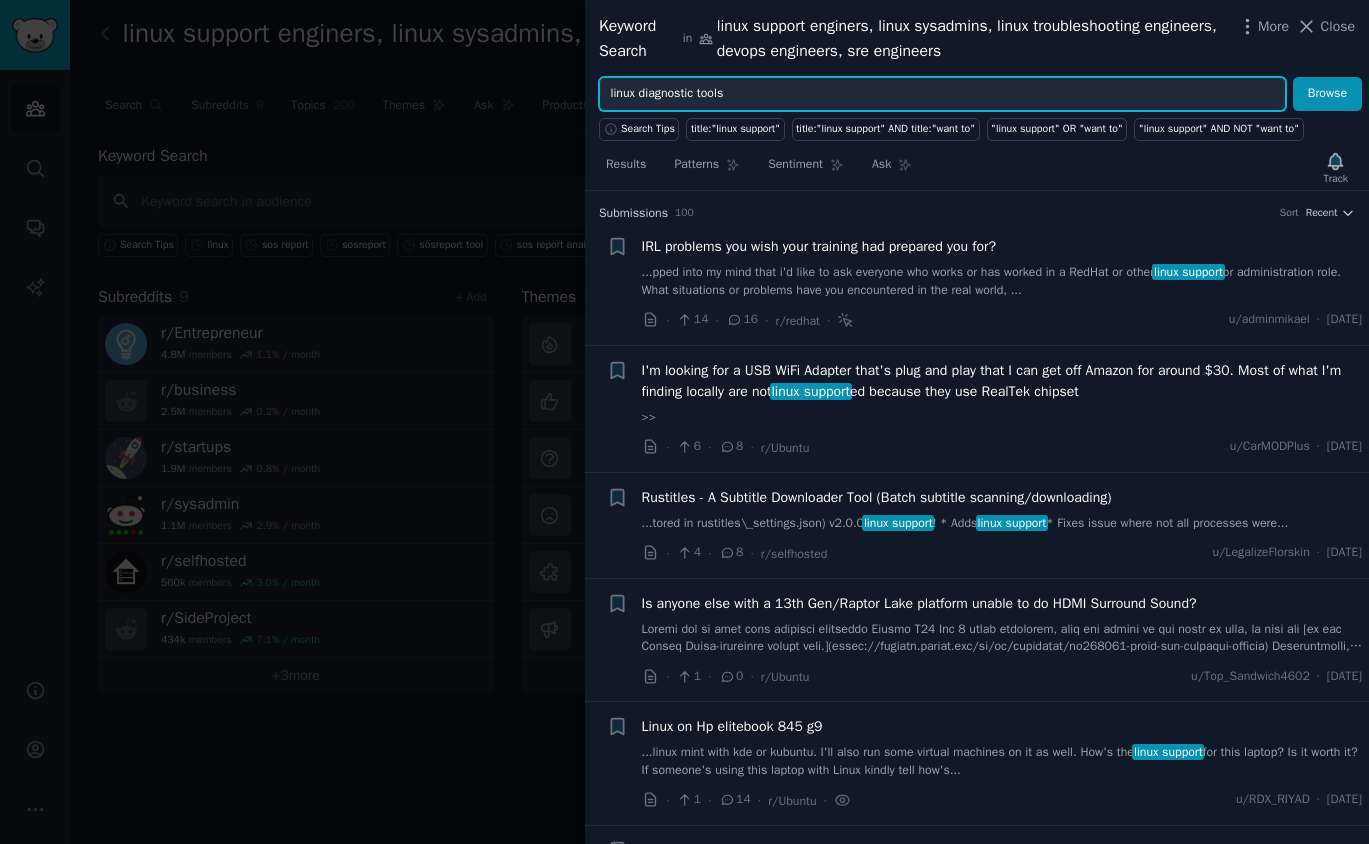 click on "Browse" at bounding box center (1327, 94) 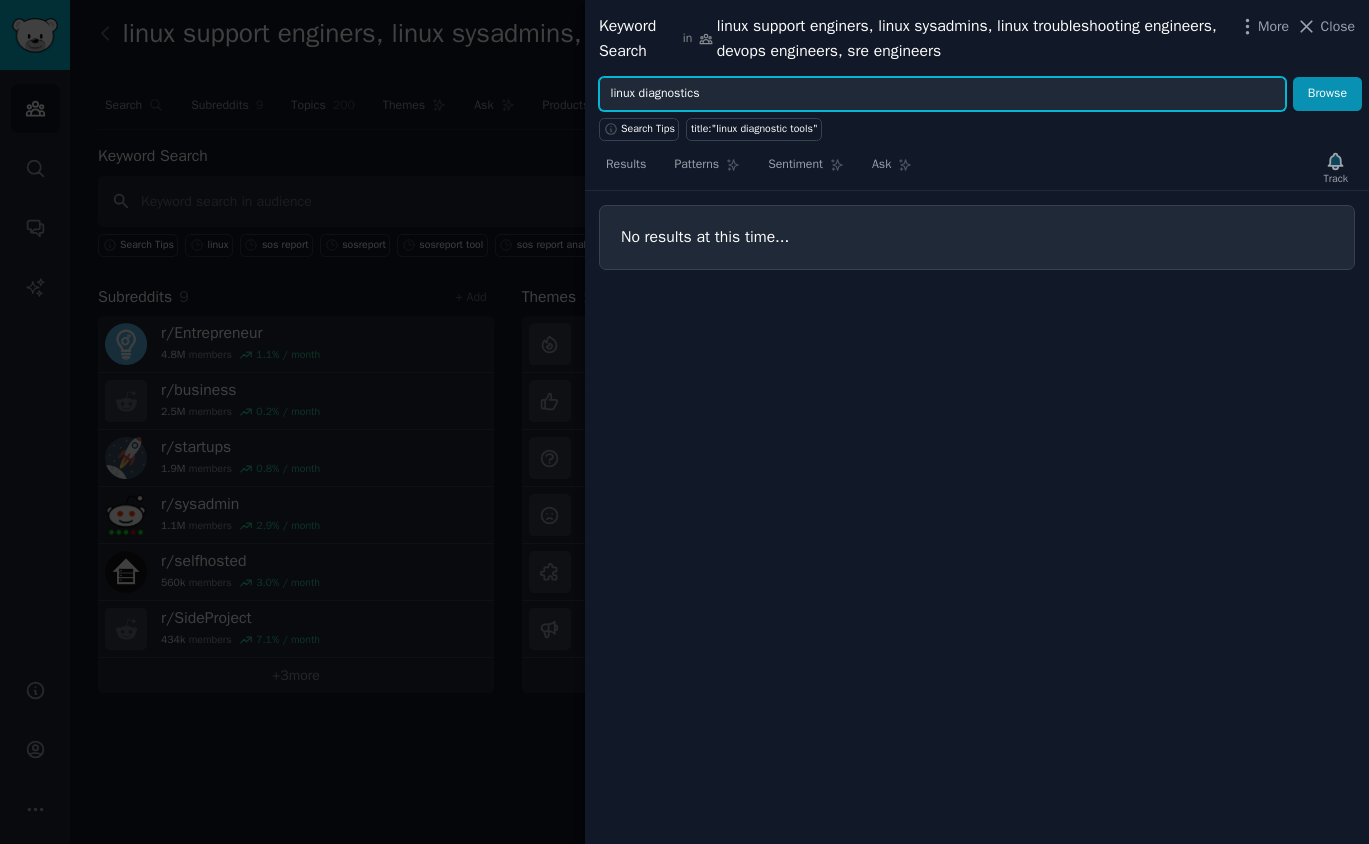 type on "linux diagnostics" 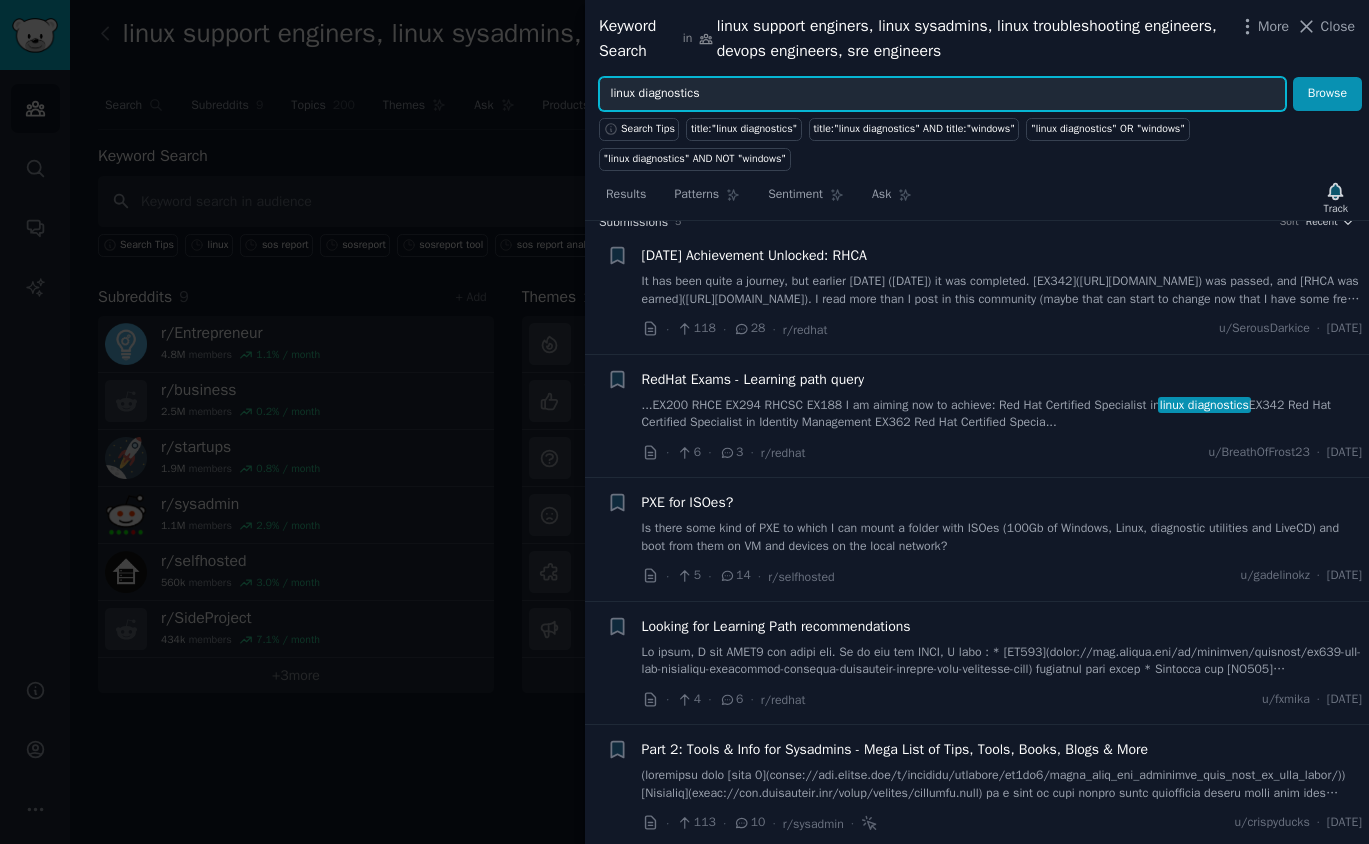 scroll, scrollTop: 25, scrollLeft: 0, axis: vertical 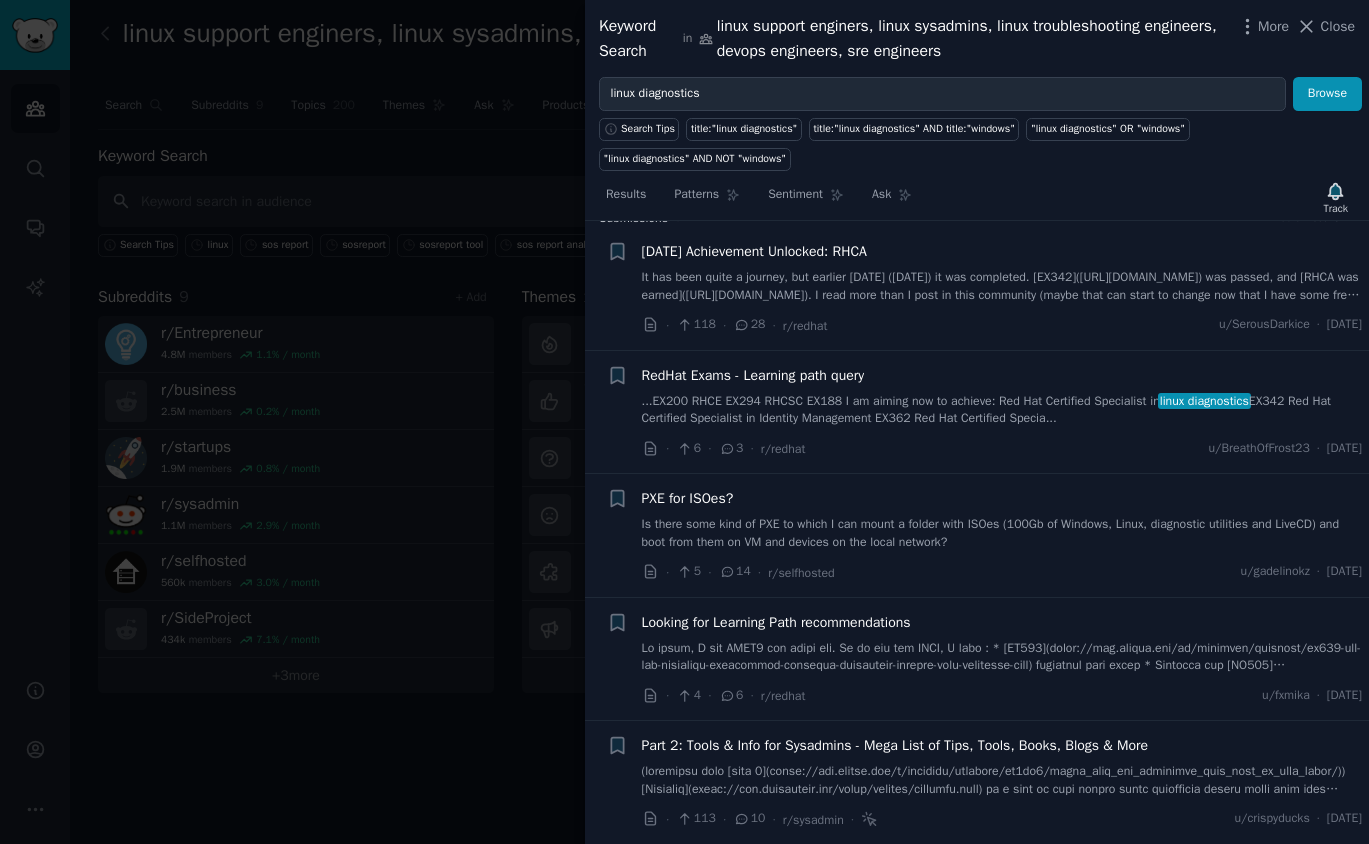 click on "Part 2: Tools & Info for Sysadmins - Mega List of Tips, Tools, Books, Blogs & More" at bounding box center [895, 745] 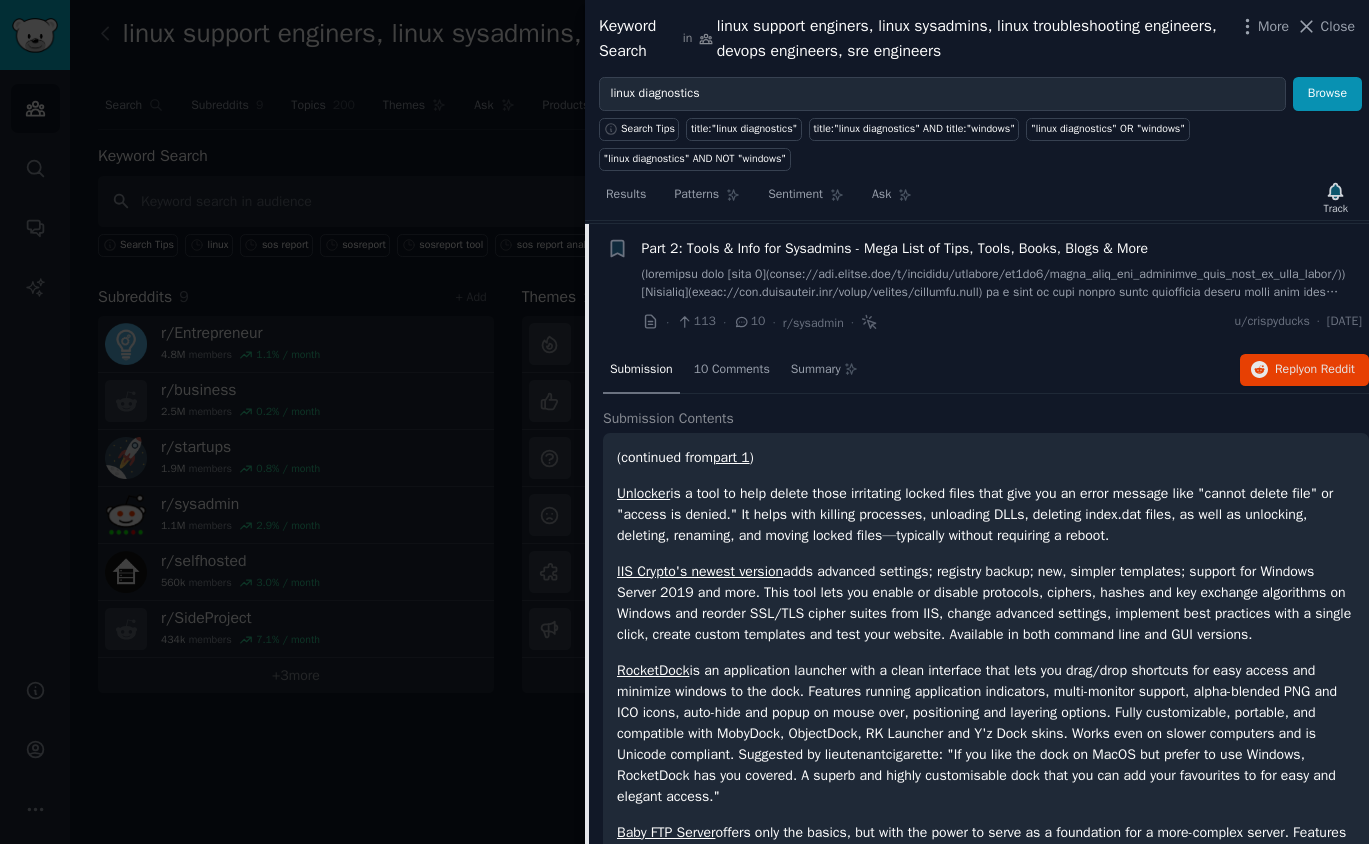 scroll, scrollTop: 526, scrollLeft: 0, axis: vertical 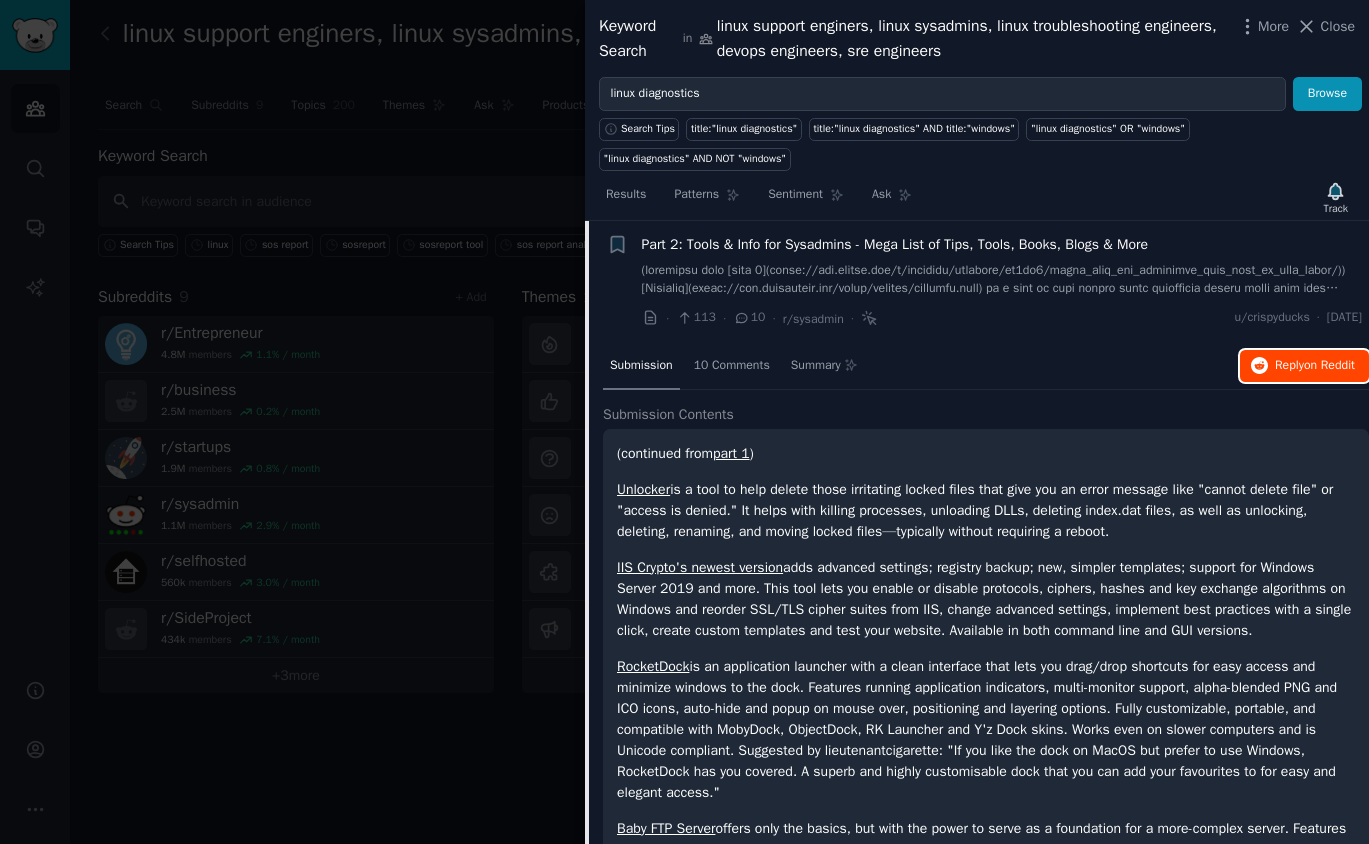click on "Reply  on Reddit" at bounding box center (1304, 366) 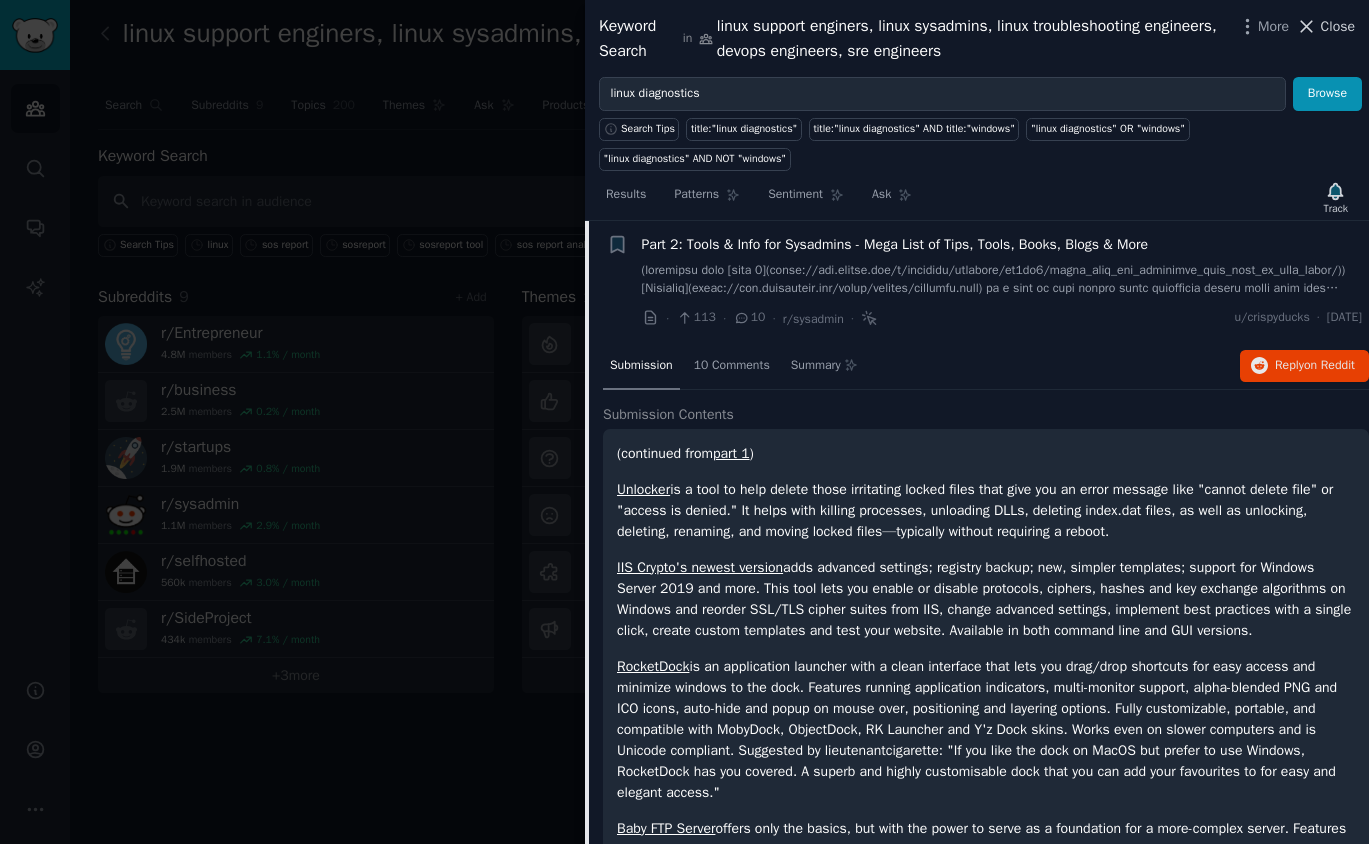click 